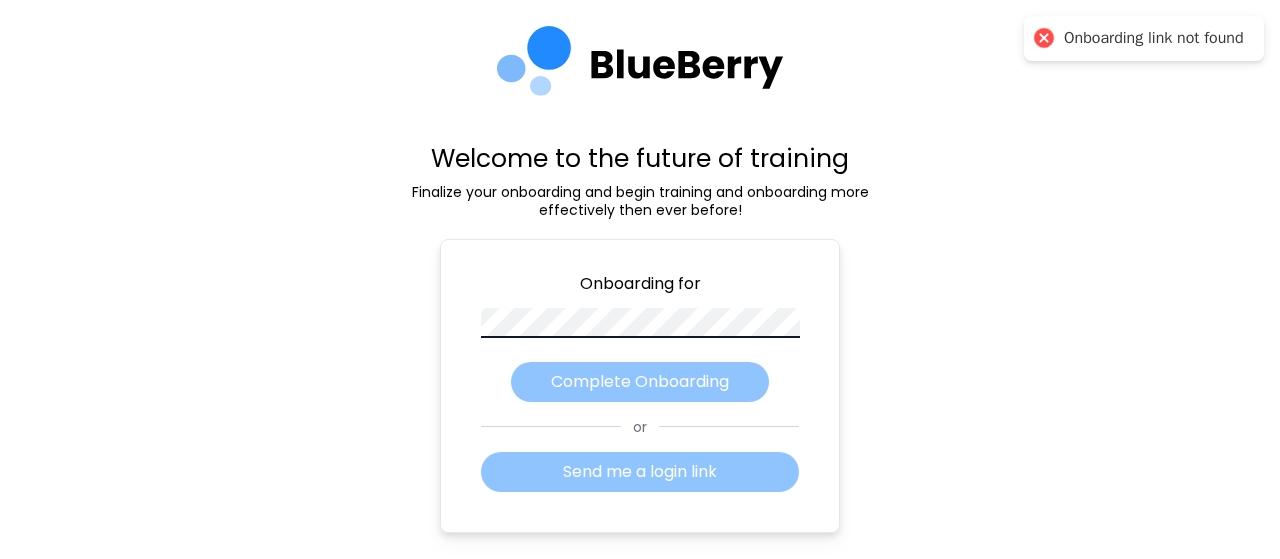 scroll, scrollTop: 0, scrollLeft: 0, axis: both 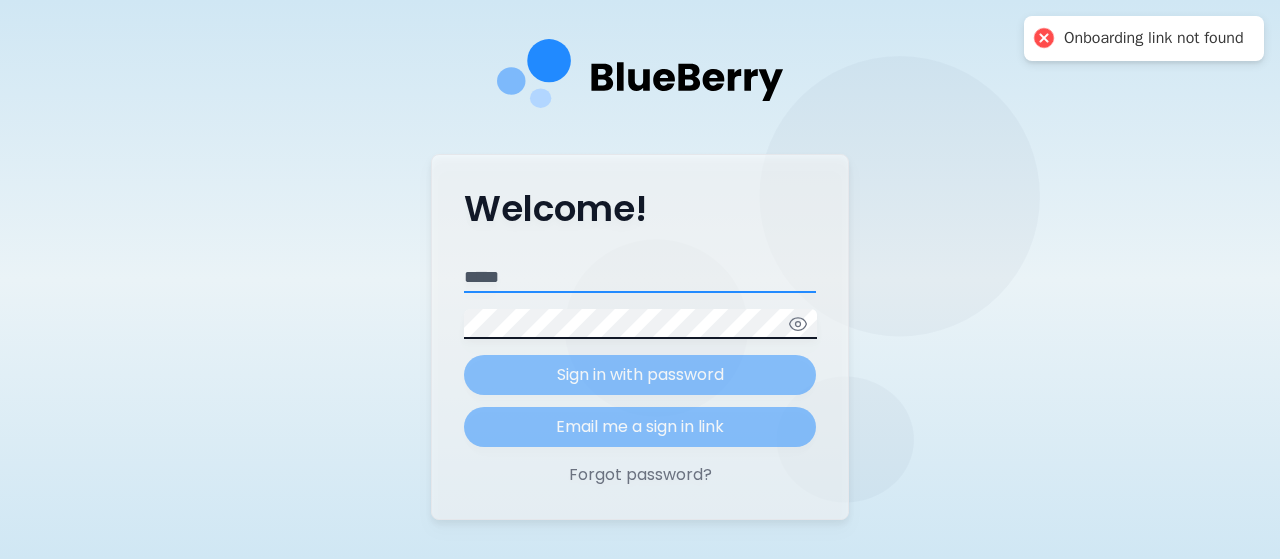 click on "Email" at bounding box center (640, 278) 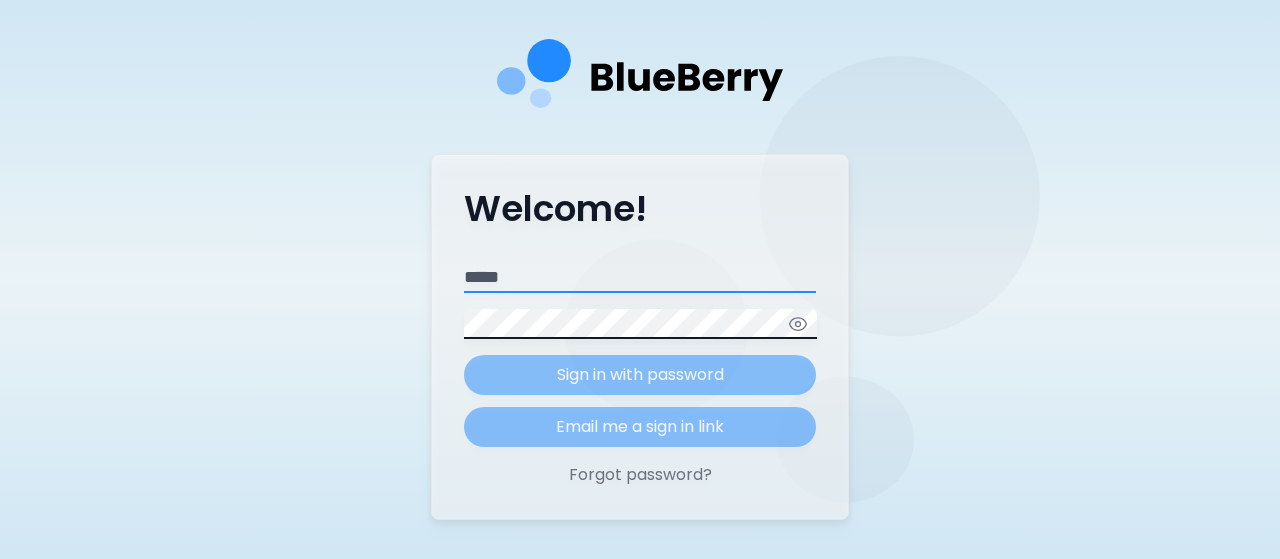 type on "**********" 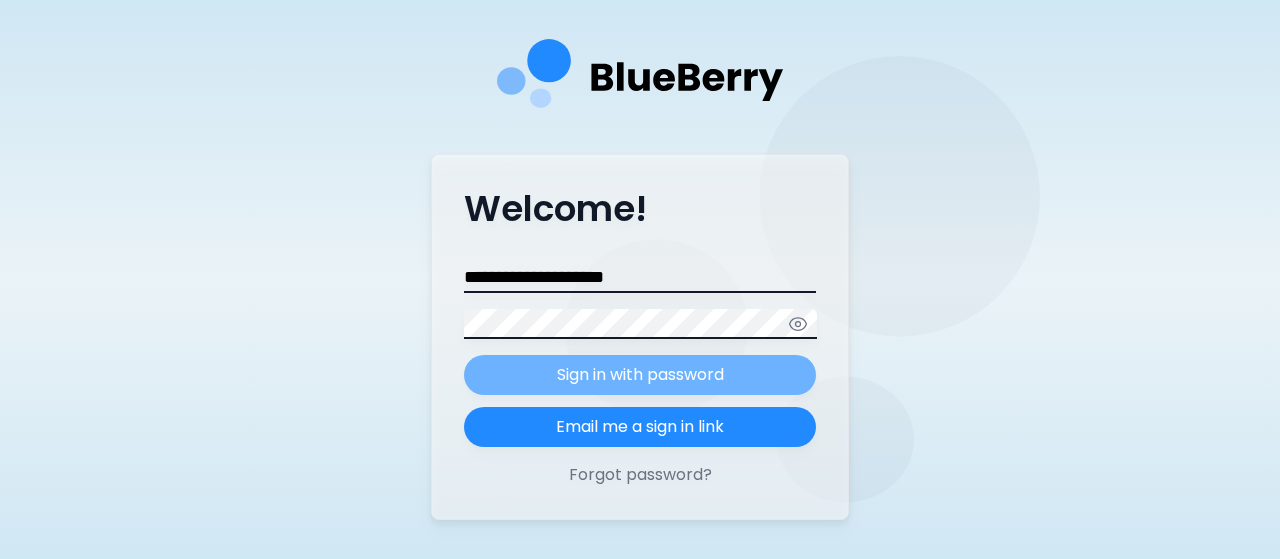 click on "Sign in with password" at bounding box center [640, 375] 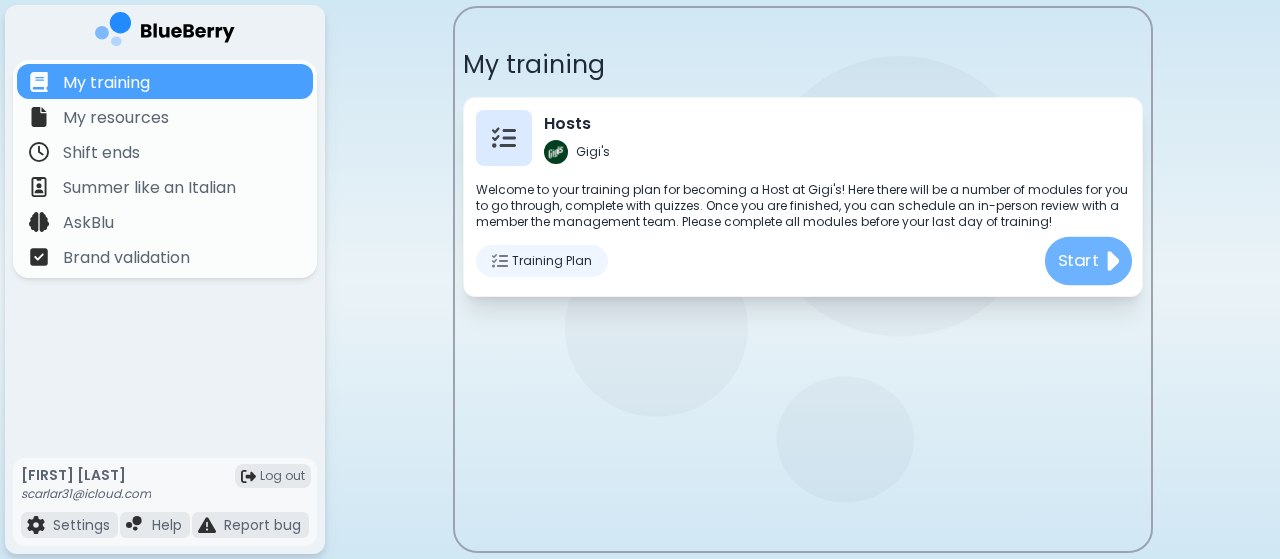 click on "Start" at bounding box center [1078, 260] 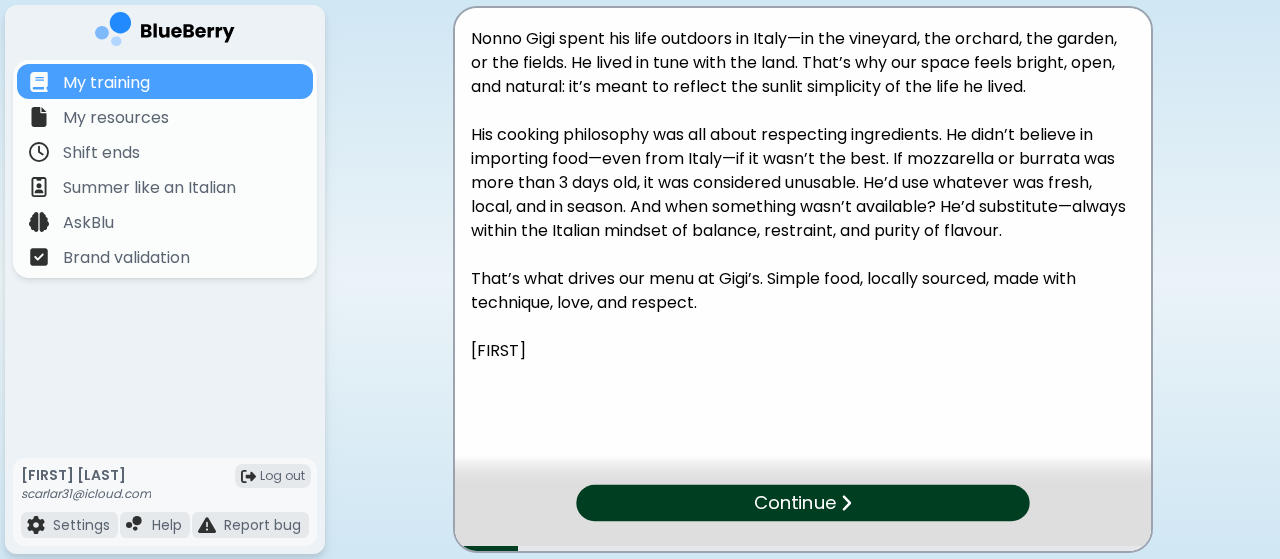 scroll, scrollTop: 519, scrollLeft: 0, axis: vertical 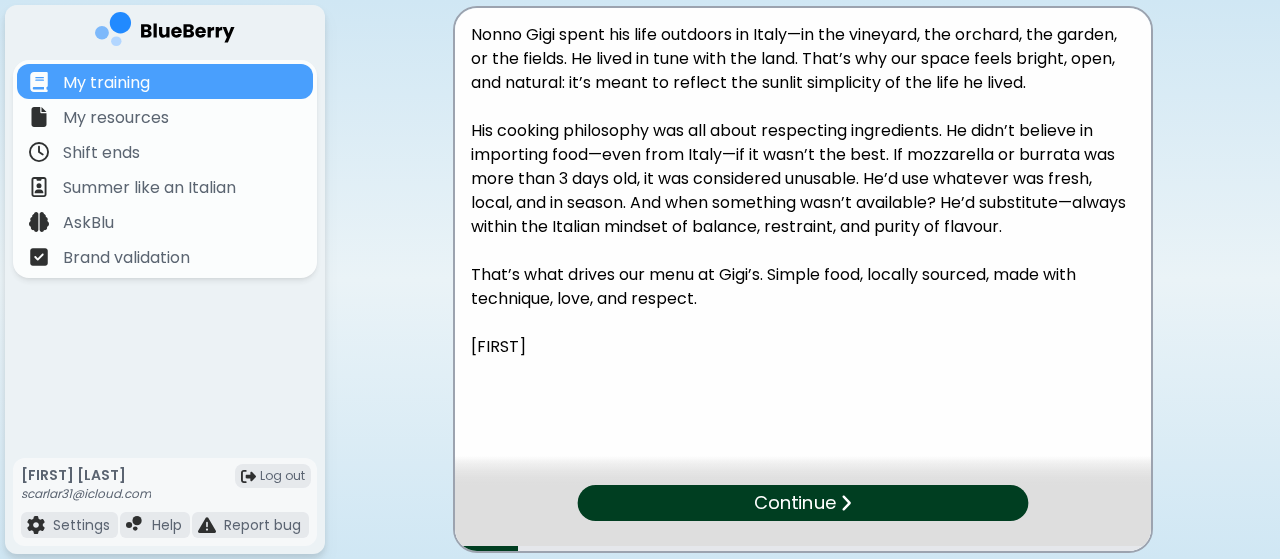 click on "Continue" at bounding box center [802, 503] 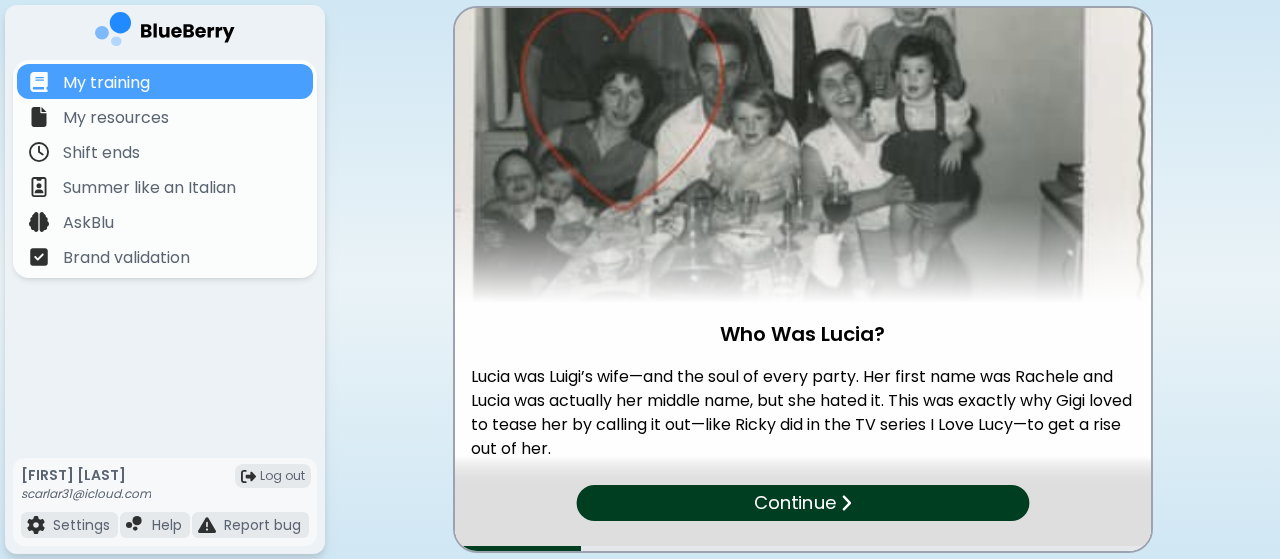 scroll, scrollTop: 373, scrollLeft: 0, axis: vertical 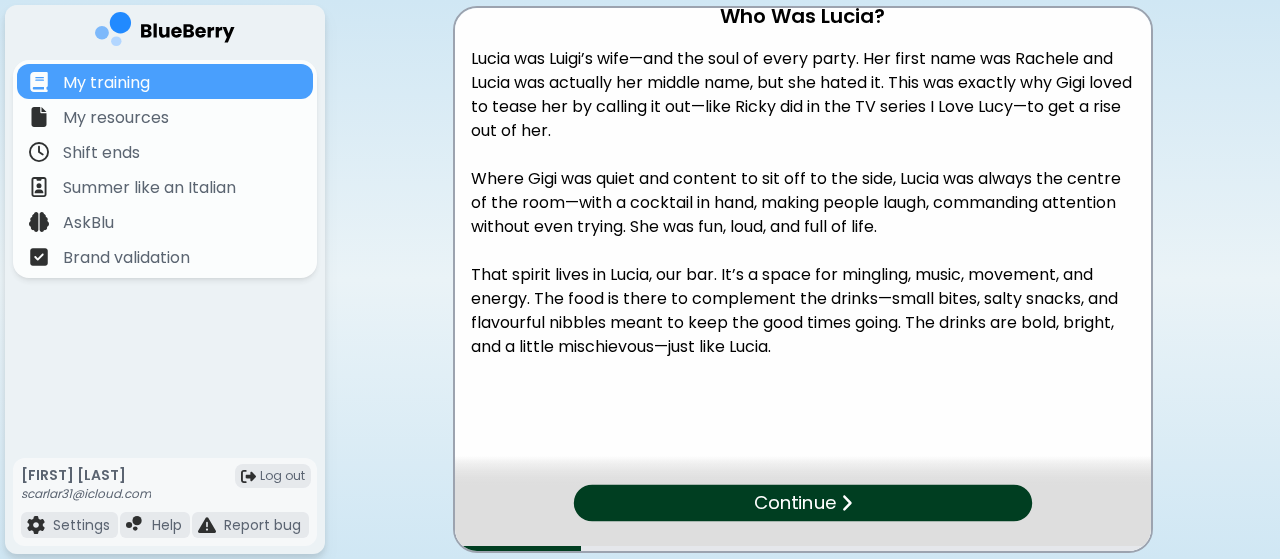 click on "Continue" at bounding box center [802, 503] 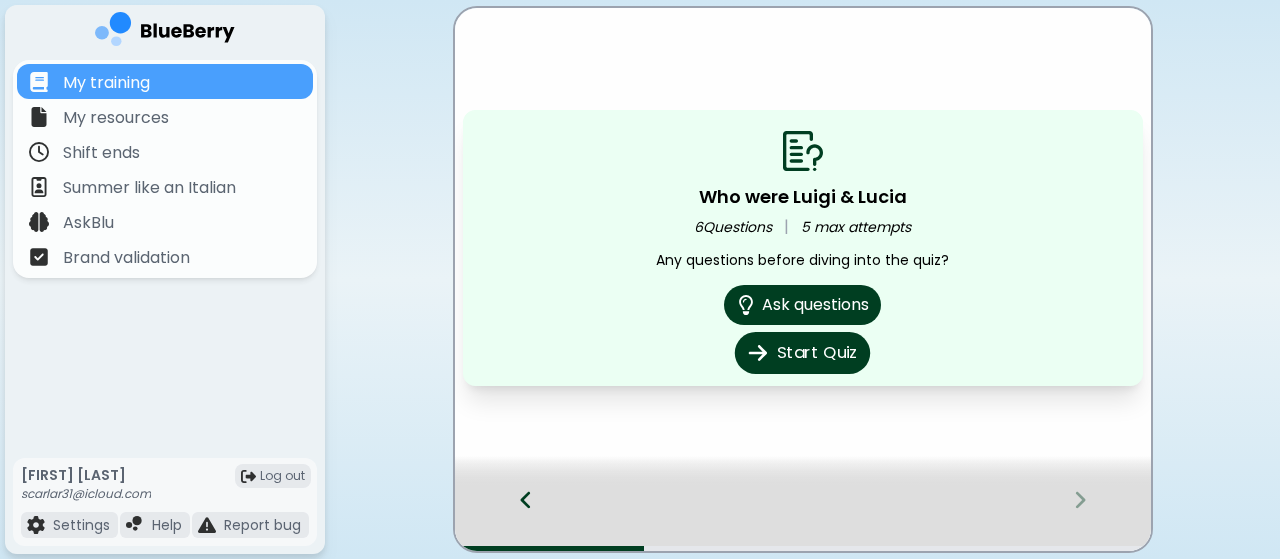 click on "Start Quiz" at bounding box center (802, 353) 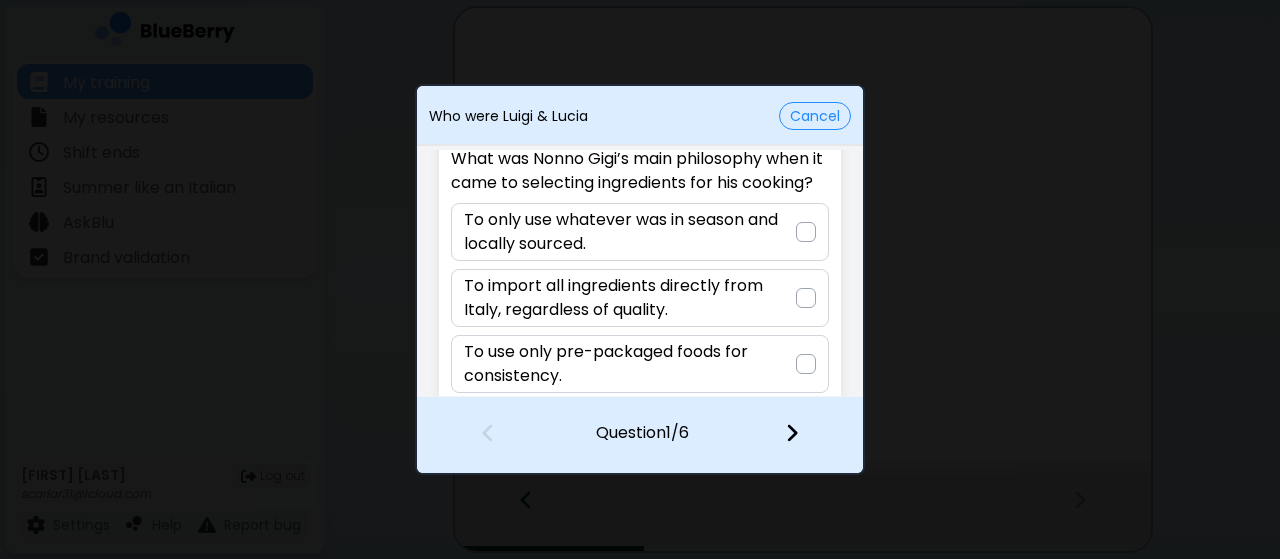 scroll, scrollTop: 74, scrollLeft: 0, axis: vertical 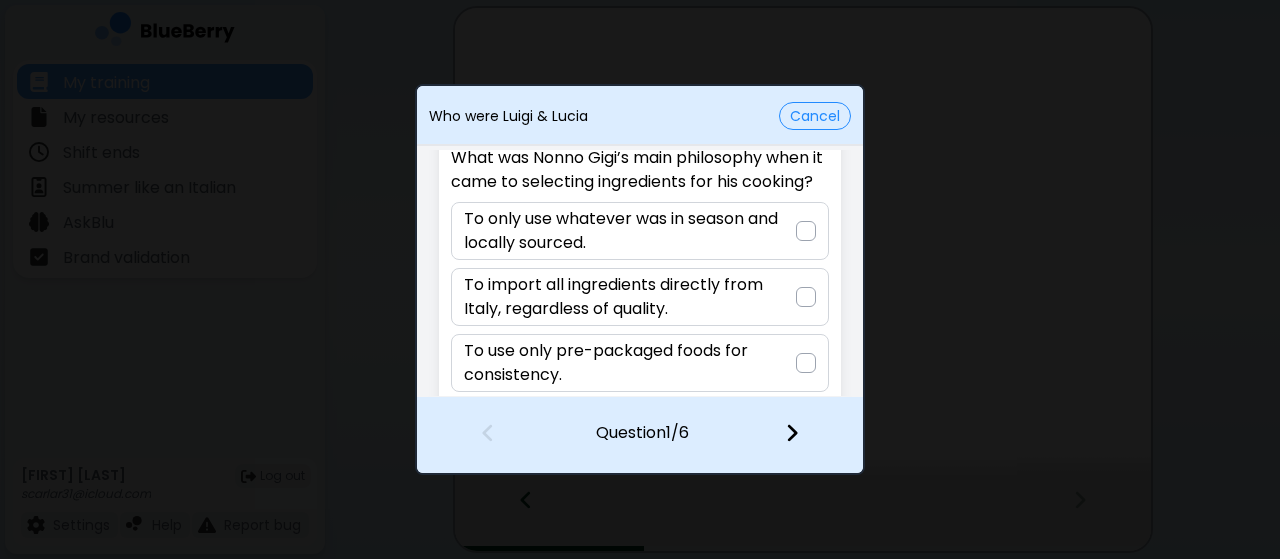 click on "To only use whatever was in season and locally sourced." at bounding box center [629, 231] 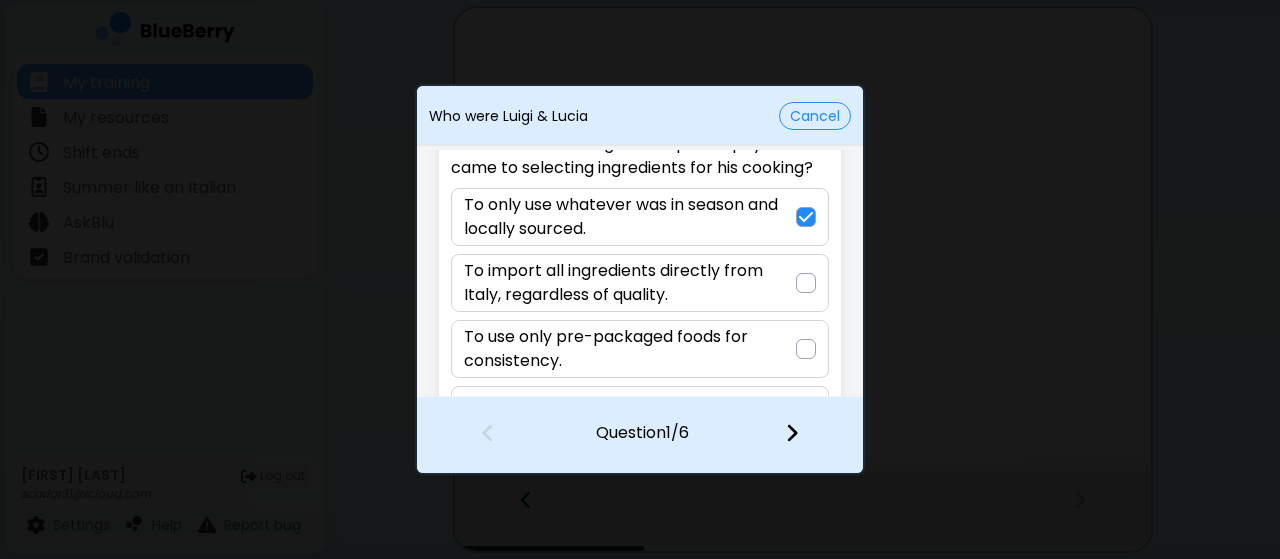 scroll, scrollTop: 88, scrollLeft: 0, axis: vertical 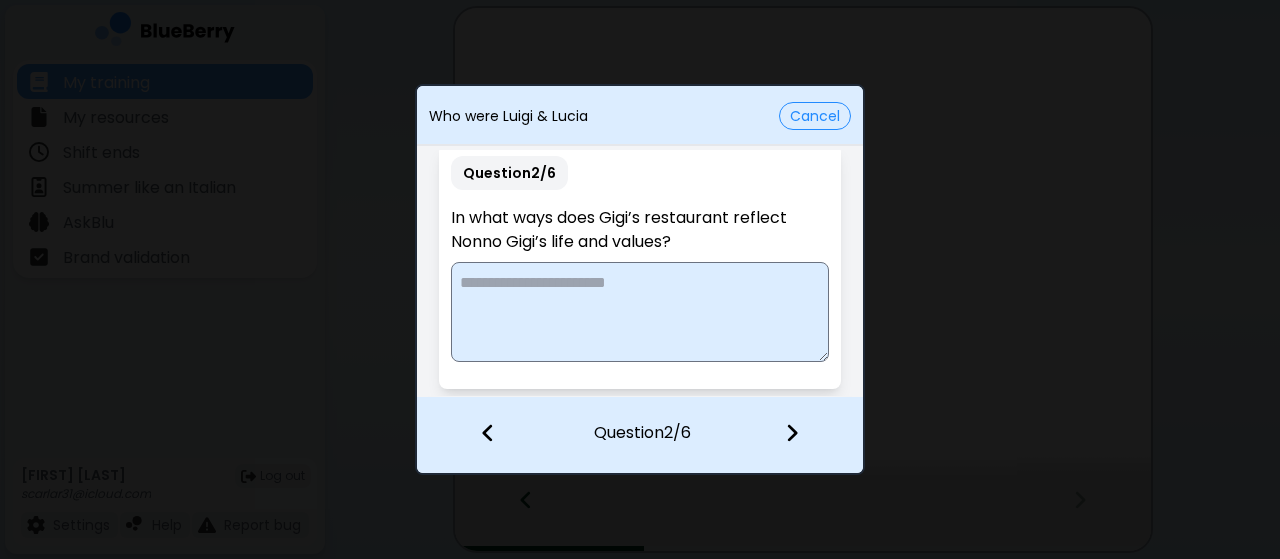 click at bounding box center (639, 312) 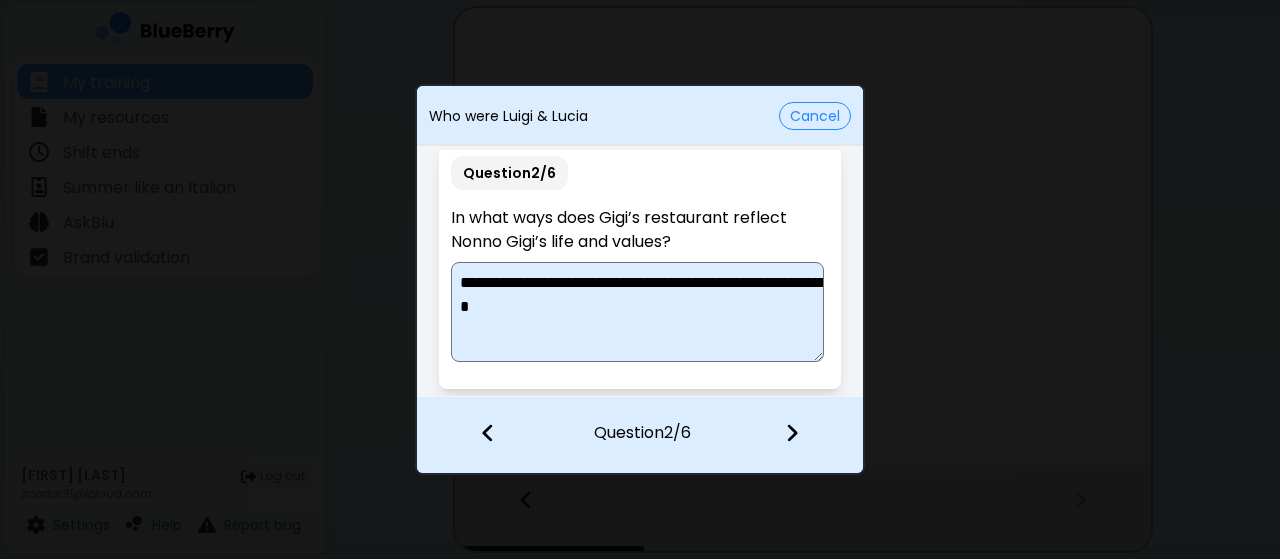 click on "**********" at bounding box center (637, 312) 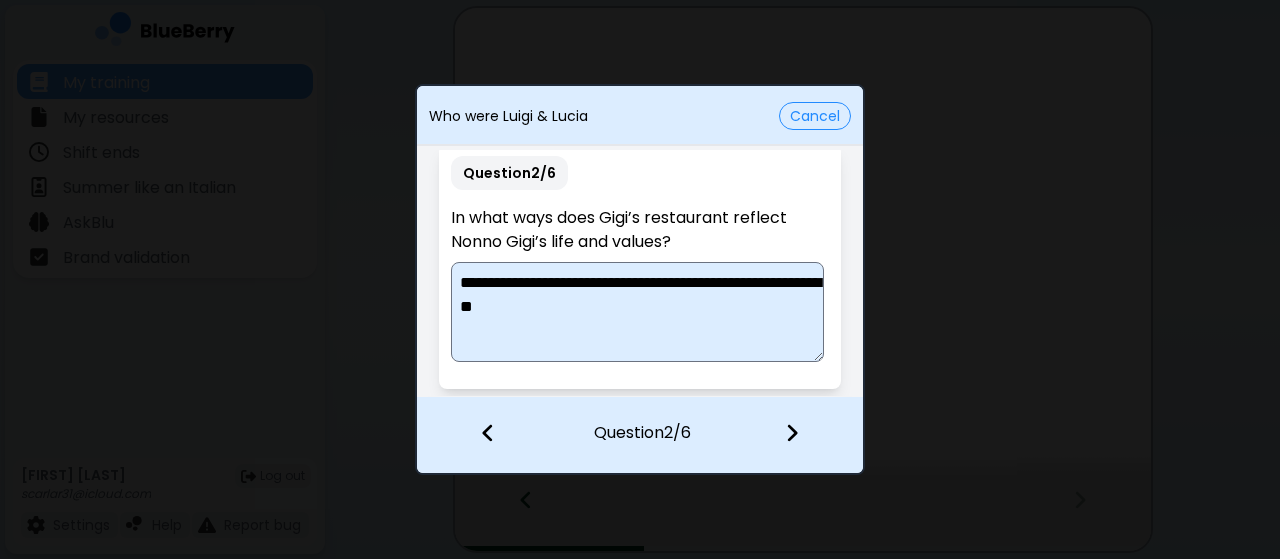 click on "**********" at bounding box center [637, 312] 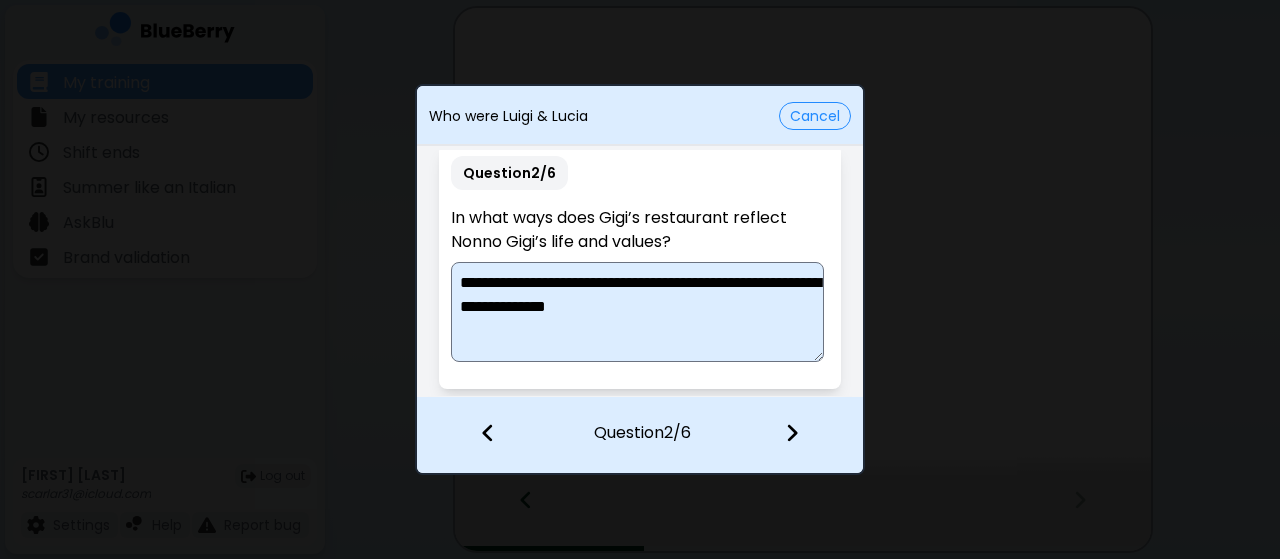 click on "**********" at bounding box center [637, 312] 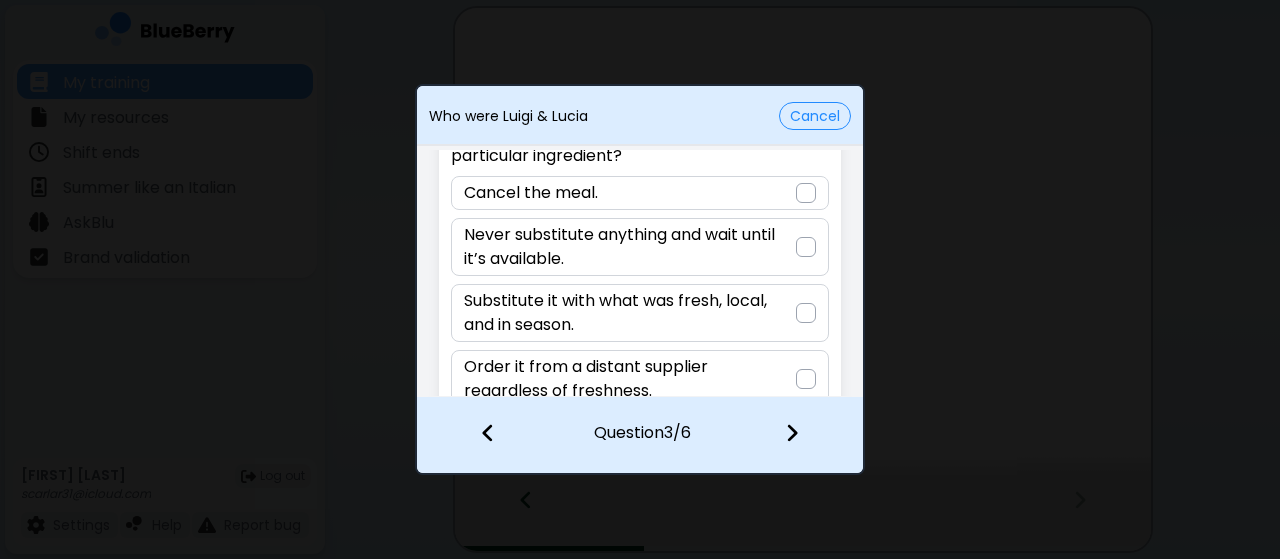 scroll, scrollTop: 103, scrollLeft: 0, axis: vertical 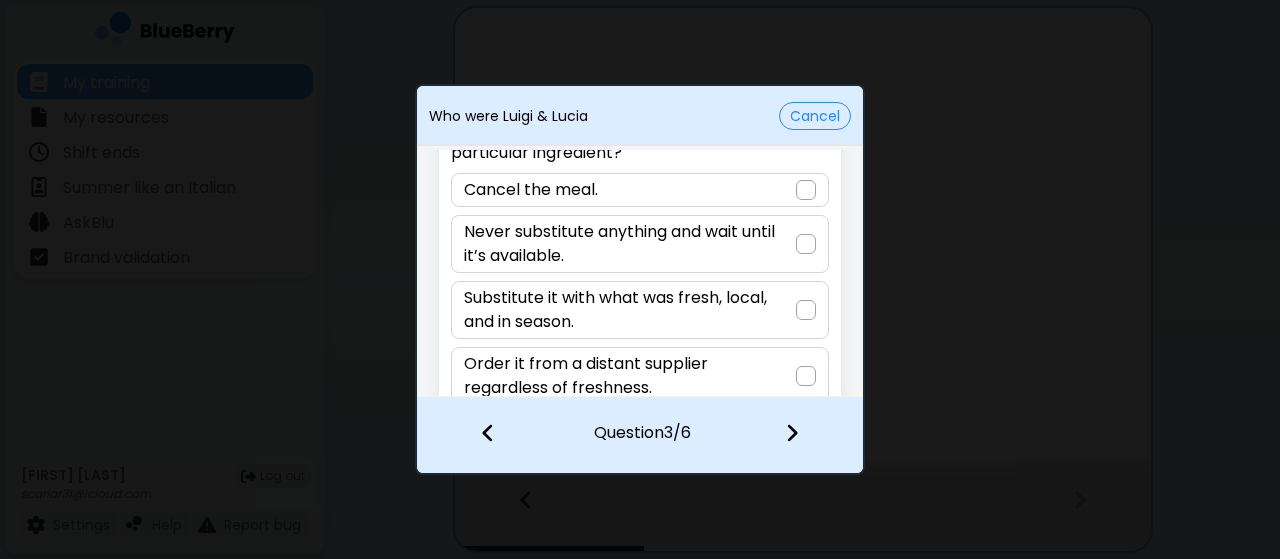 click on "Substitute it with what was fresh, local, and in season." at bounding box center (629, 310) 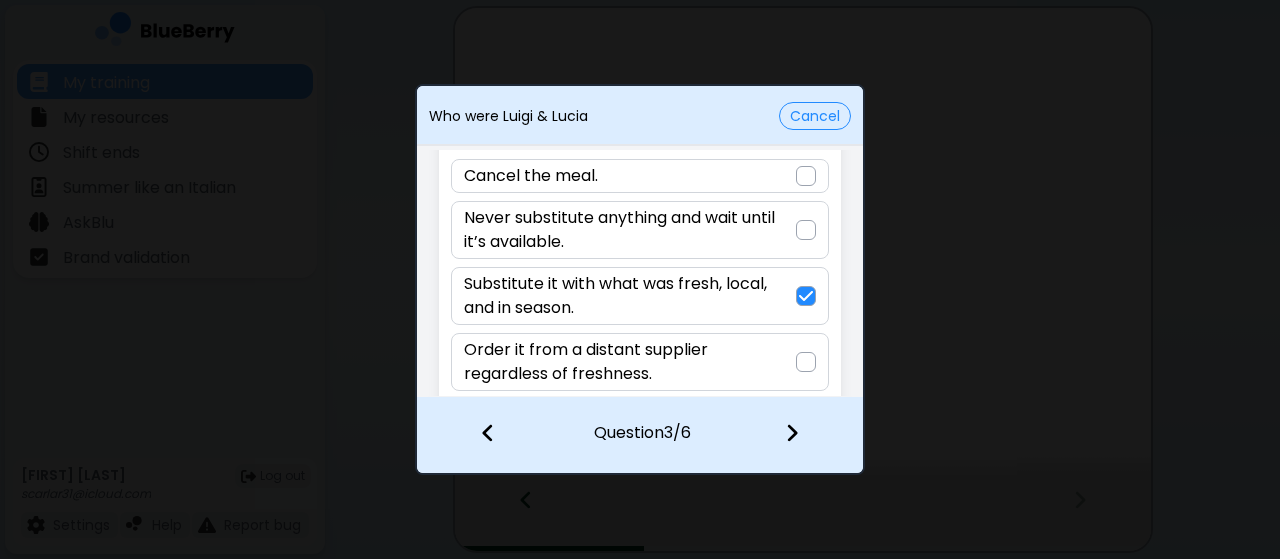 scroll, scrollTop: 136, scrollLeft: 0, axis: vertical 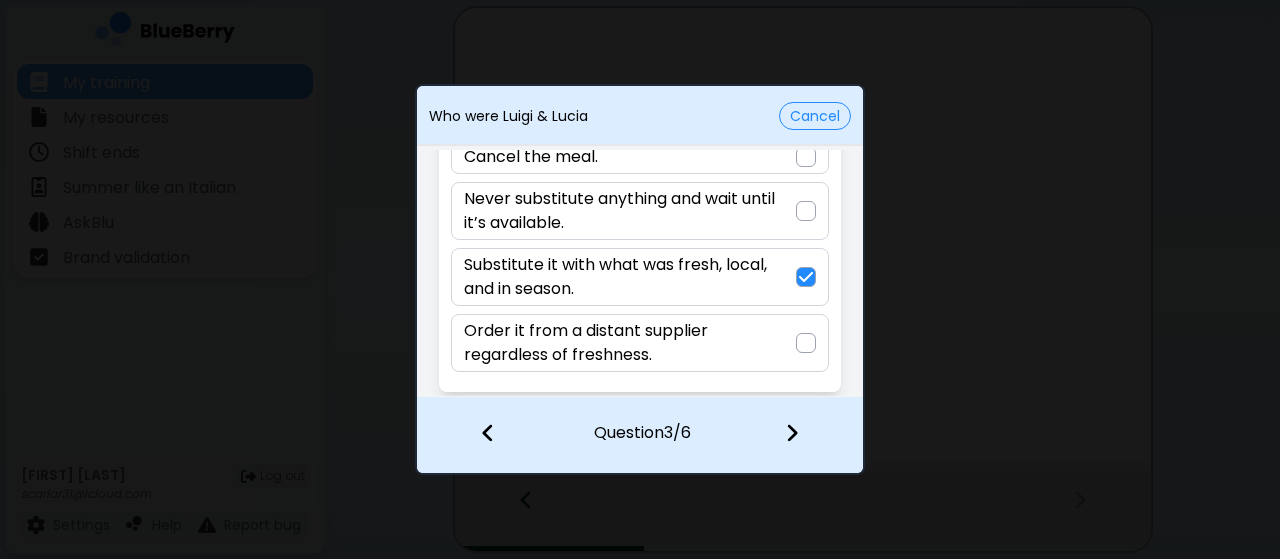 click at bounding box center [792, 433] 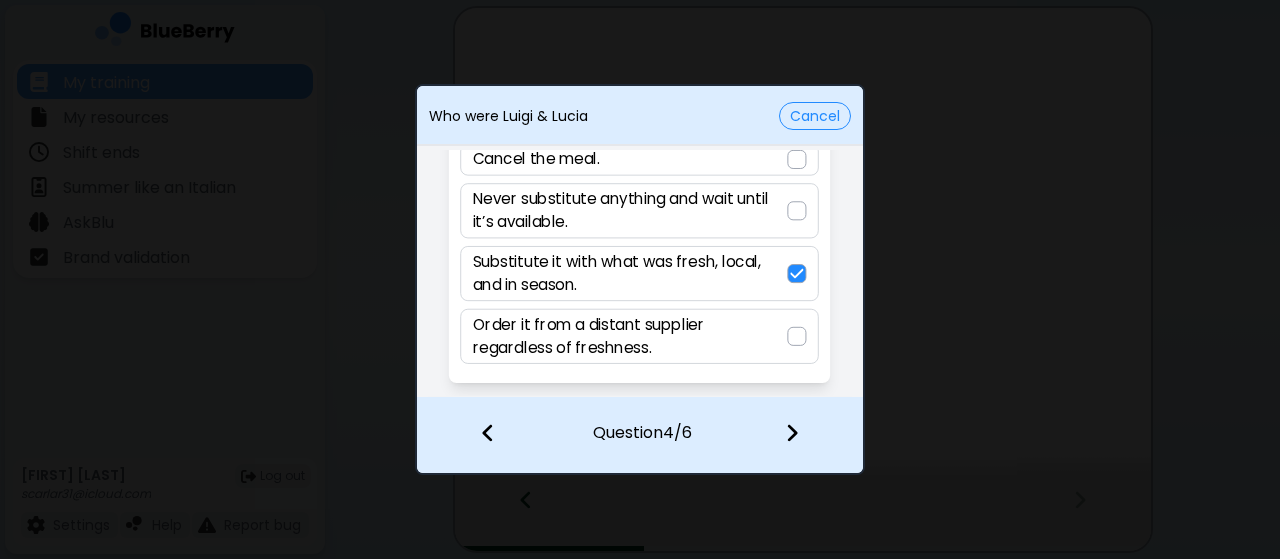 scroll, scrollTop: 40, scrollLeft: 0, axis: vertical 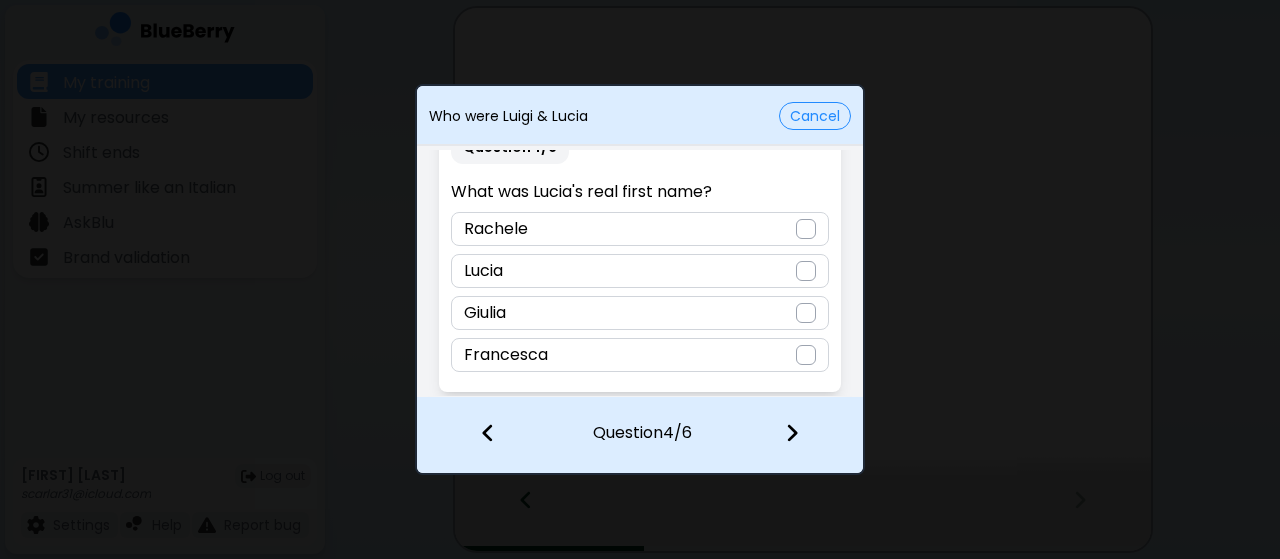 click on "Rachele" at bounding box center (639, 229) 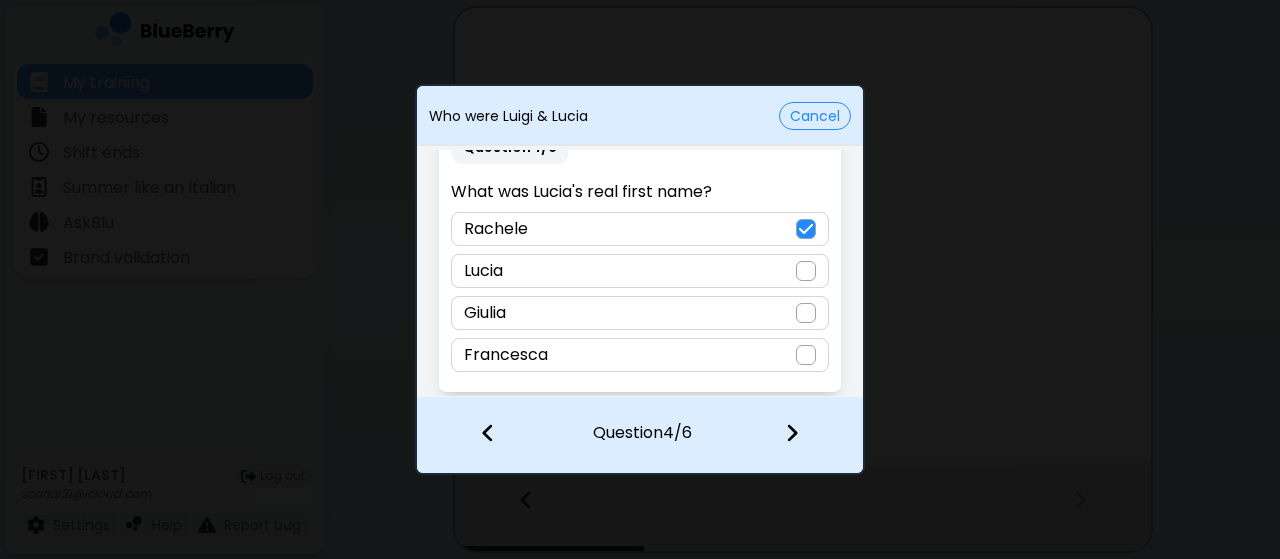 click at bounding box center [792, 433] 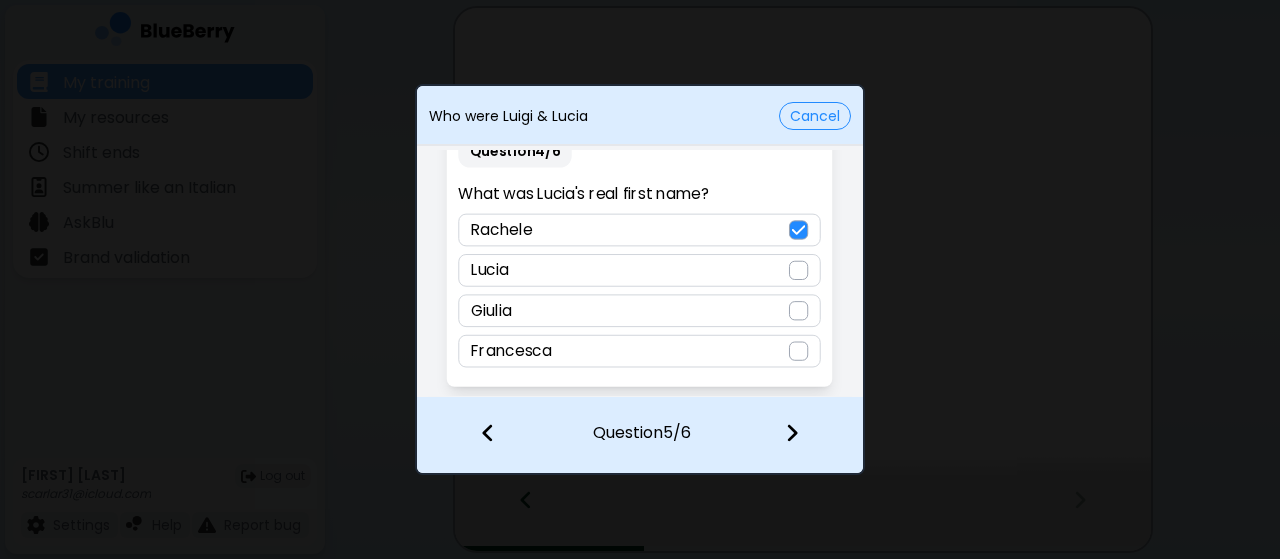 scroll, scrollTop: 38, scrollLeft: 0, axis: vertical 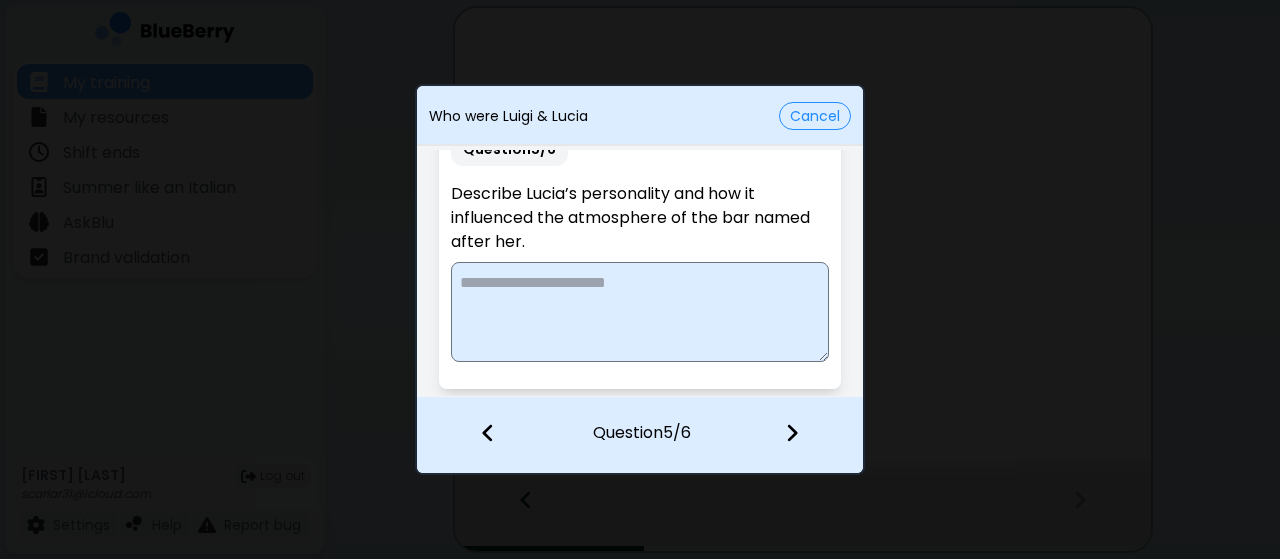 click at bounding box center (639, 312) 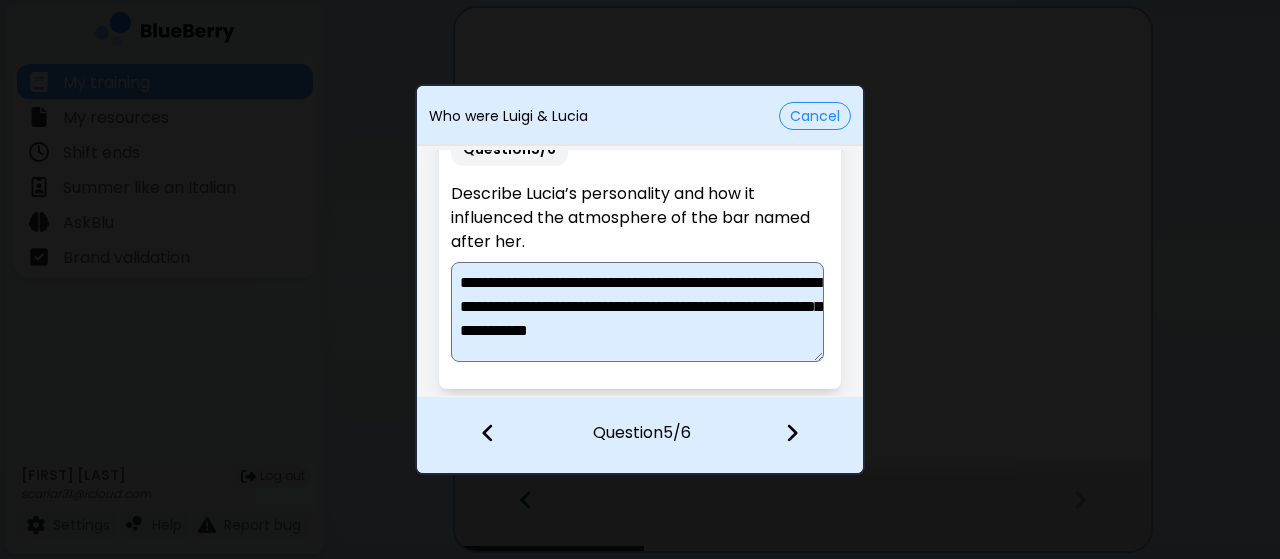 click on "**********" at bounding box center [637, 312] 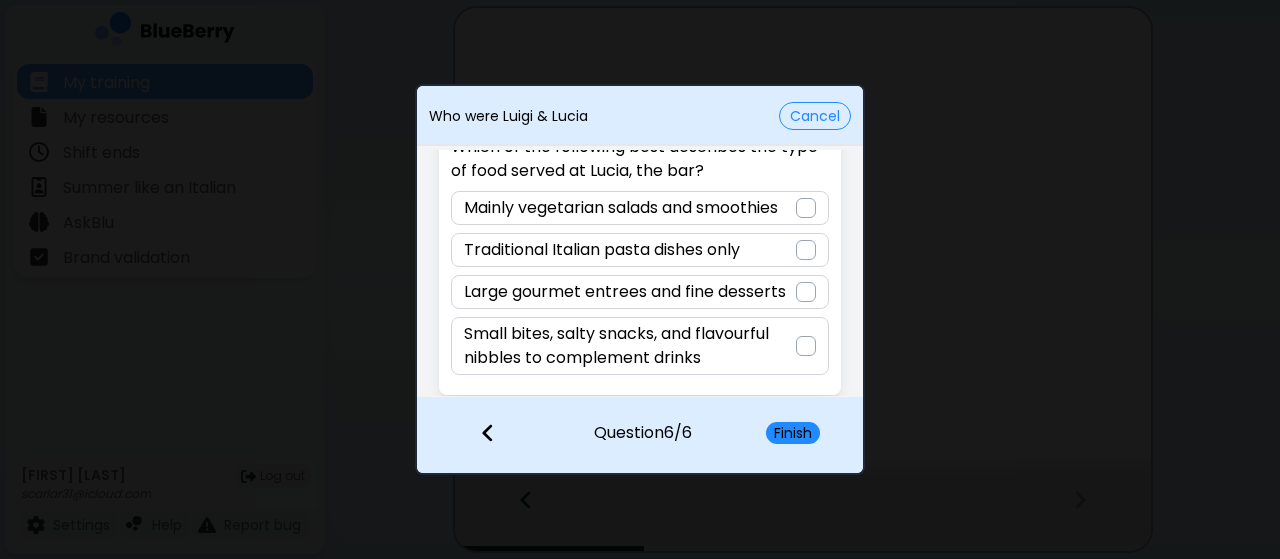 scroll, scrollTop: 88, scrollLeft: 0, axis: vertical 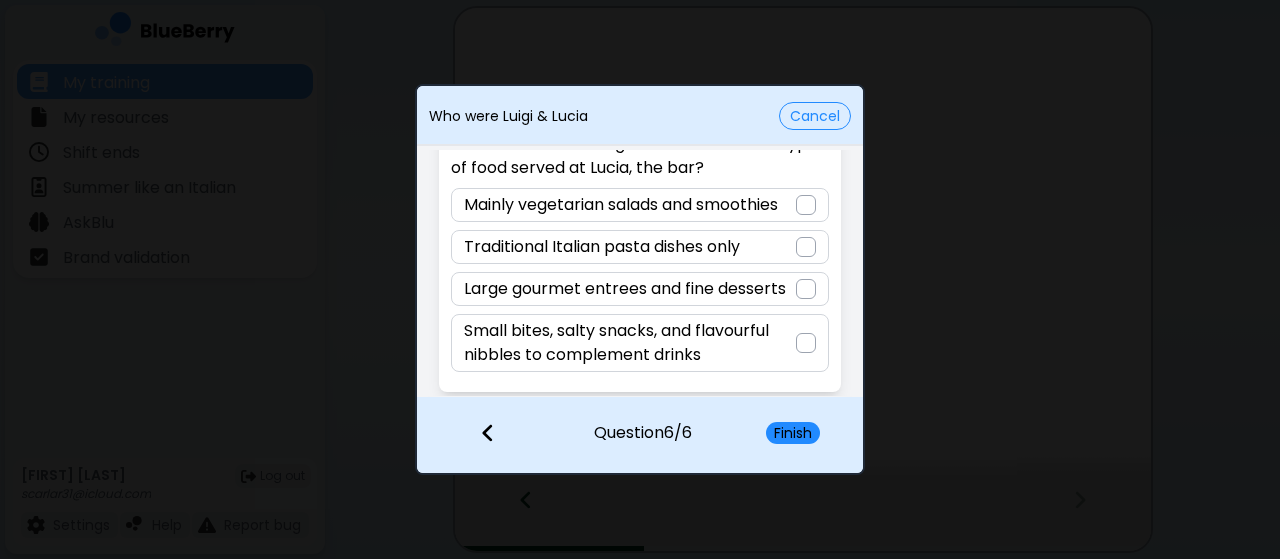 click at bounding box center [806, 343] 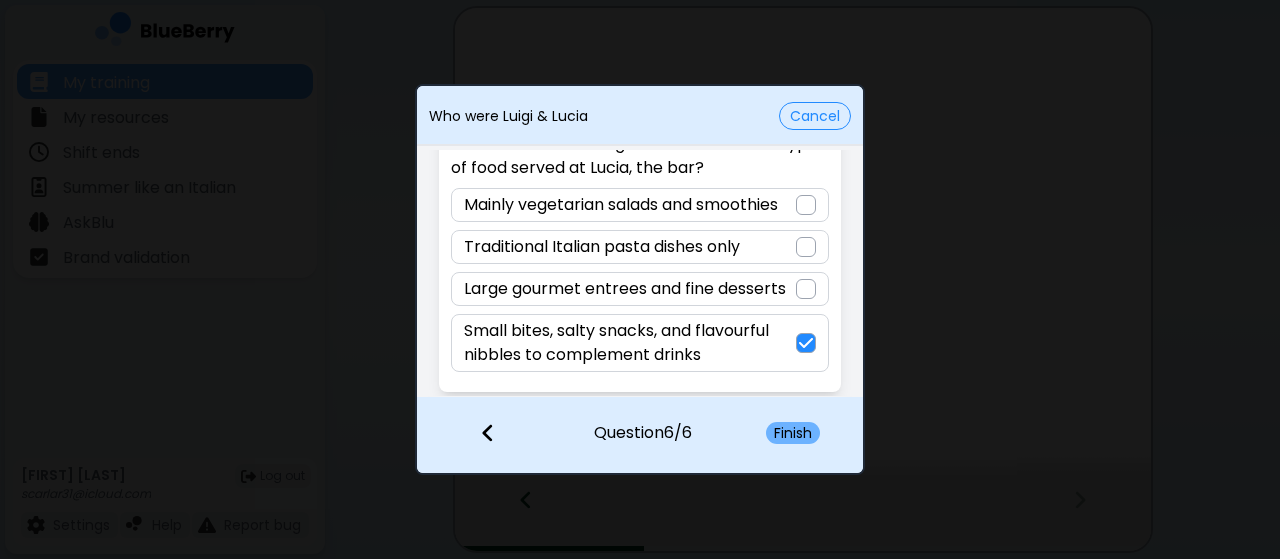 click on "Finish" at bounding box center [793, 433] 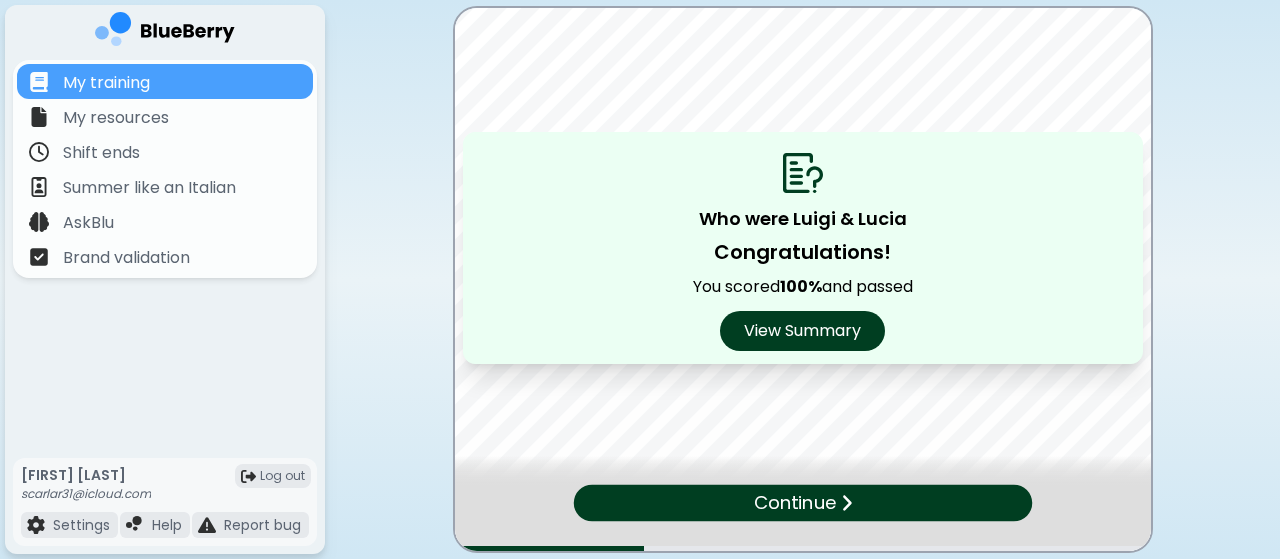 click on "Continue" at bounding box center [802, 503] 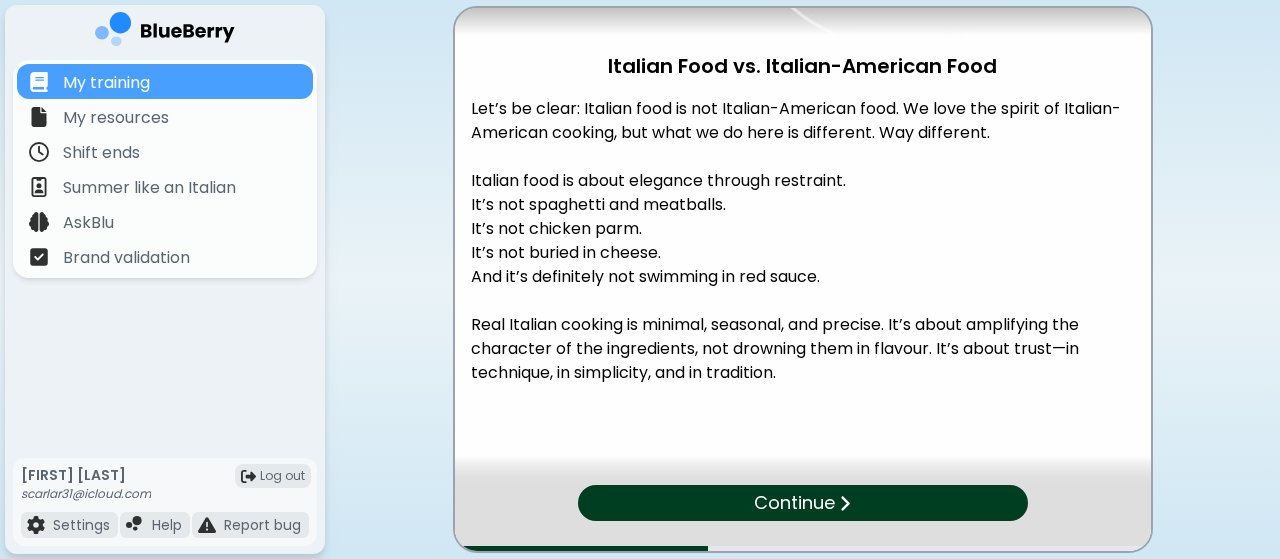 scroll, scrollTop: 349, scrollLeft: 0, axis: vertical 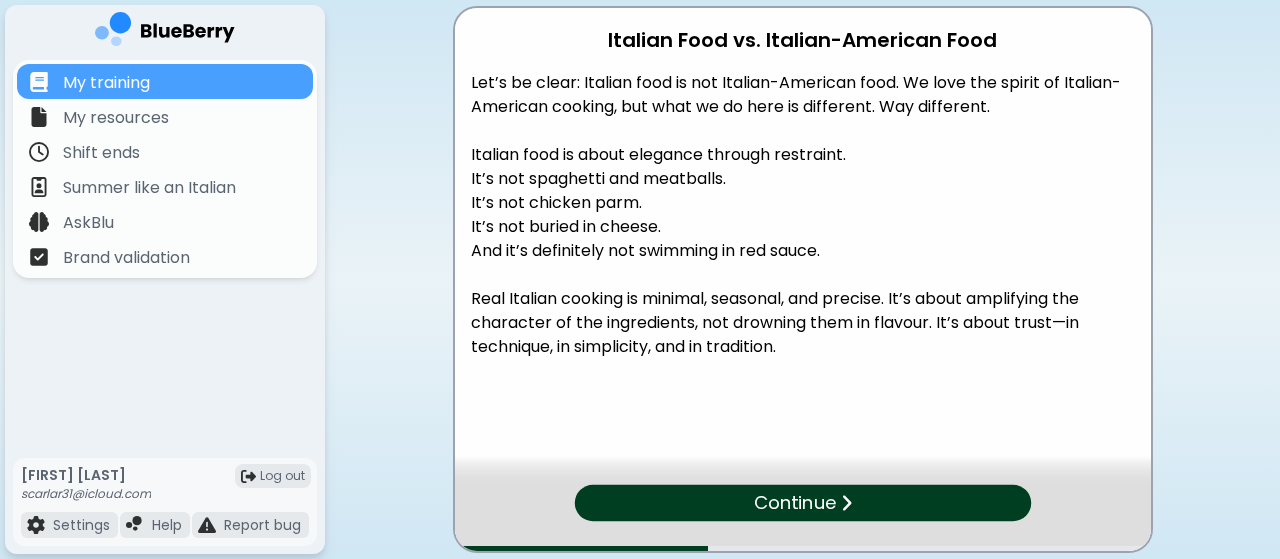 click at bounding box center (846, 503) 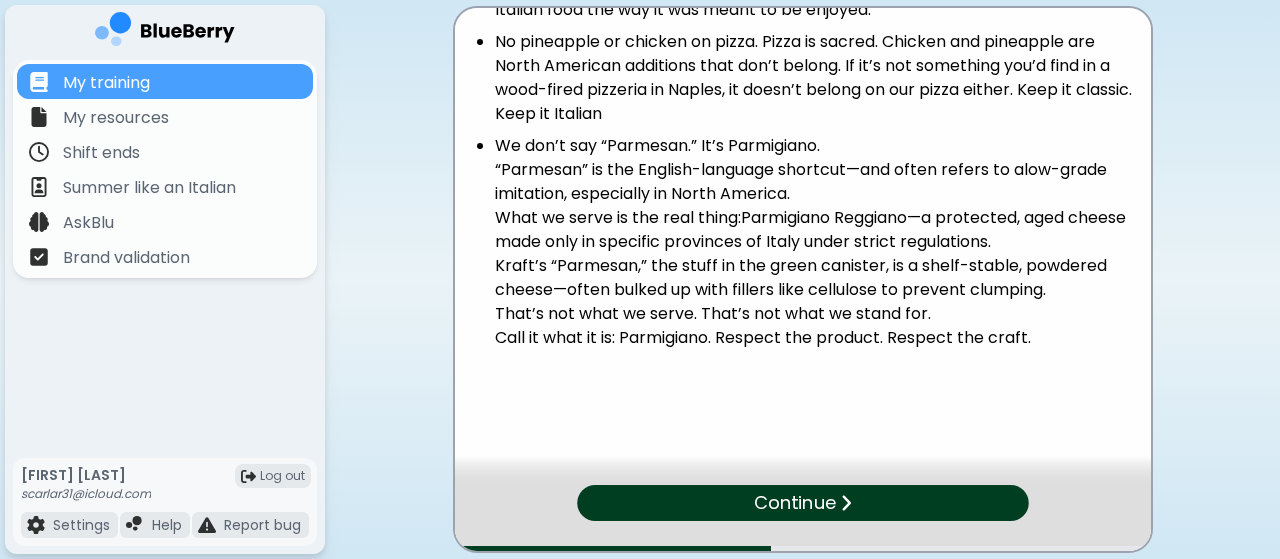 scroll, scrollTop: 1005, scrollLeft: 0, axis: vertical 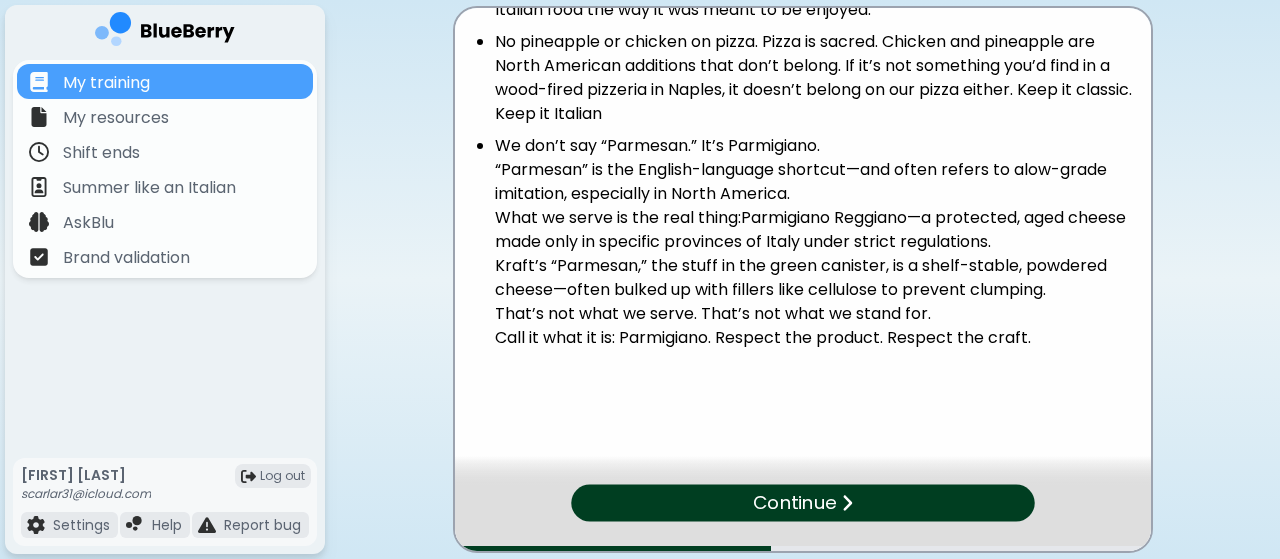 click on "Continue" at bounding box center [802, 503] 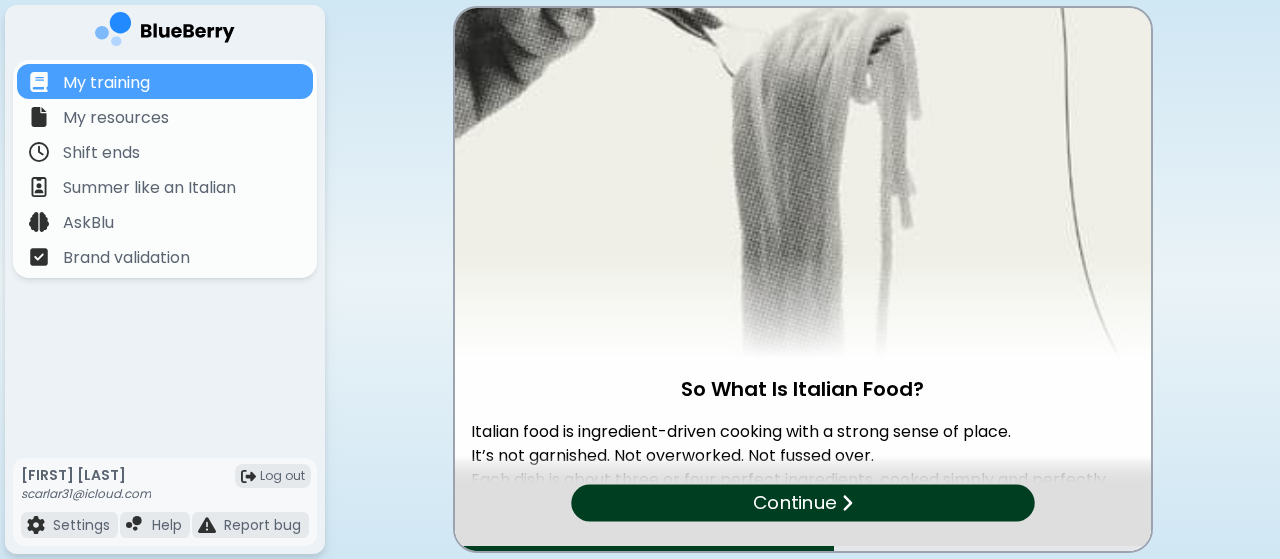 scroll, scrollTop: 277, scrollLeft: 0, axis: vertical 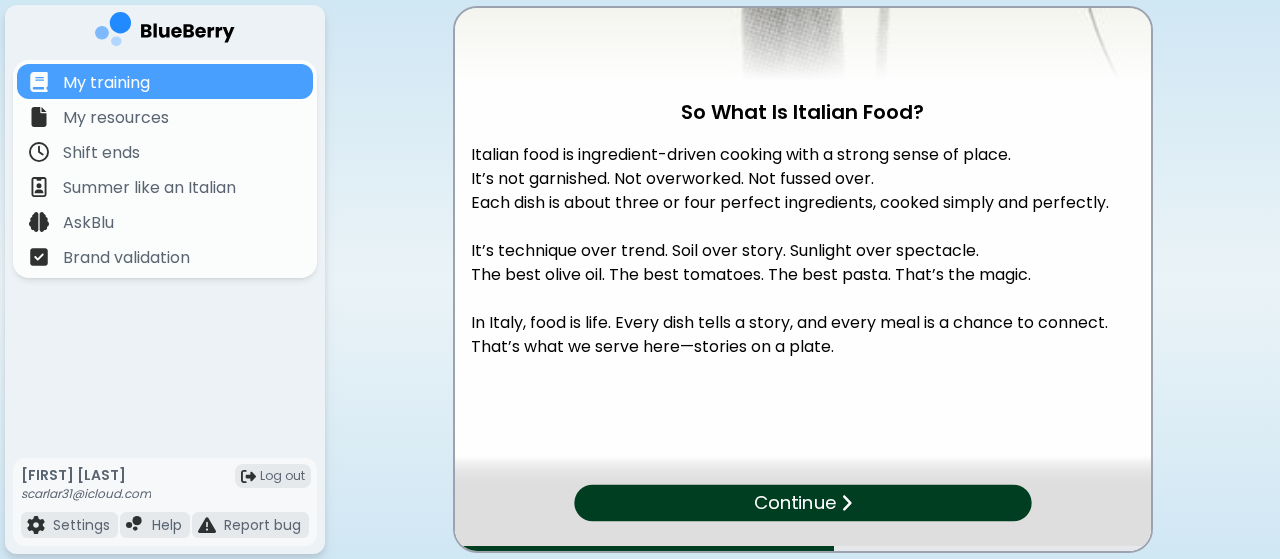click on "Continue" at bounding box center (802, 503) 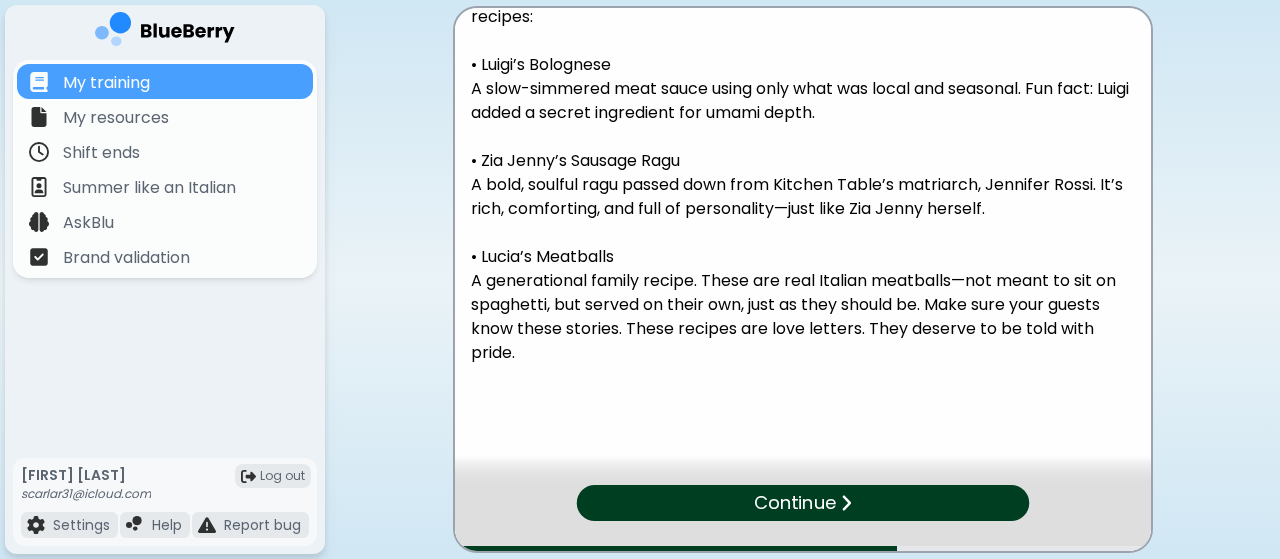 scroll, scrollTop: 445, scrollLeft: 0, axis: vertical 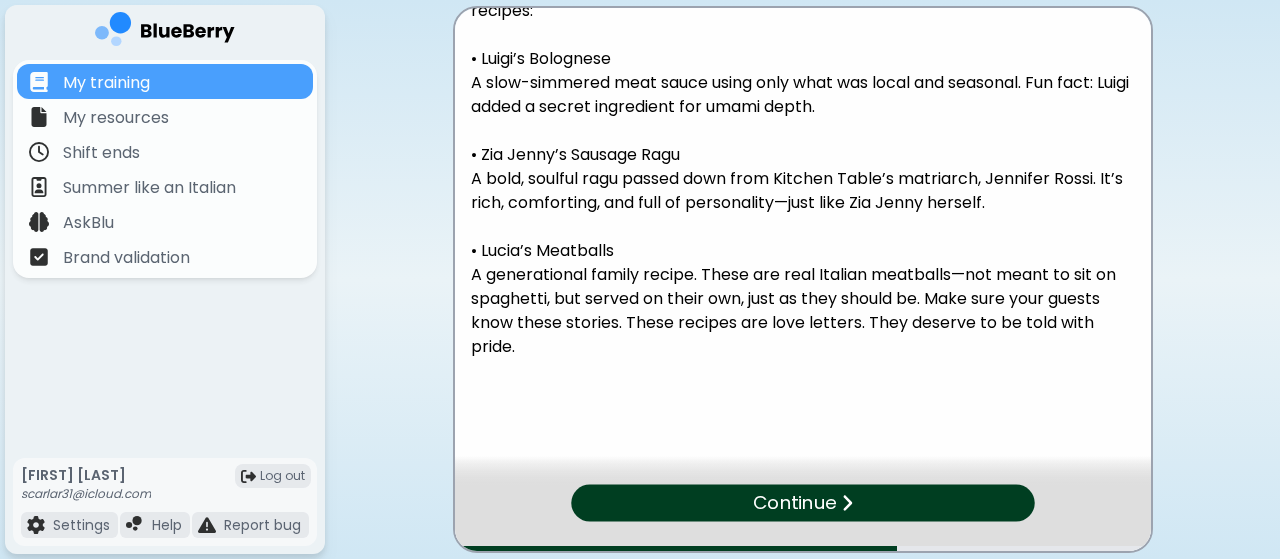 click at bounding box center [846, 504] 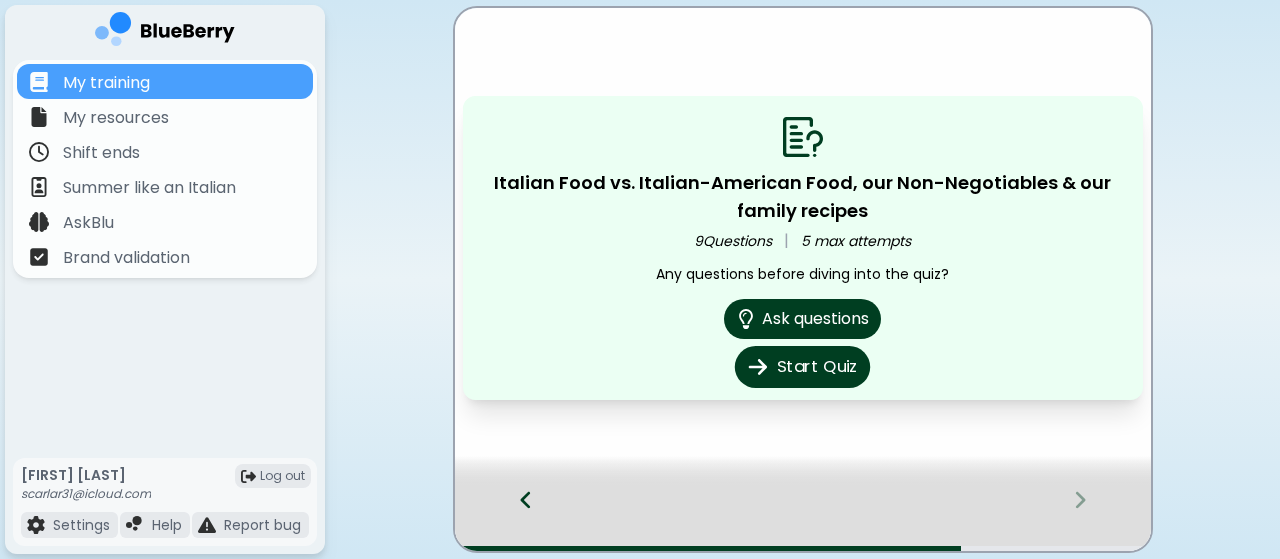 click on "Start Quiz" at bounding box center [802, 367] 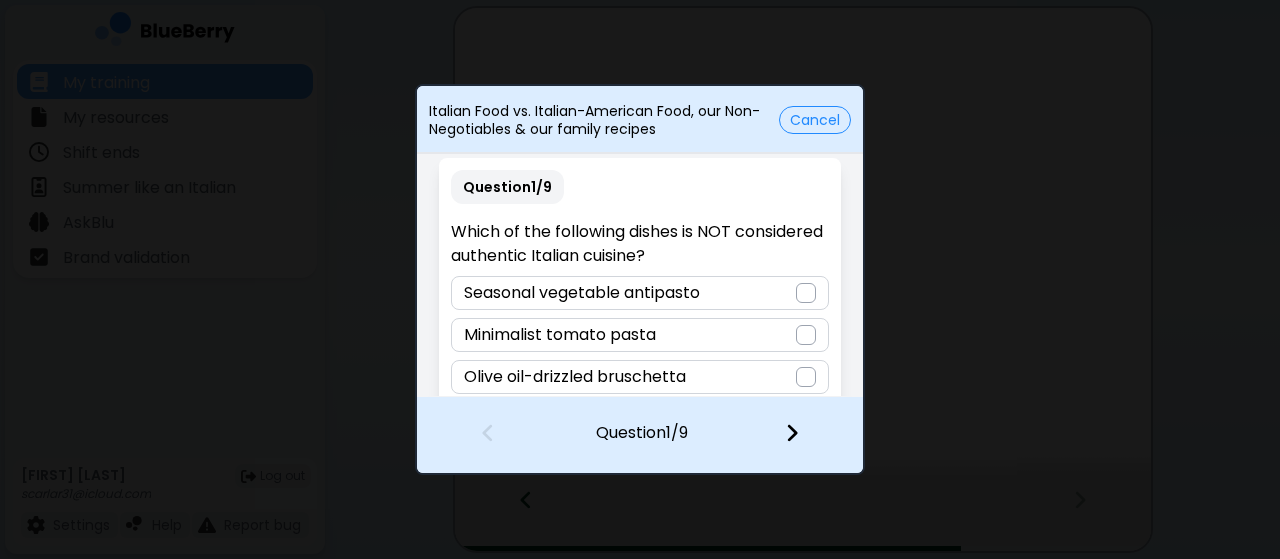 scroll, scrollTop: 64, scrollLeft: 0, axis: vertical 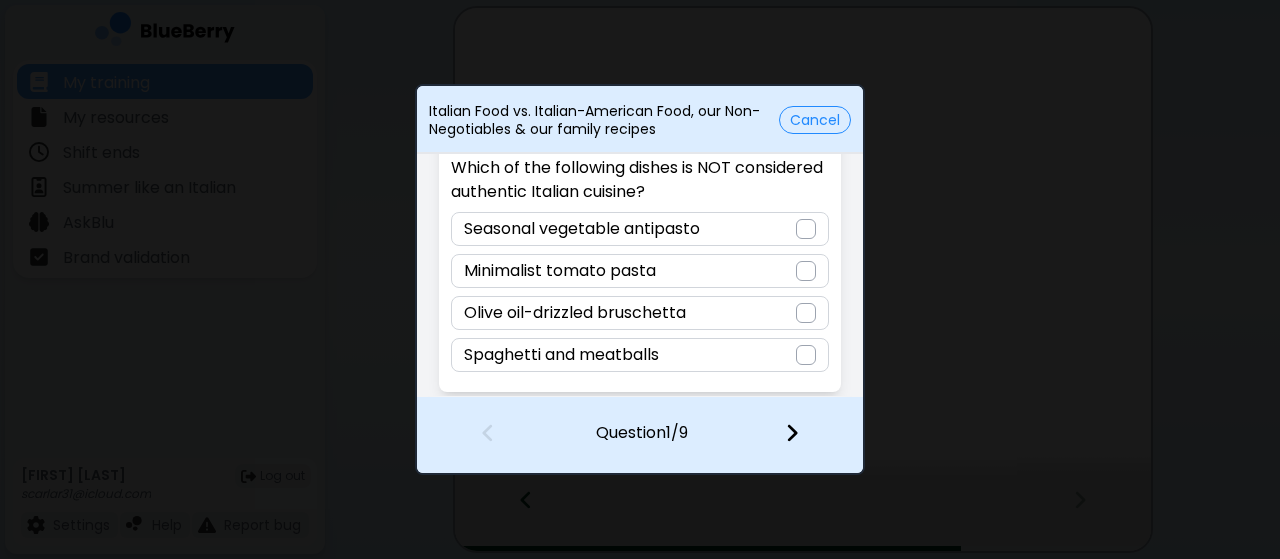 click on "Spaghetti and meatballs" at bounding box center [639, 355] 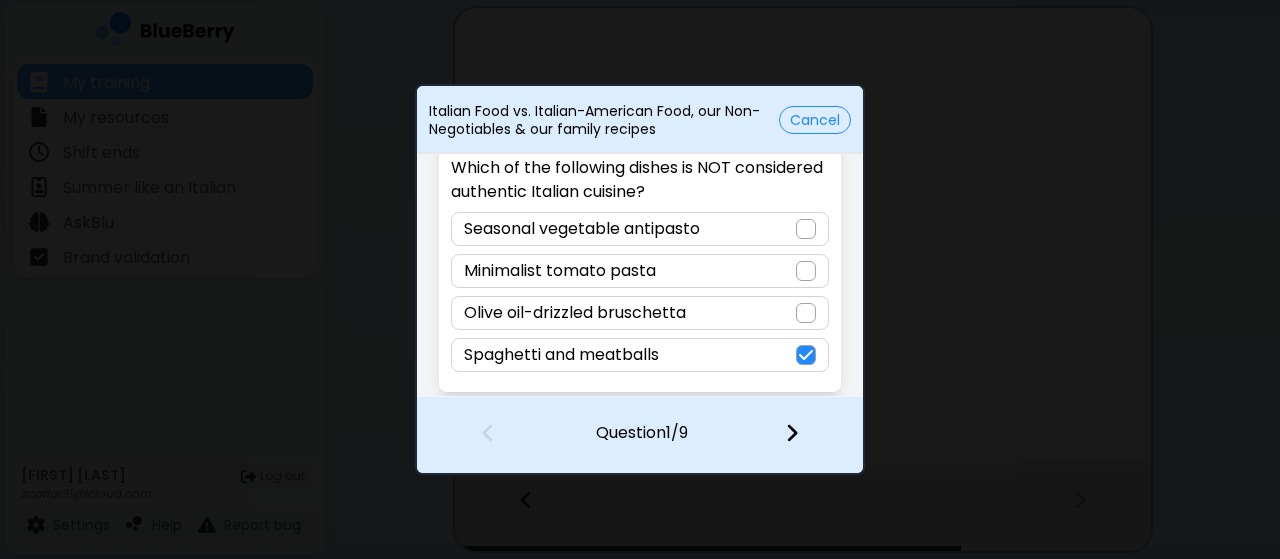 click at bounding box center (792, 433) 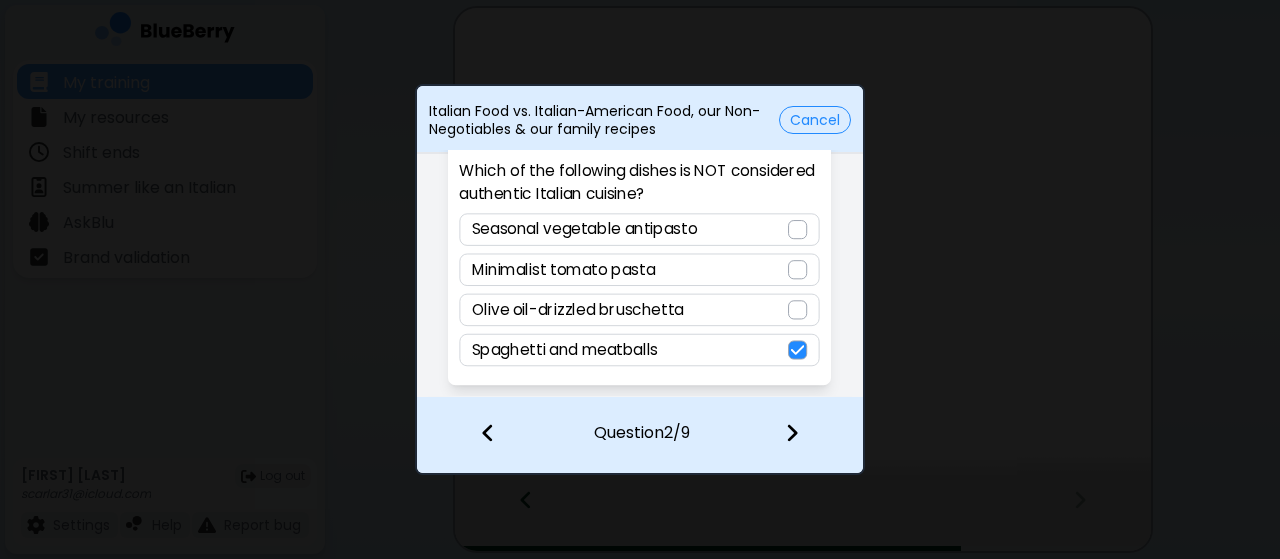 scroll, scrollTop: 40, scrollLeft: 0, axis: vertical 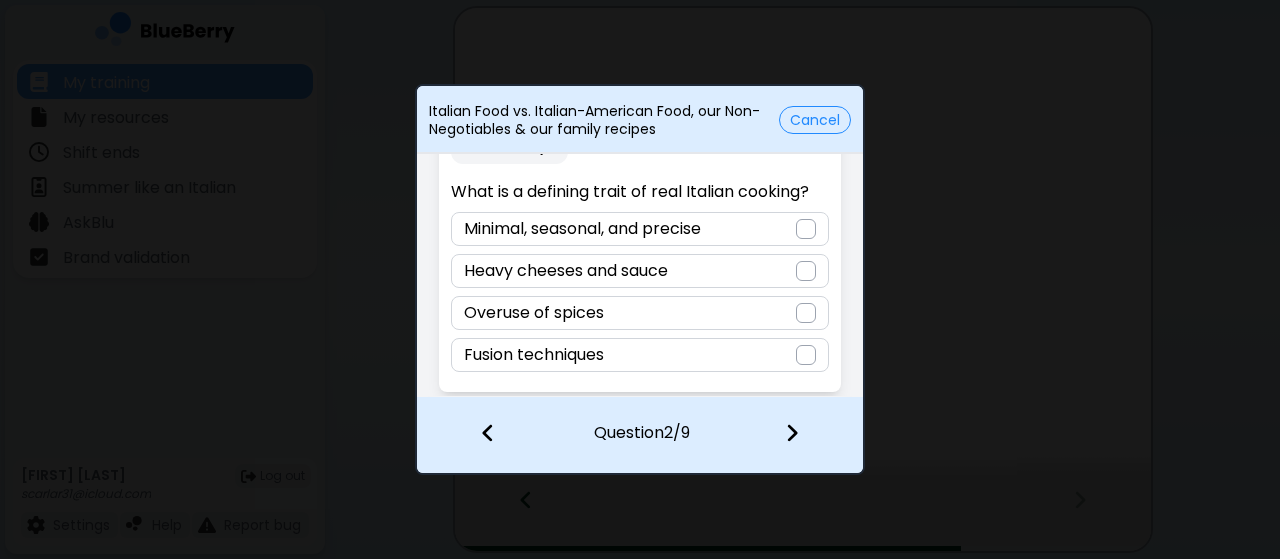 click on "Minimal, seasonal, and precise" at bounding box center [639, 229] 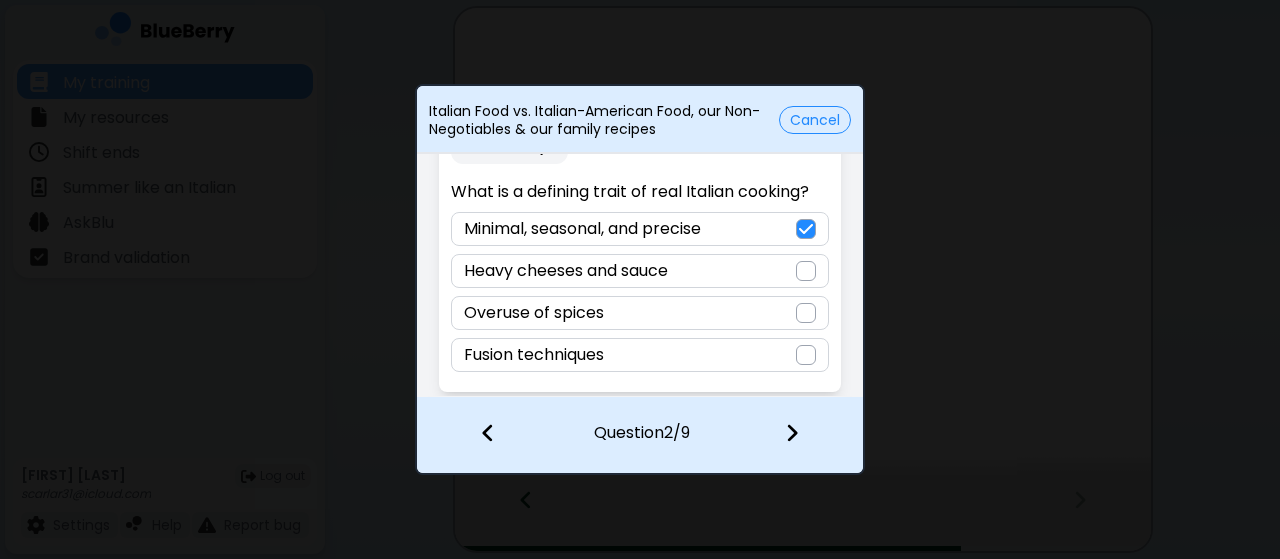 click at bounding box center (792, 433) 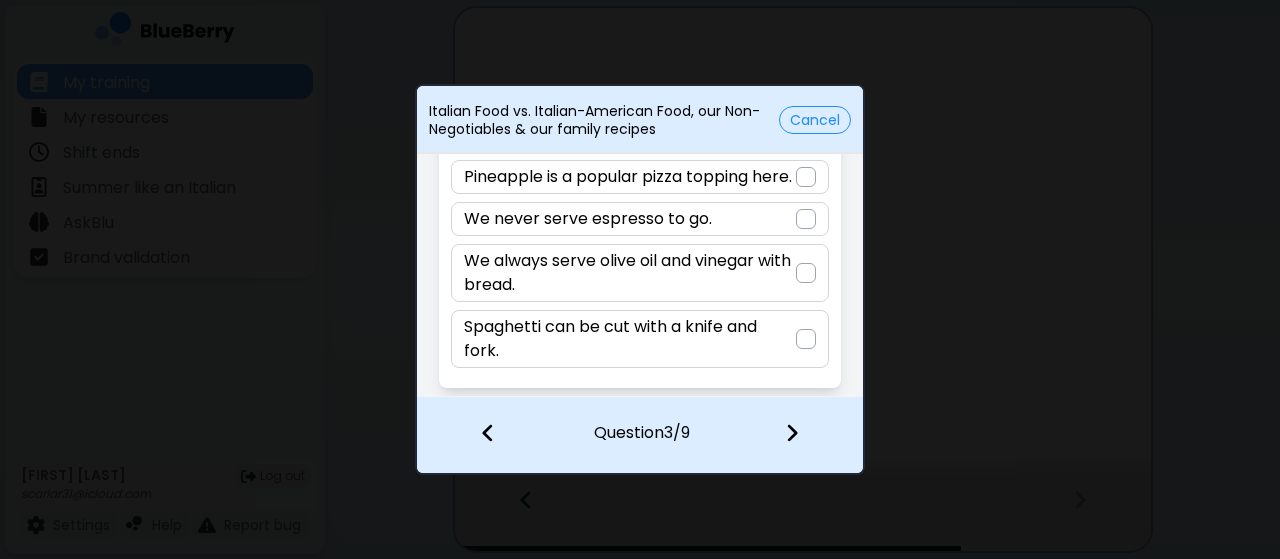 scroll, scrollTop: 160, scrollLeft: 0, axis: vertical 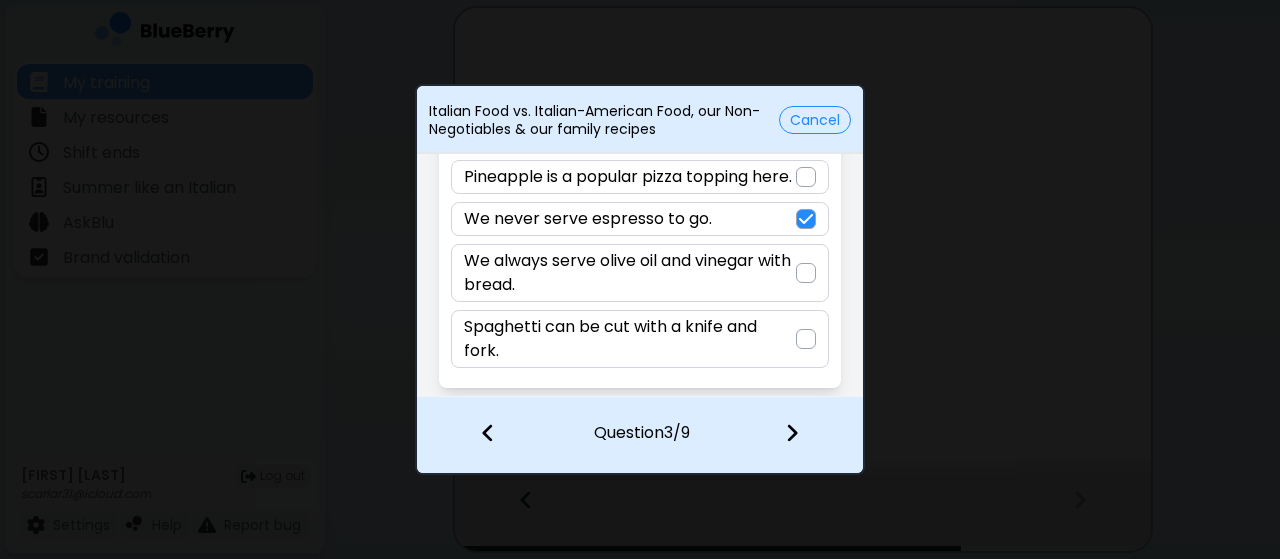 click at bounding box center (792, 433) 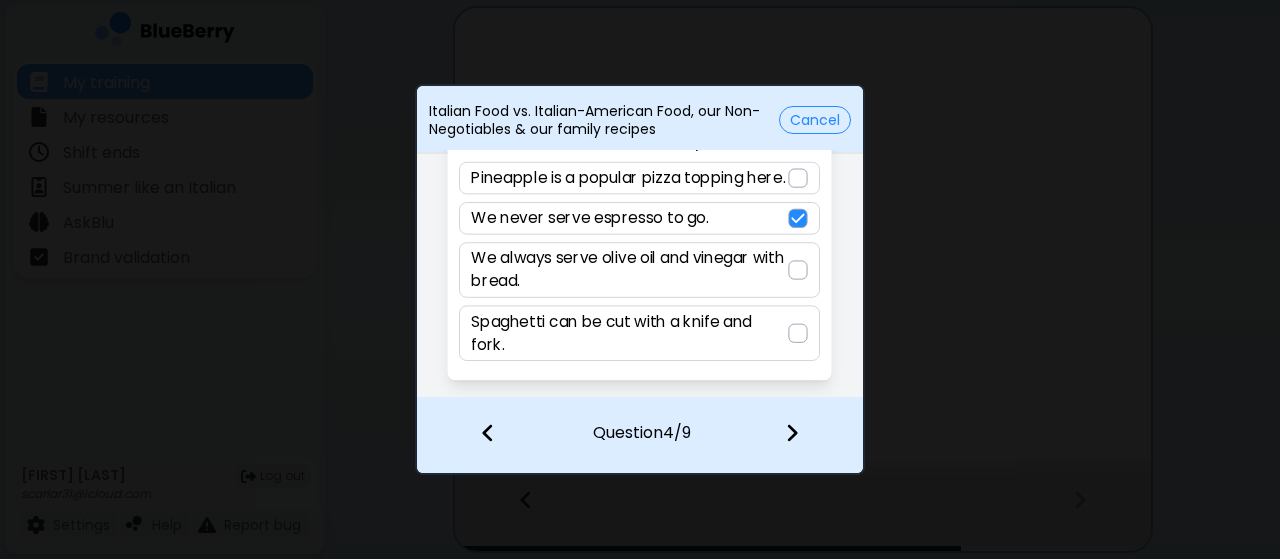 scroll, scrollTop: 38, scrollLeft: 0, axis: vertical 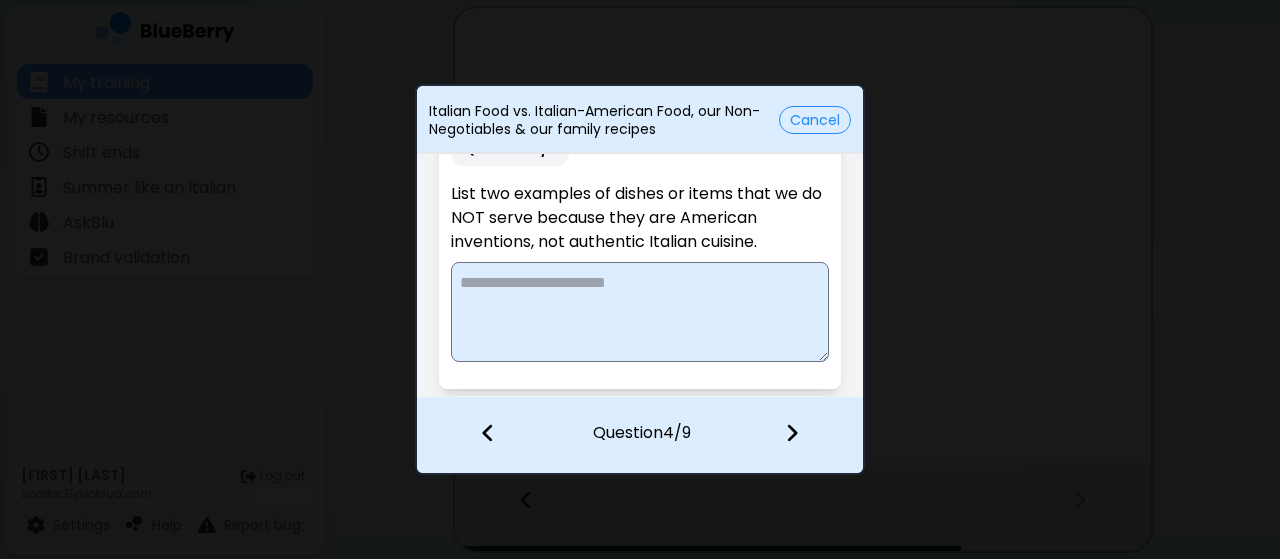 click at bounding box center [639, 312] 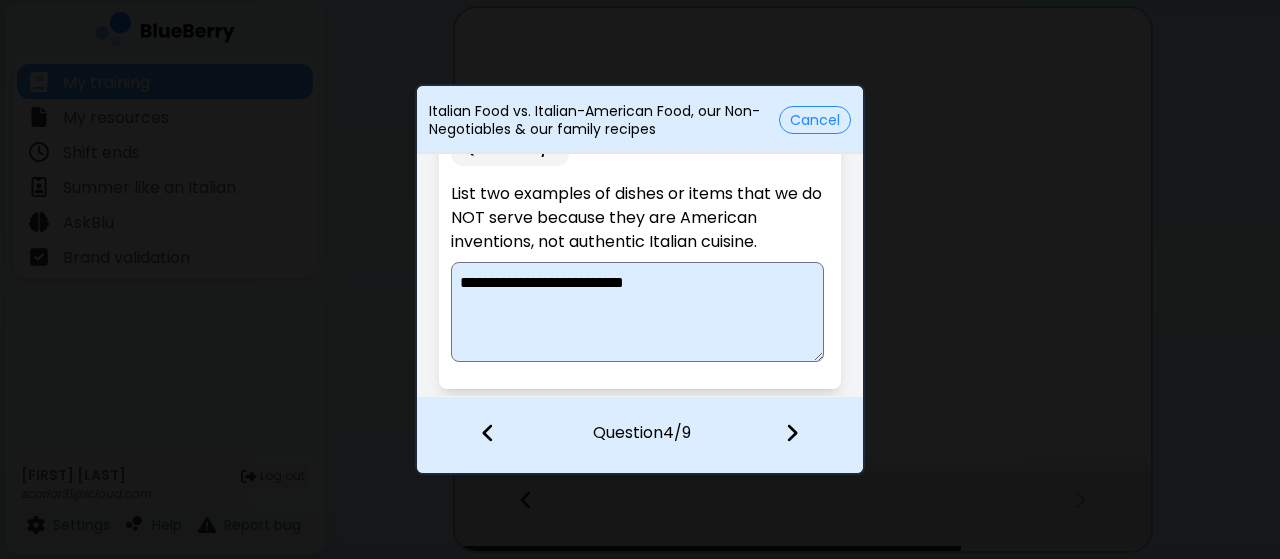 type on "**********" 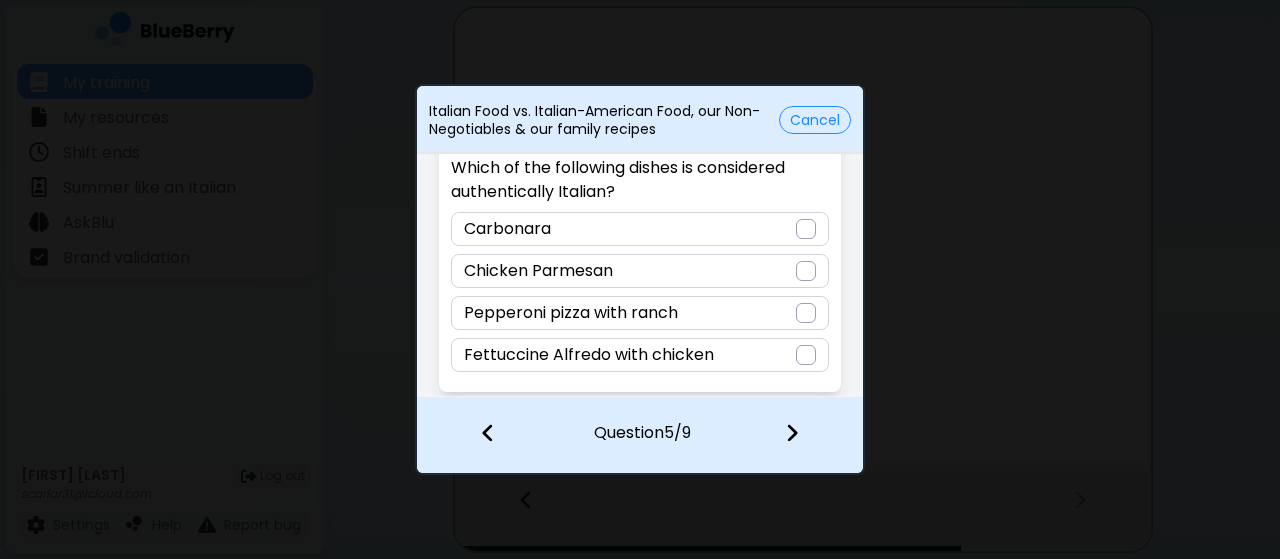 scroll, scrollTop: 64, scrollLeft: 0, axis: vertical 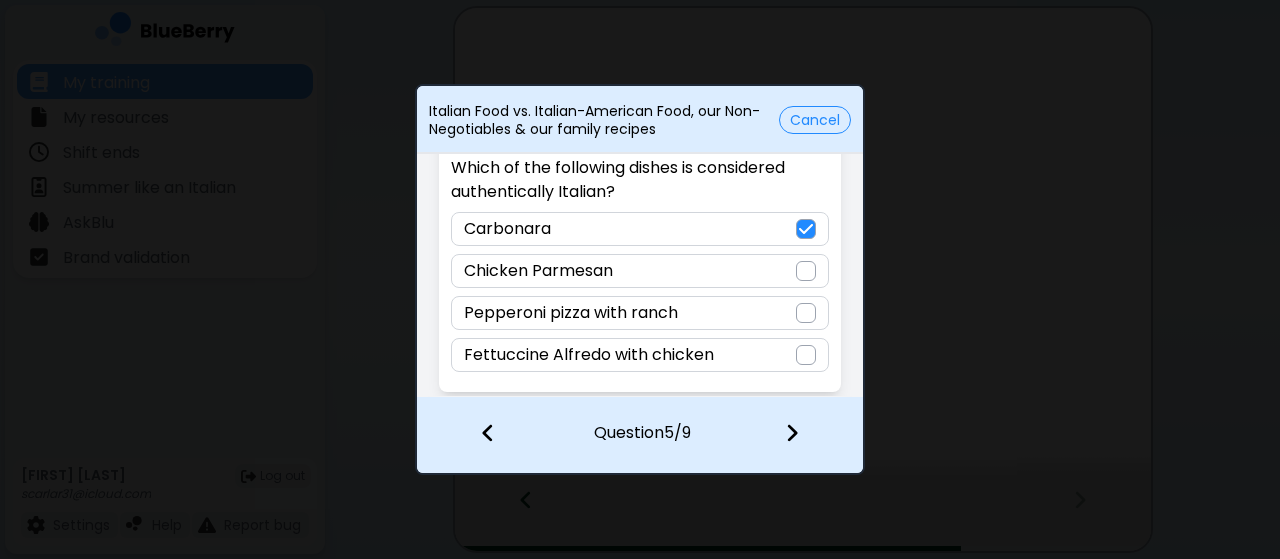 click at bounding box center (792, 433) 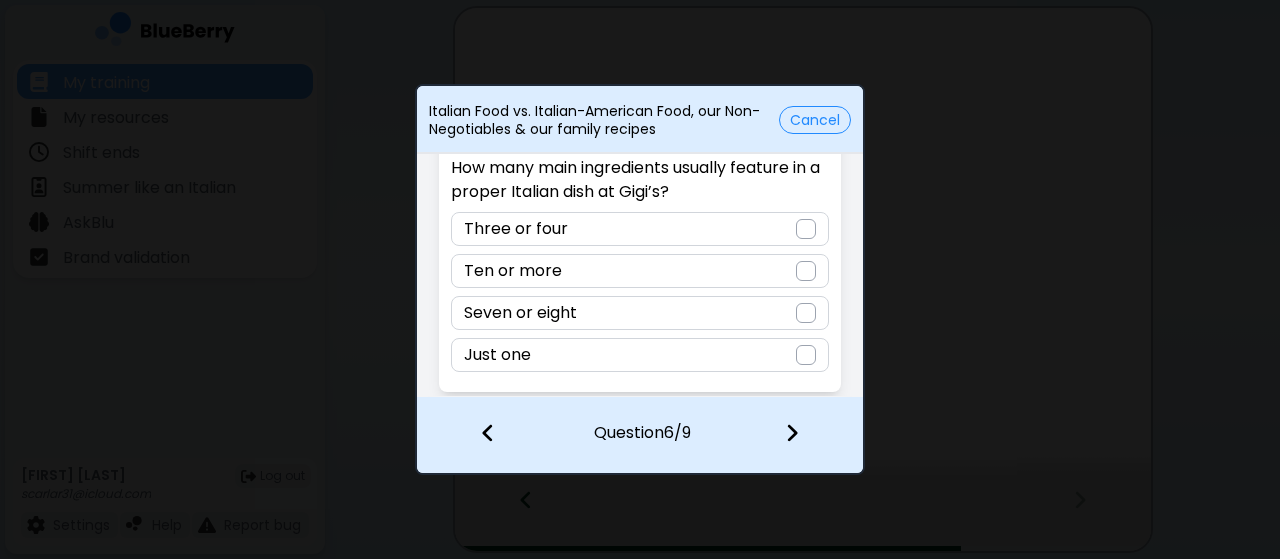 click on "Three or four" at bounding box center (639, 229) 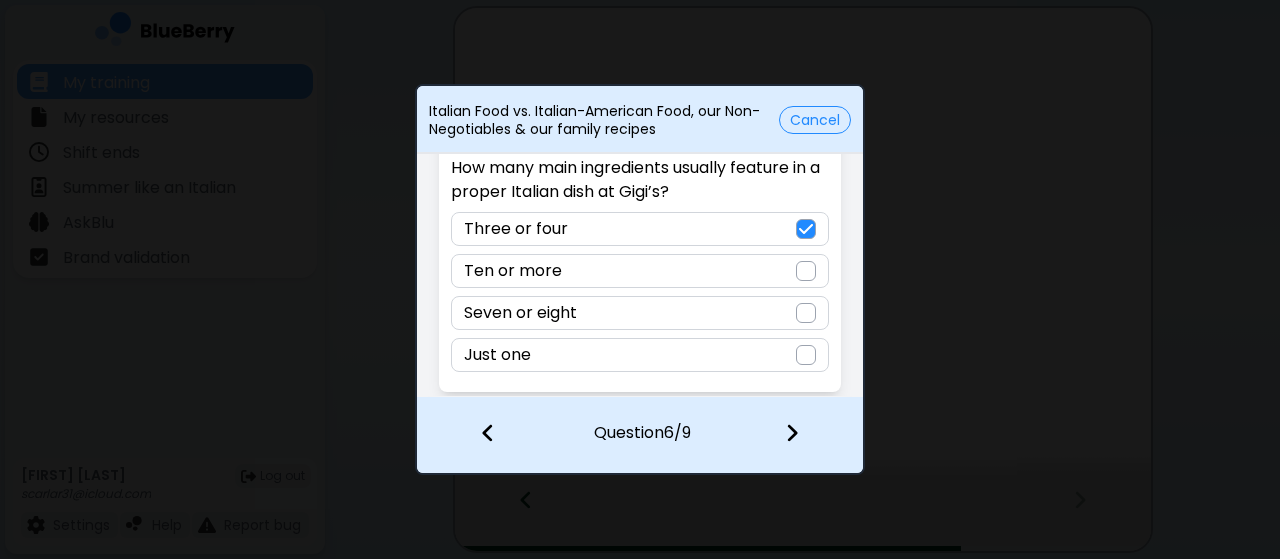 click at bounding box center [804, 435] 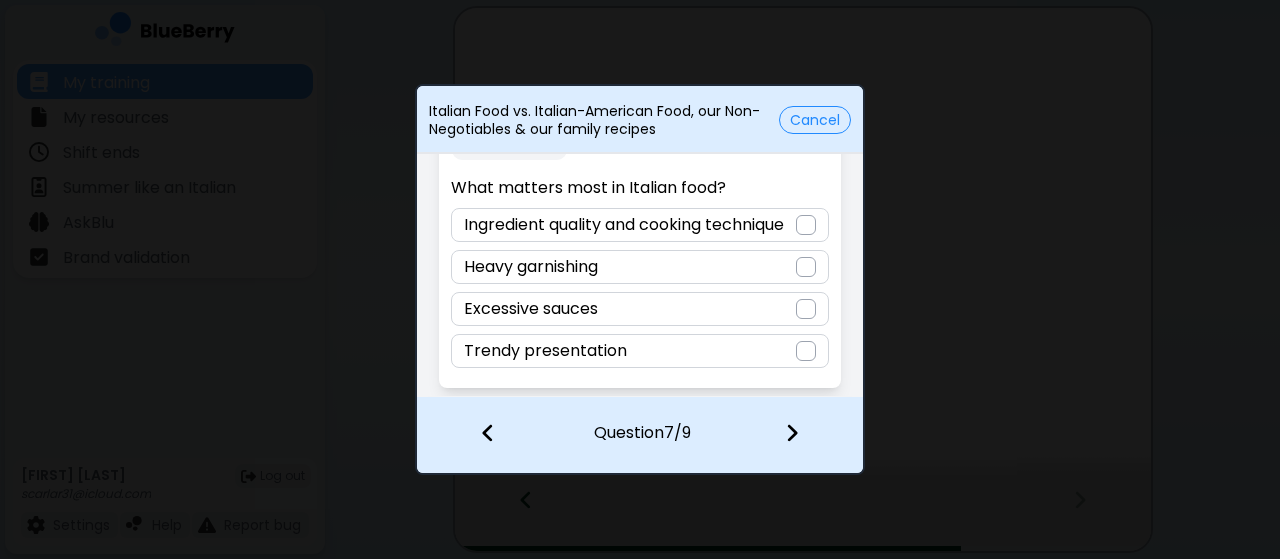 click on "Ingredient quality and cooking technique" at bounding box center (624, 225) 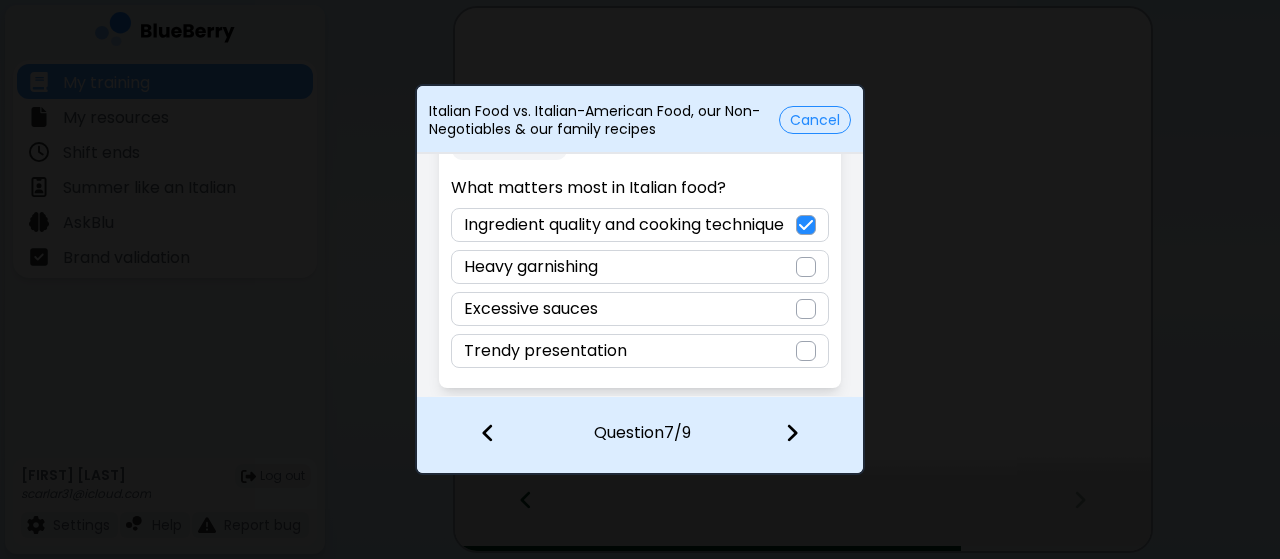 click at bounding box center [792, 433] 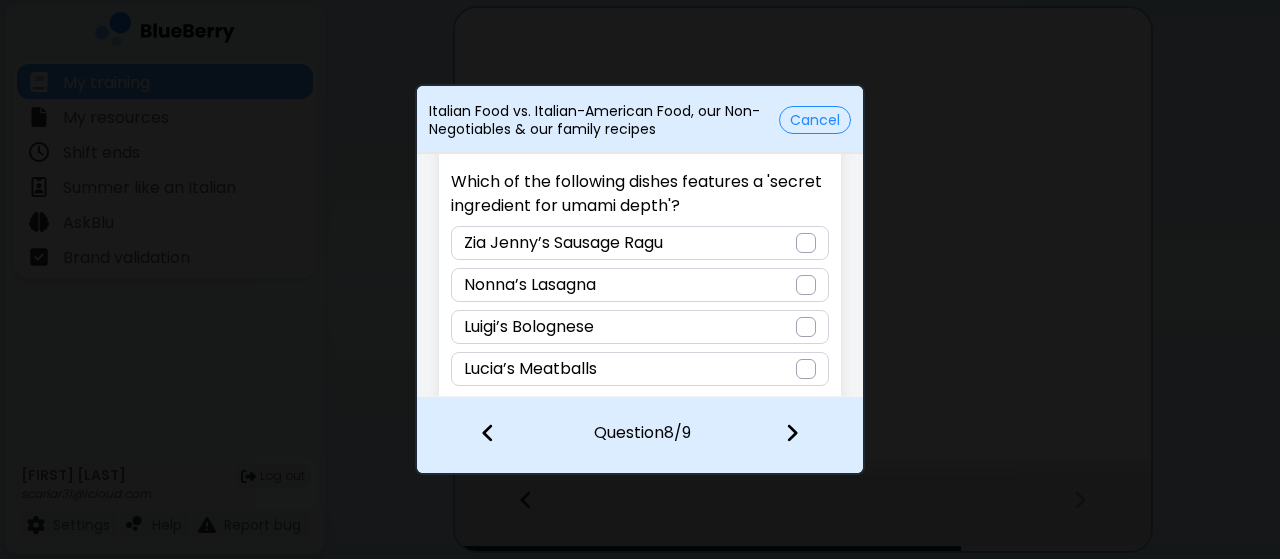 scroll, scrollTop: 64, scrollLeft: 0, axis: vertical 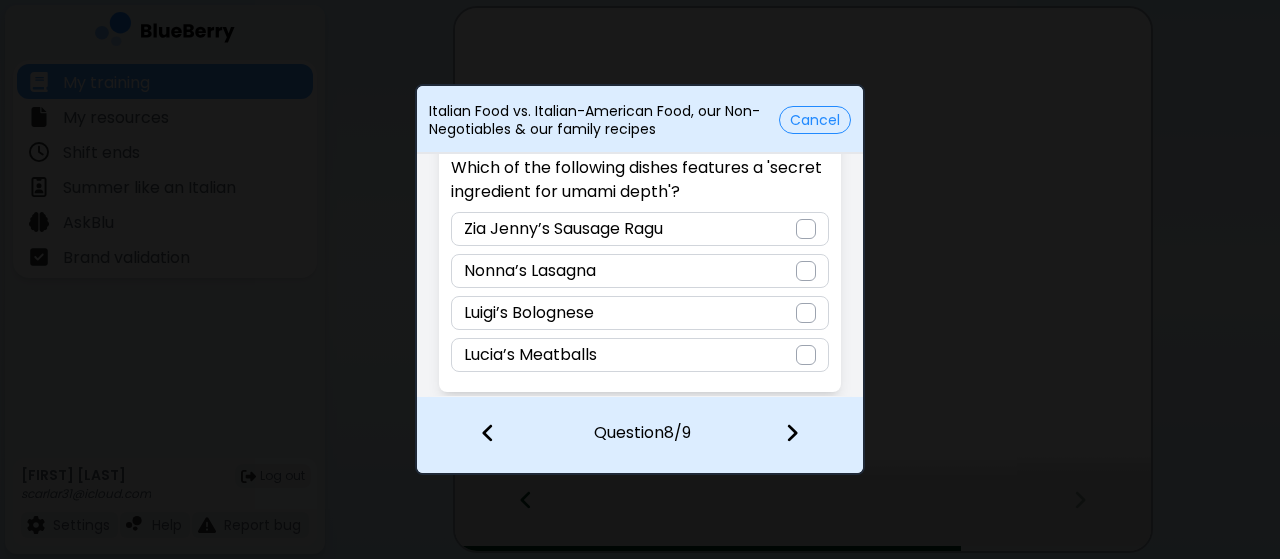 click on "Luigi’s Bolognese" at bounding box center [639, 313] 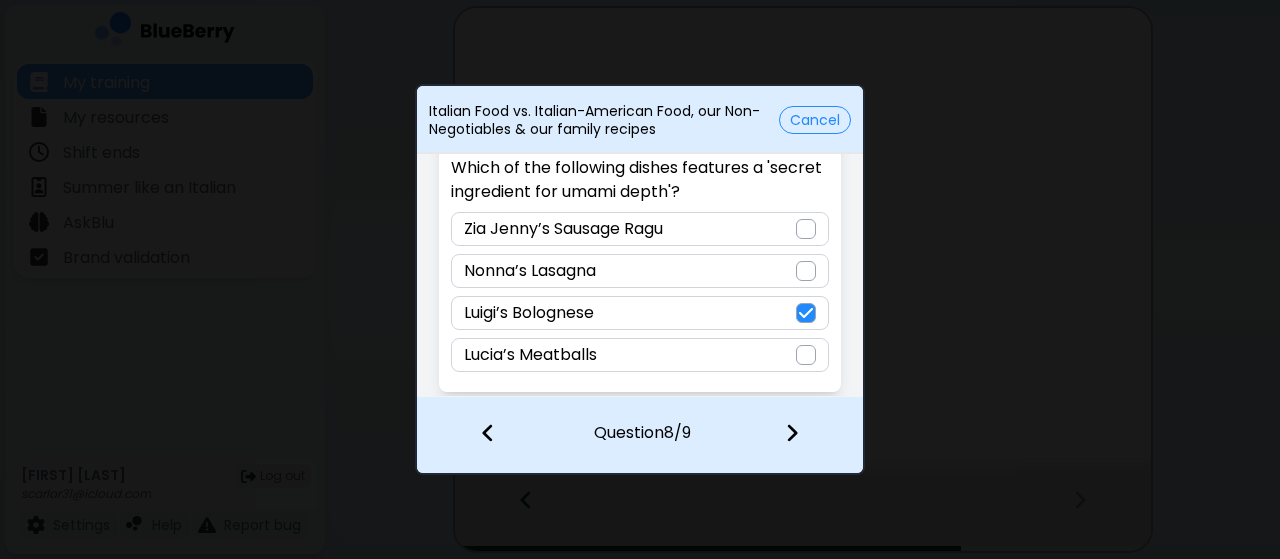 click at bounding box center [804, 435] 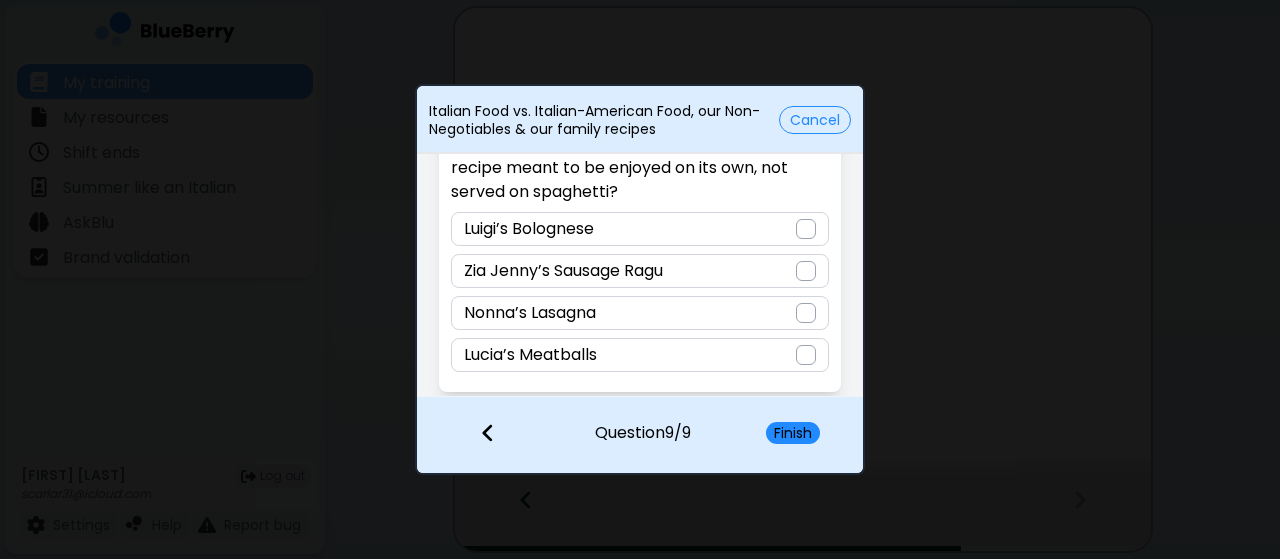 scroll, scrollTop: 88, scrollLeft: 0, axis: vertical 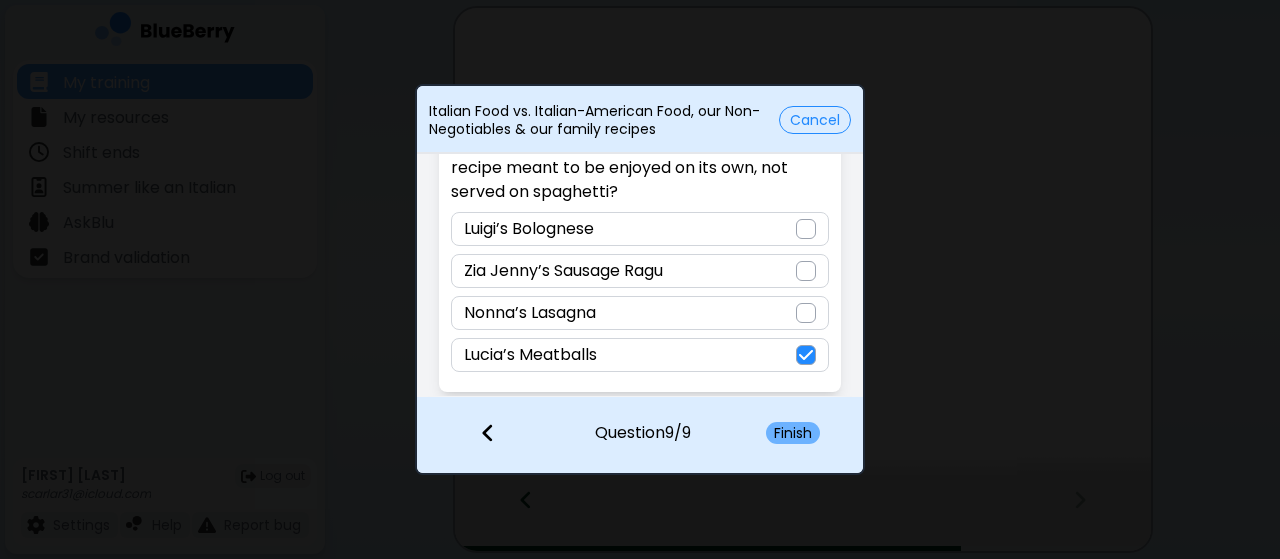 click on "Finish" at bounding box center [793, 433] 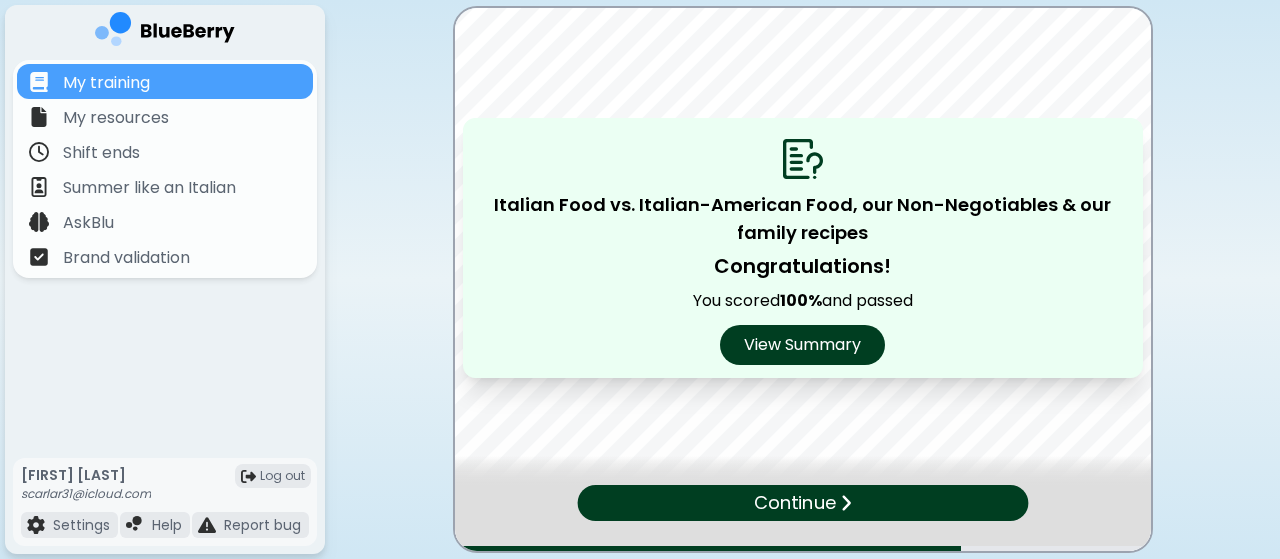 click on "Continue" at bounding box center (802, 503) 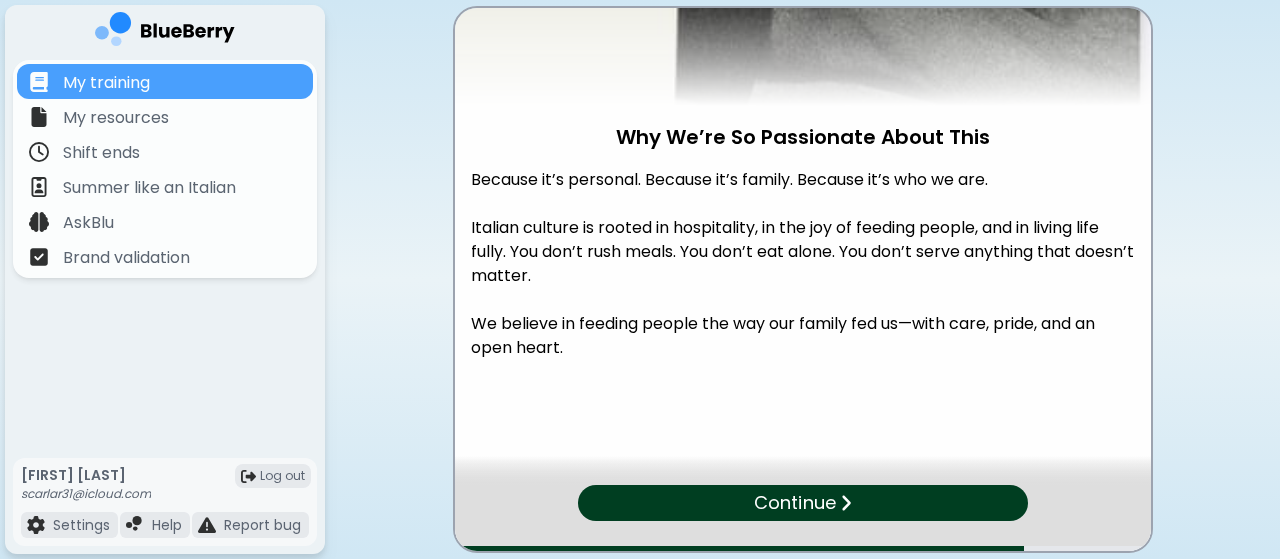 scroll, scrollTop: 253, scrollLeft: 0, axis: vertical 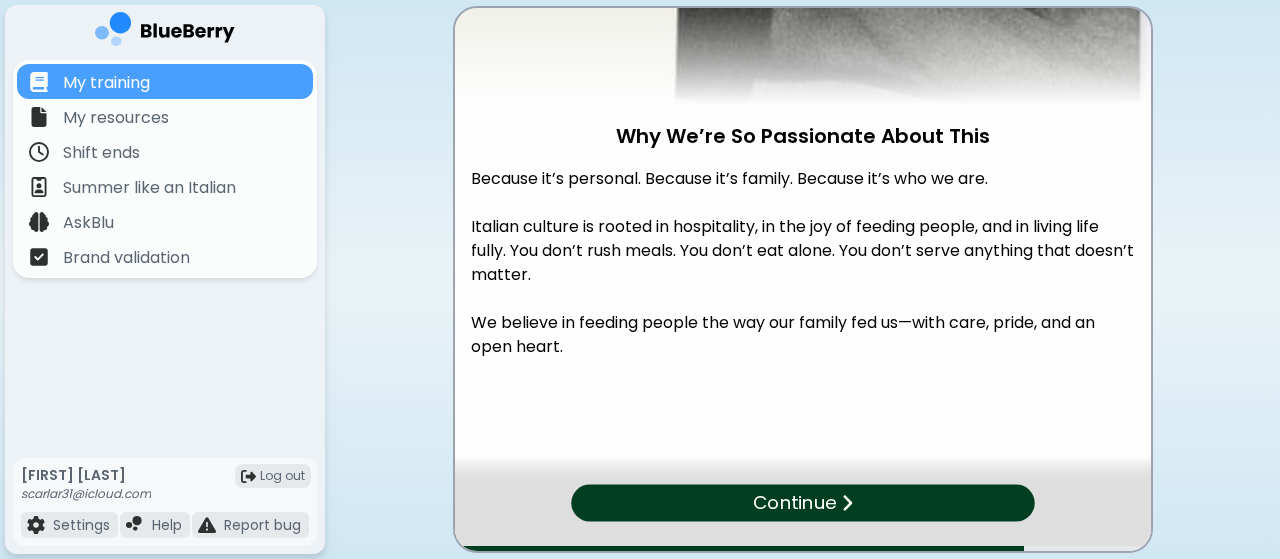 click on "Continue" at bounding box center (802, 503) 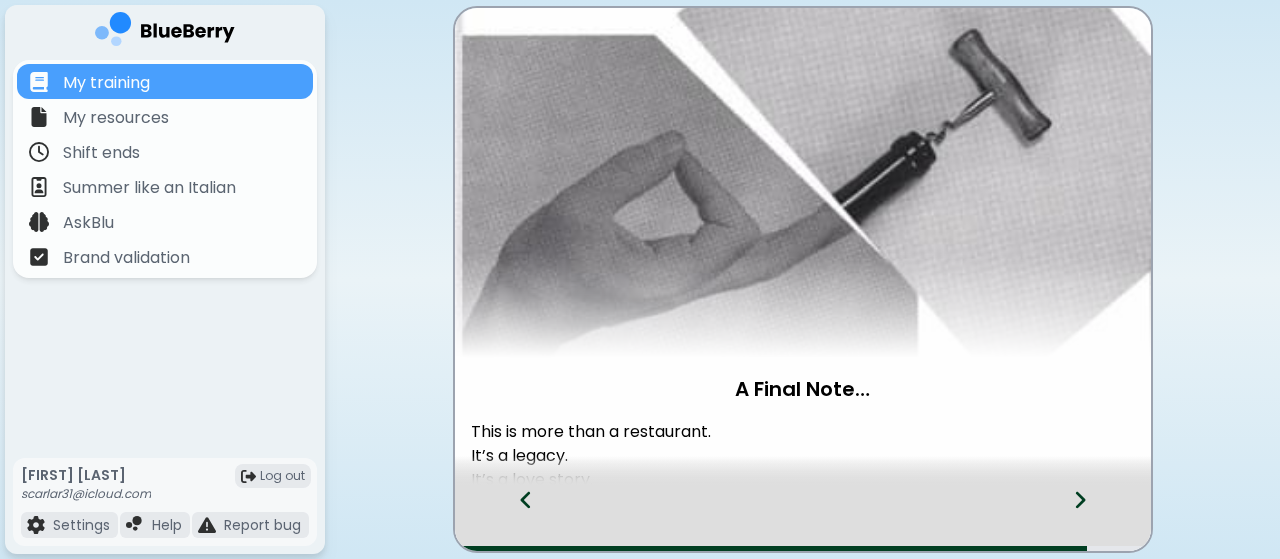 scroll, scrollTop: 301, scrollLeft: 0, axis: vertical 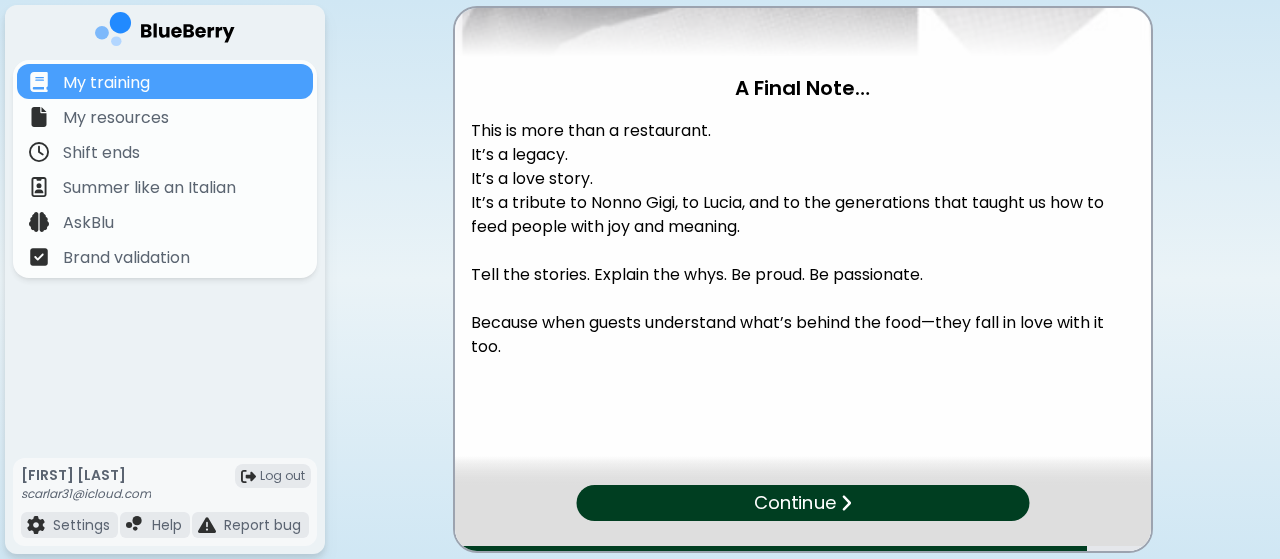 click on "Continue" at bounding box center (802, 503) 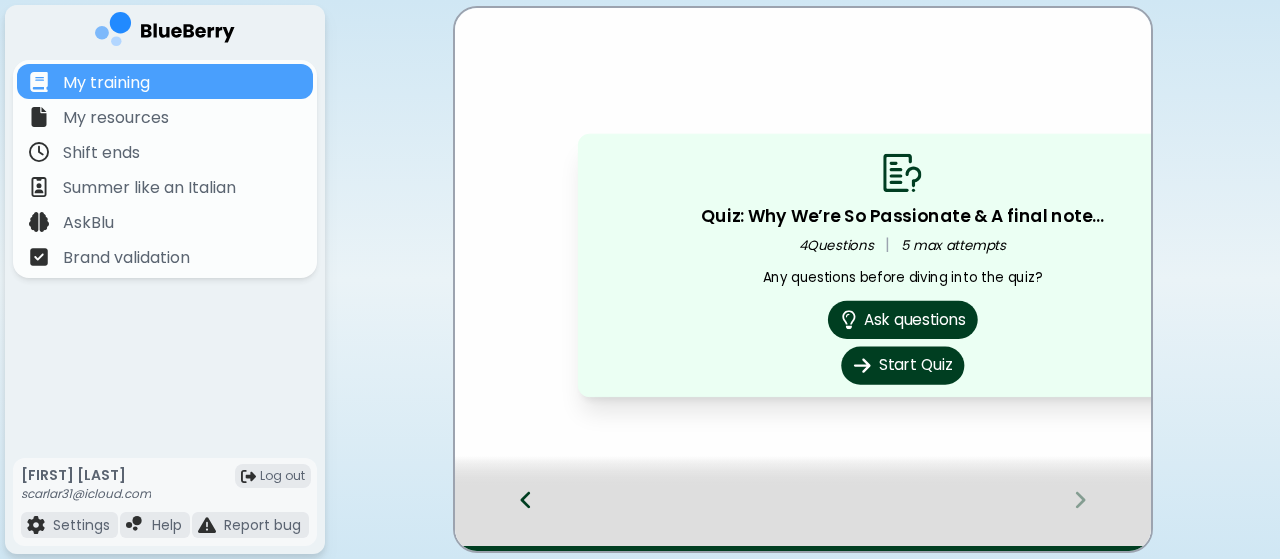 scroll, scrollTop: 0, scrollLeft: 0, axis: both 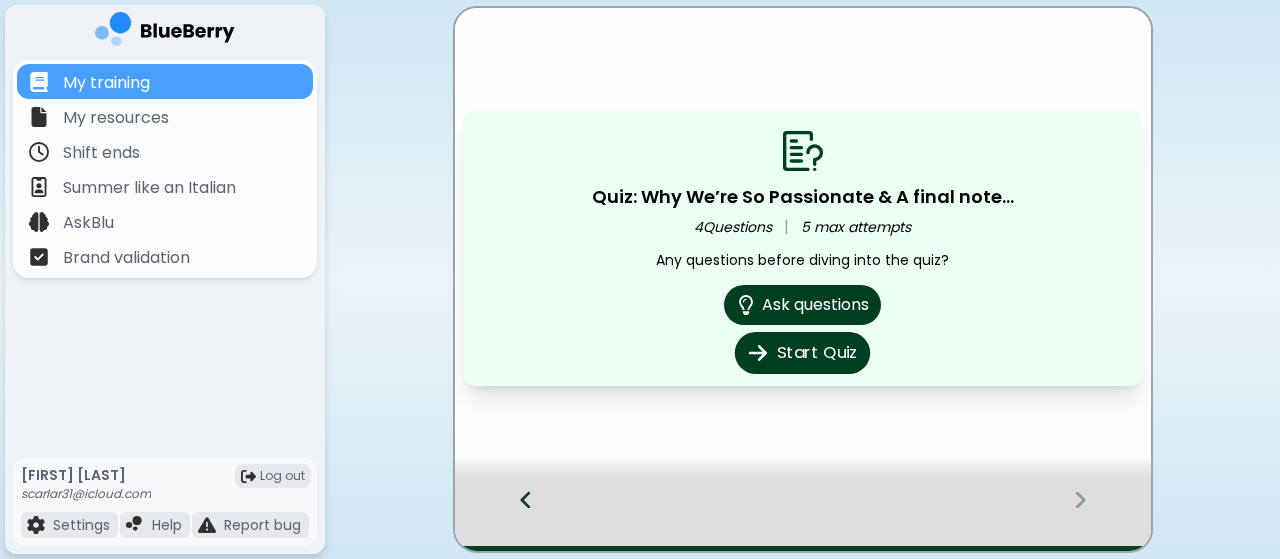 click on "Start Quiz" at bounding box center [802, 353] 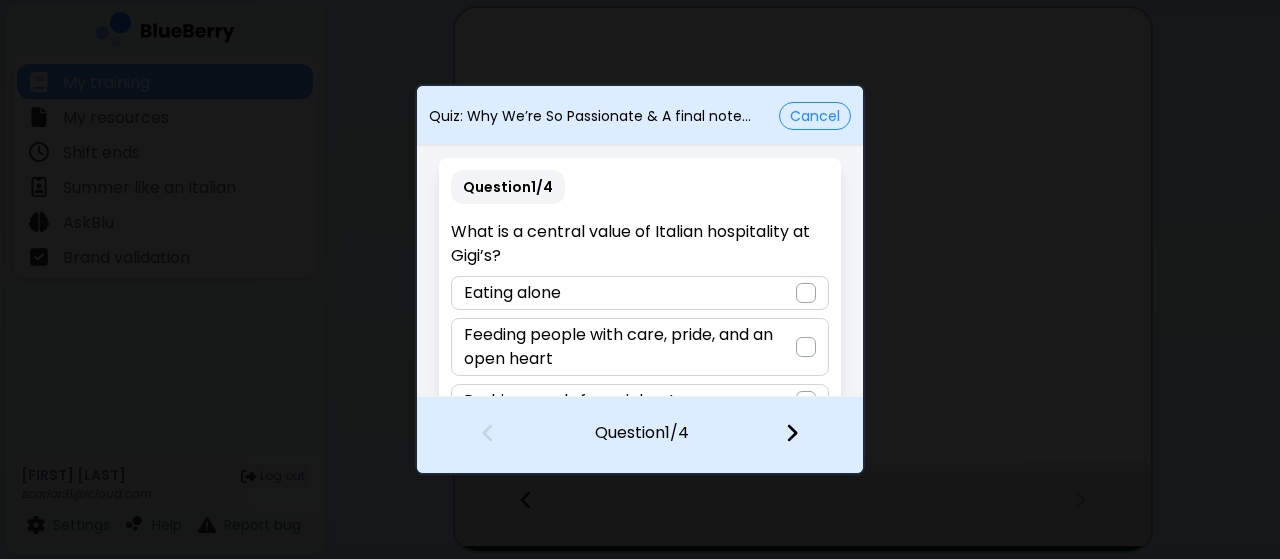 scroll, scrollTop: 88, scrollLeft: 0, axis: vertical 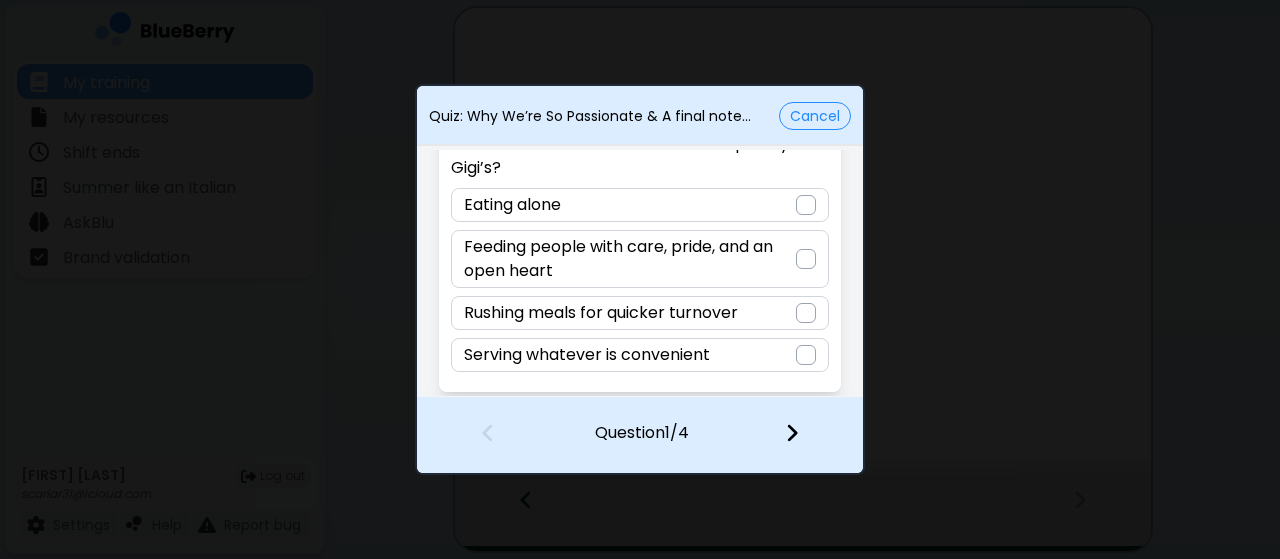 click on "Feeding people with care, pride, and an open heart" at bounding box center [629, 259] 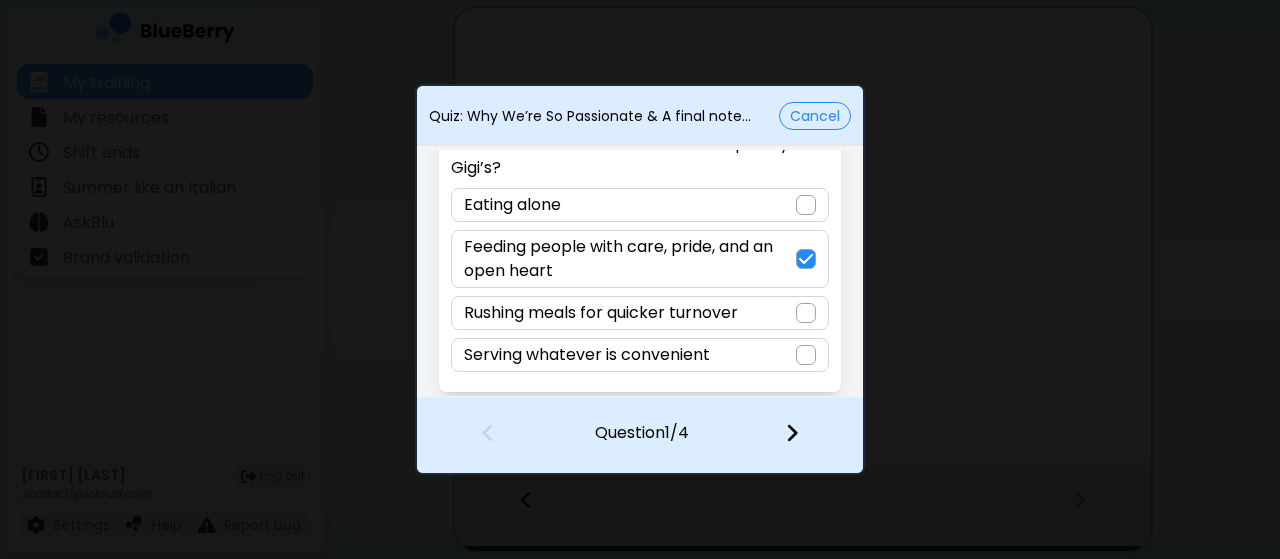 click at bounding box center (792, 433) 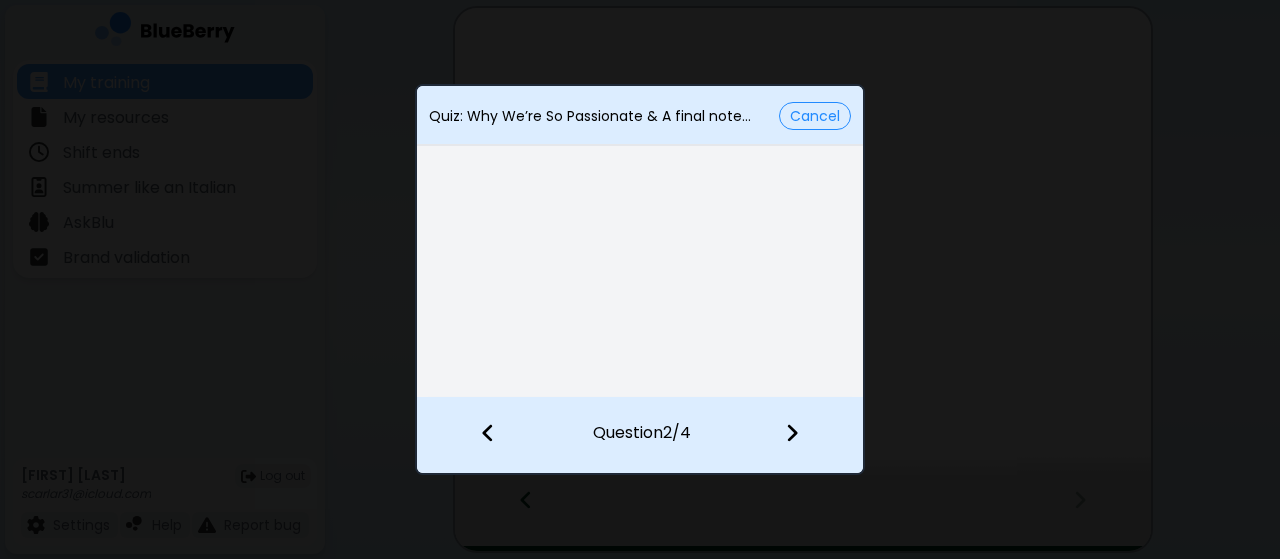 scroll, scrollTop: 40, scrollLeft: 0, axis: vertical 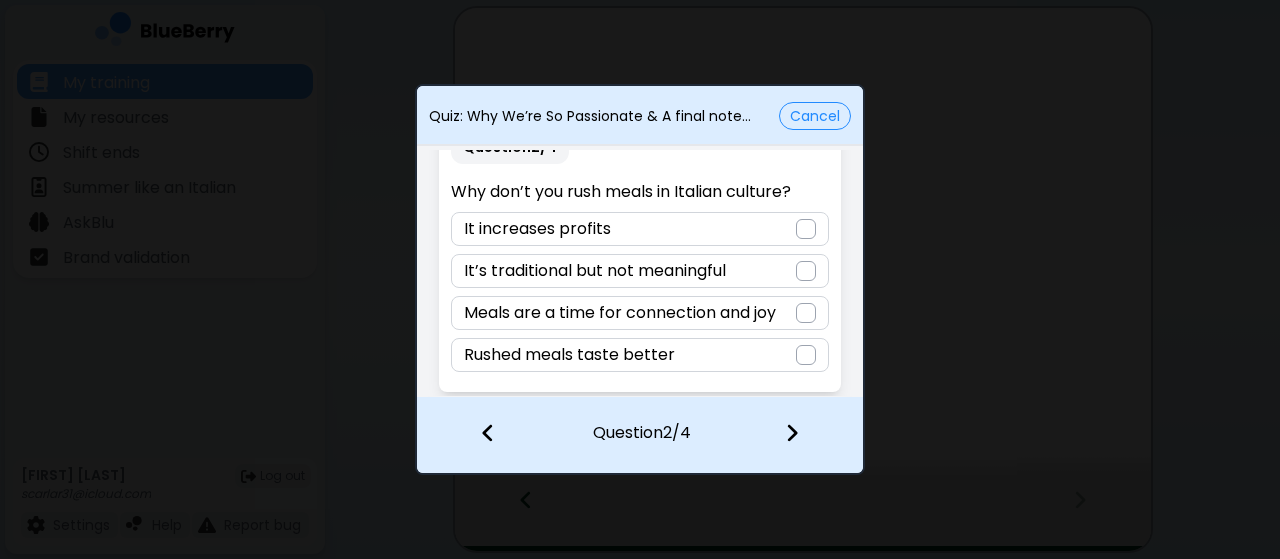 click at bounding box center (806, 313) 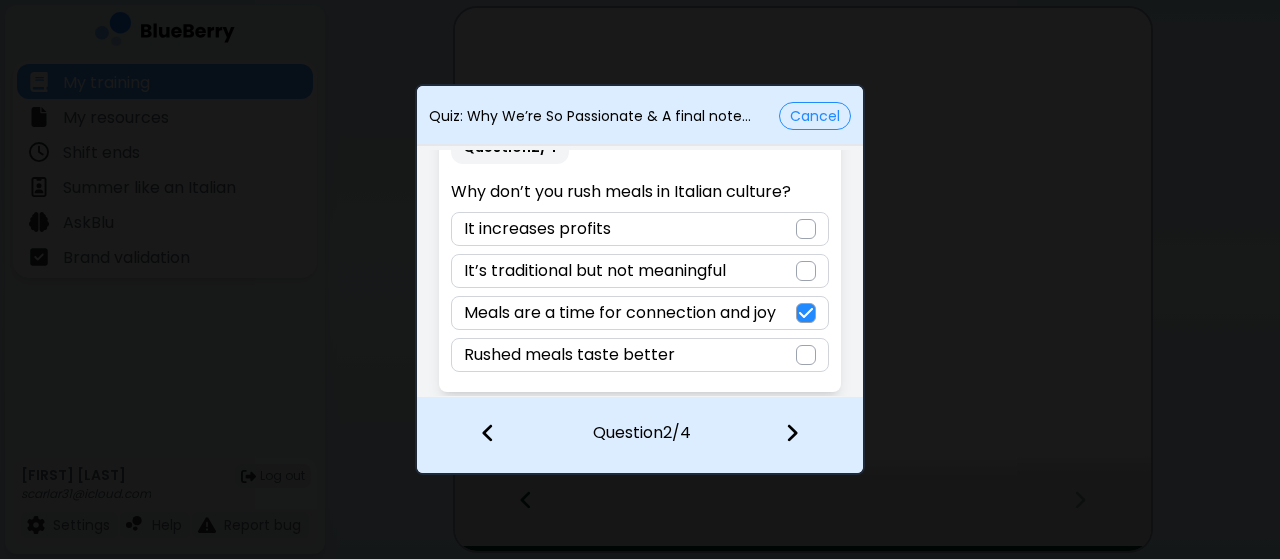 click at bounding box center [792, 433] 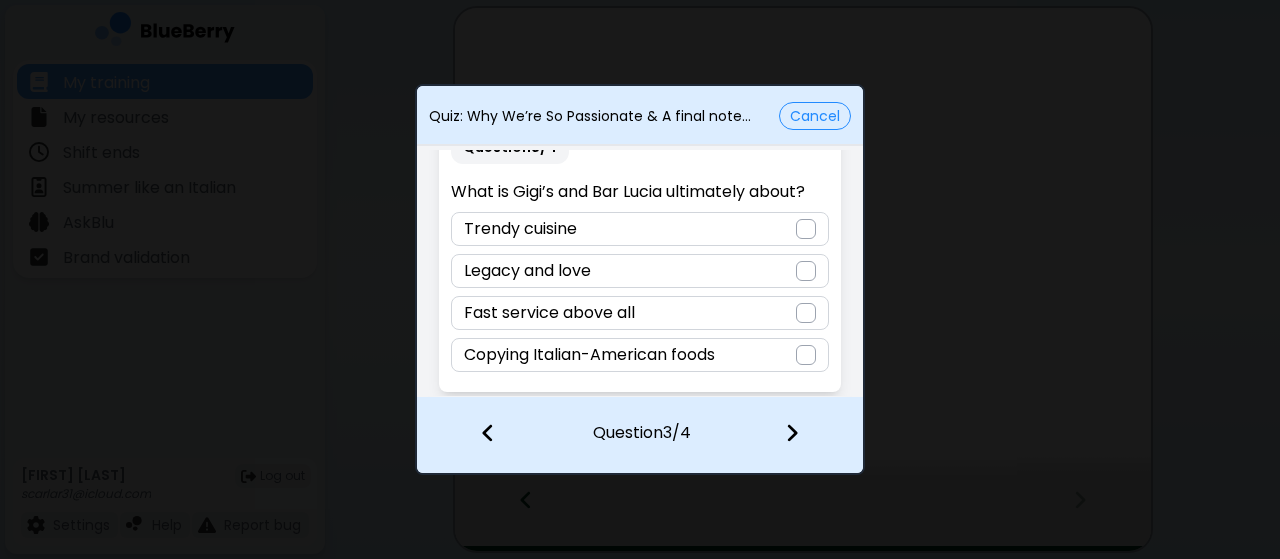 click on "Legacy and love" at bounding box center [639, 271] 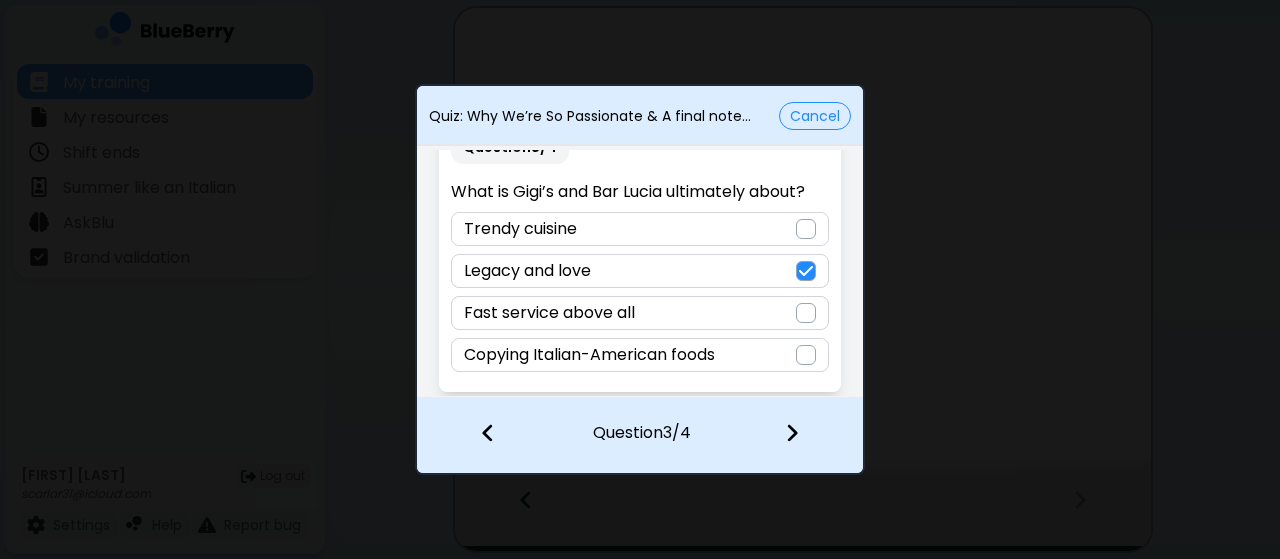 click at bounding box center (792, 433) 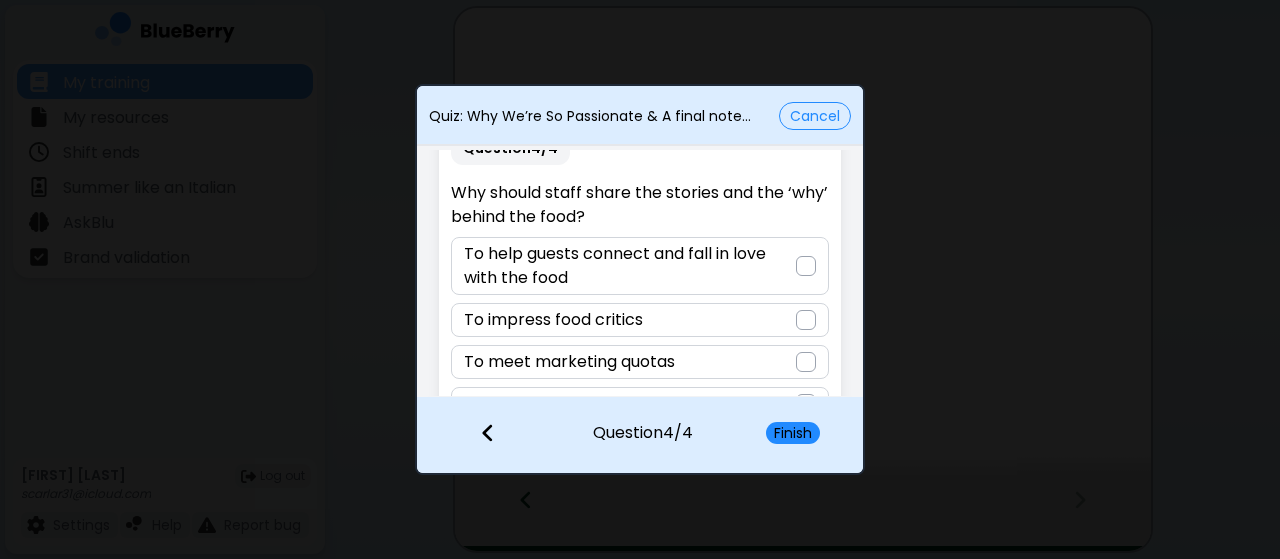 scroll, scrollTop: 88, scrollLeft: 0, axis: vertical 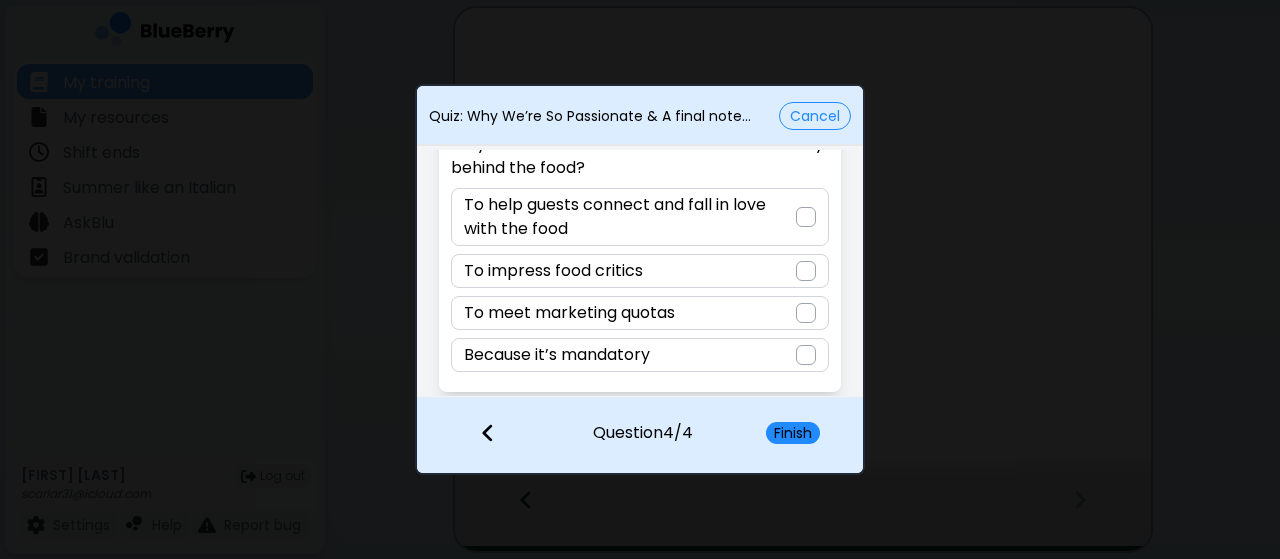click at bounding box center [806, 217] 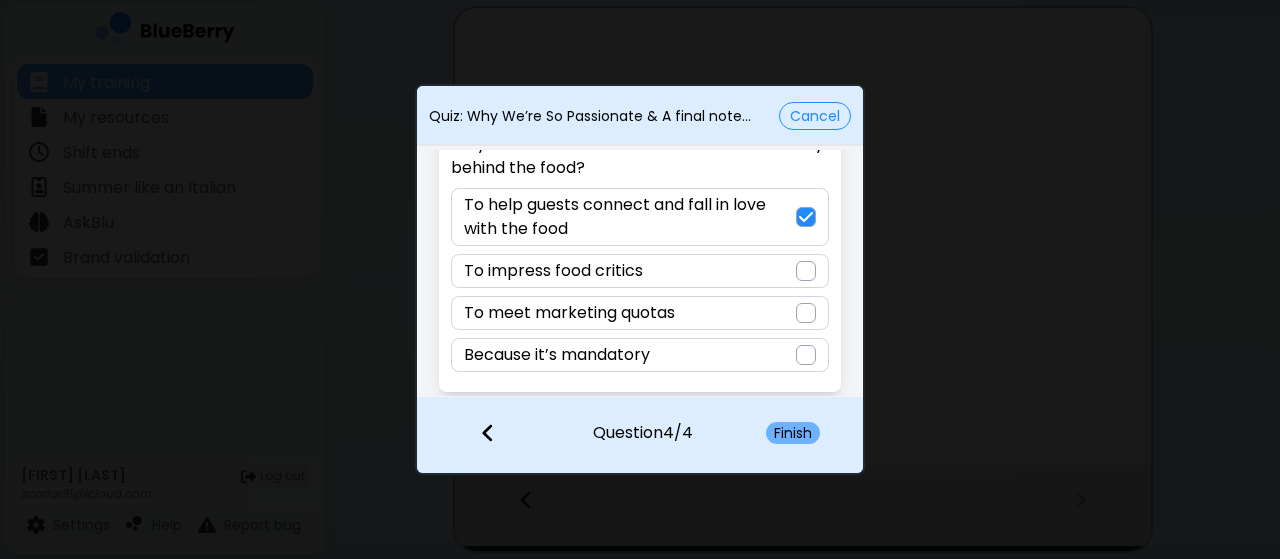 click on "Finish" at bounding box center [793, 433] 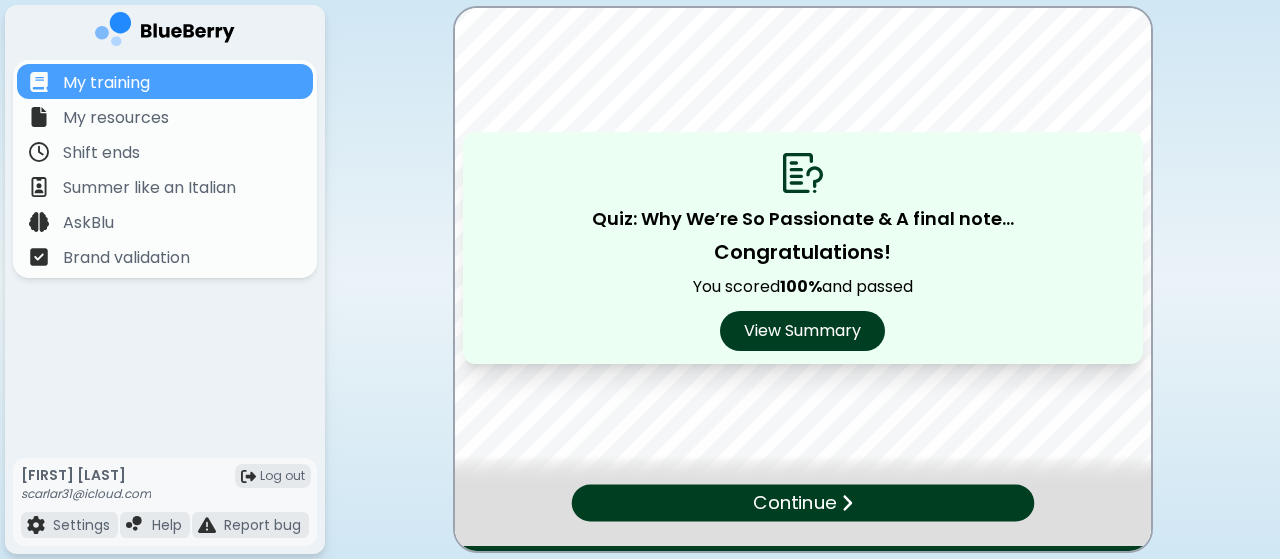 click on "Continue" at bounding box center (794, 503) 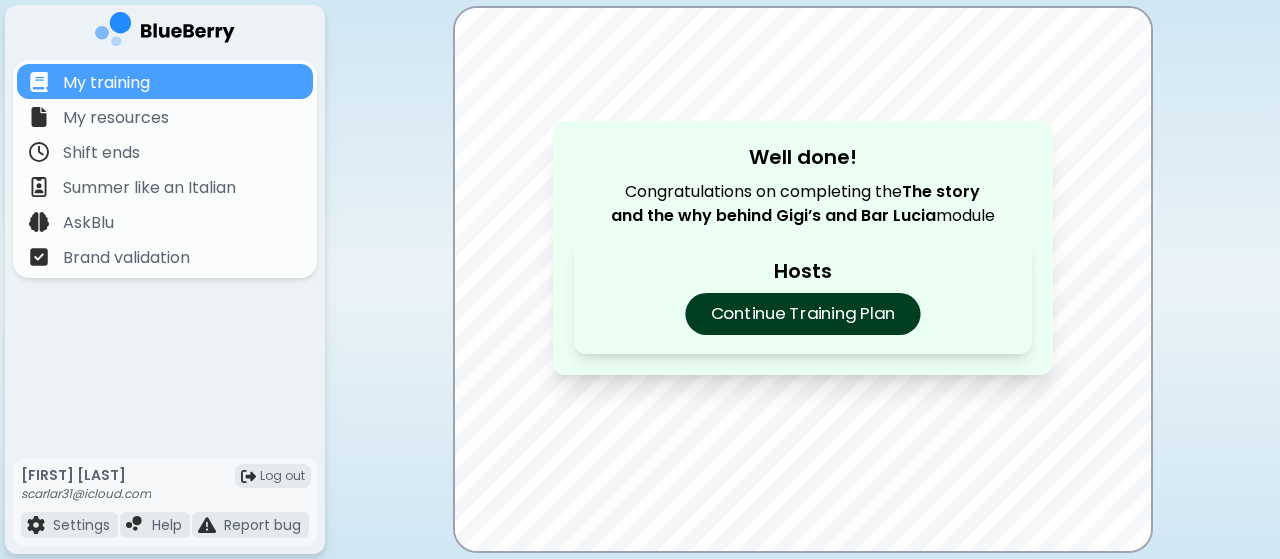click on "Continue Training Plan" at bounding box center [802, 314] 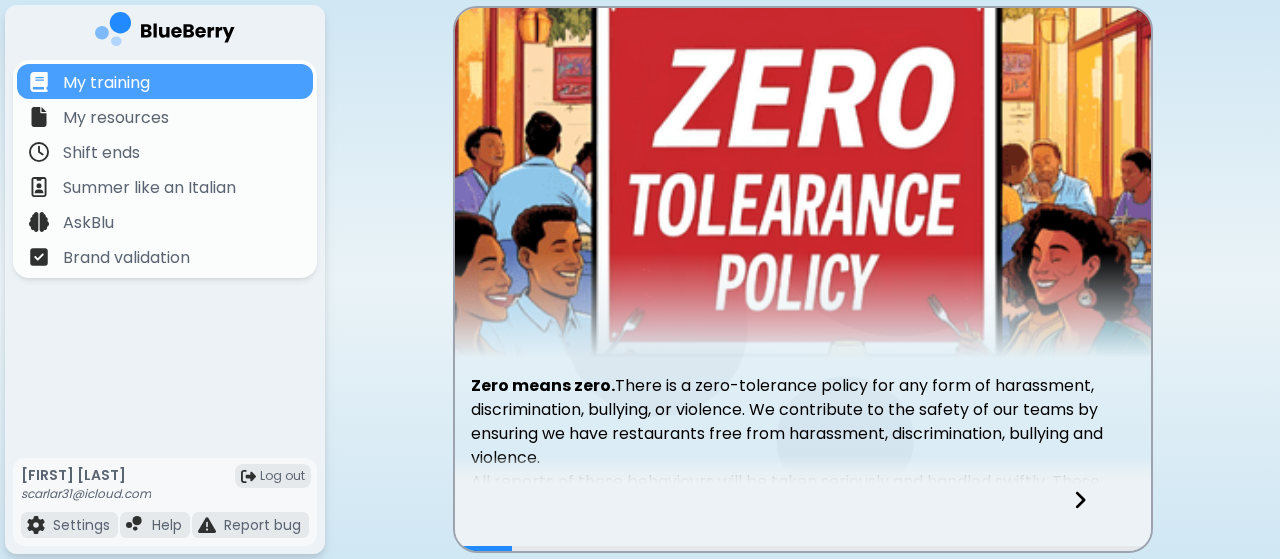 scroll, scrollTop: 255, scrollLeft: 0, axis: vertical 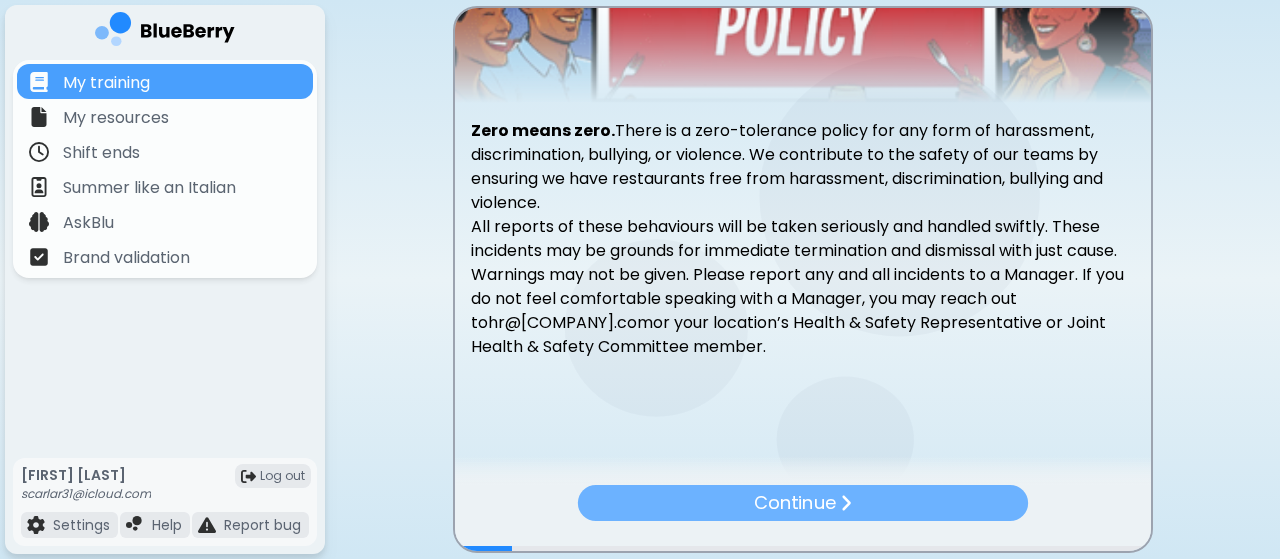 click on "Continue" at bounding box center (802, 503) 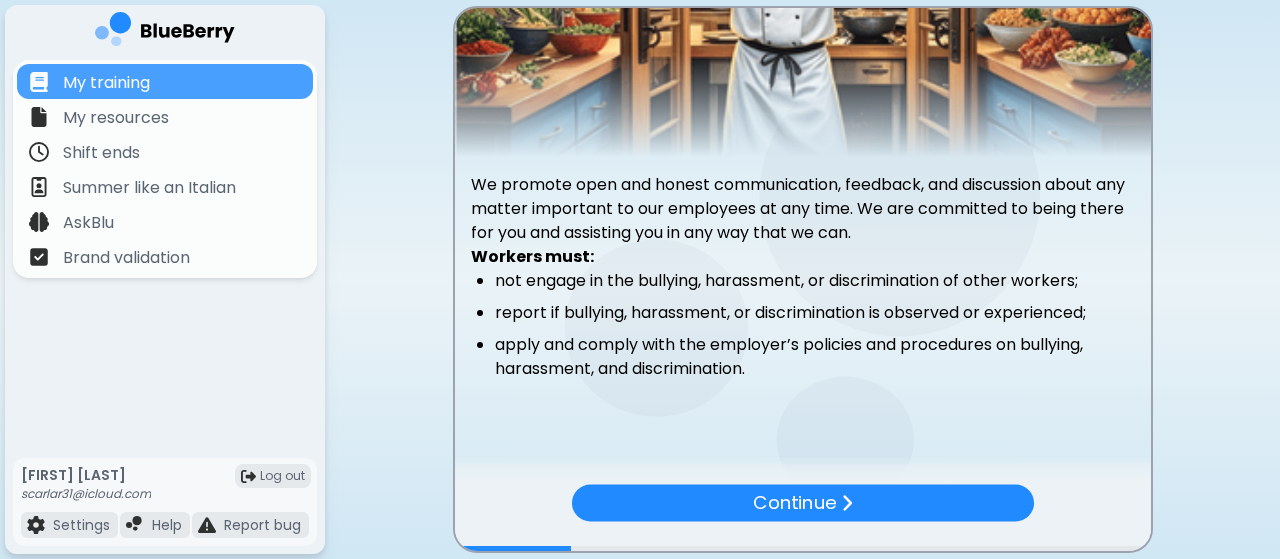 scroll, scrollTop: 231, scrollLeft: 0, axis: vertical 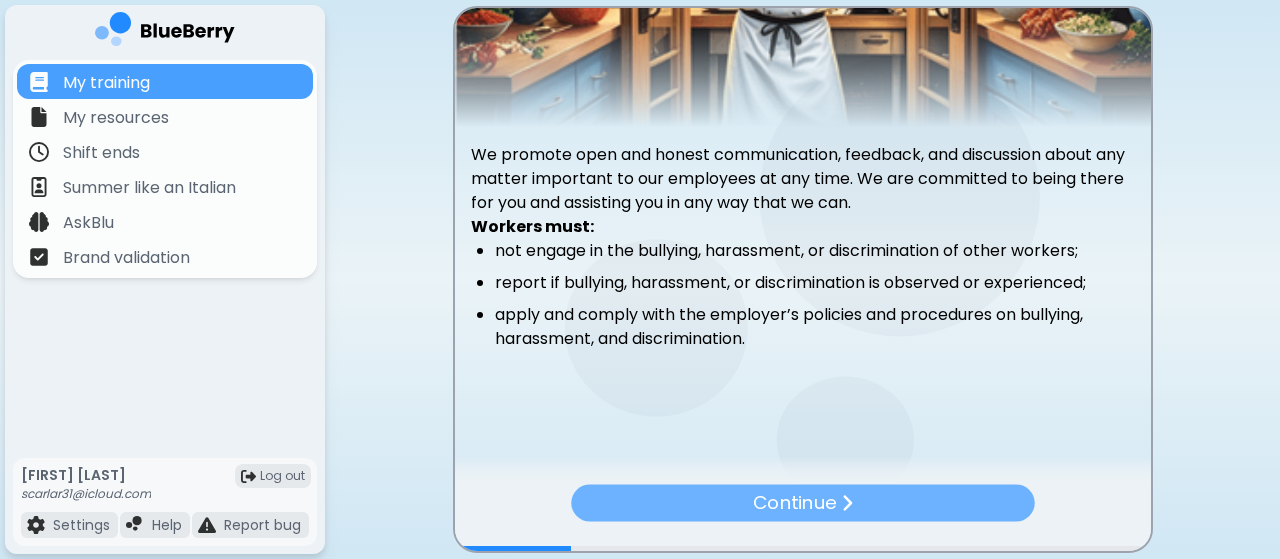 click on "Continue" at bounding box center (794, 503) 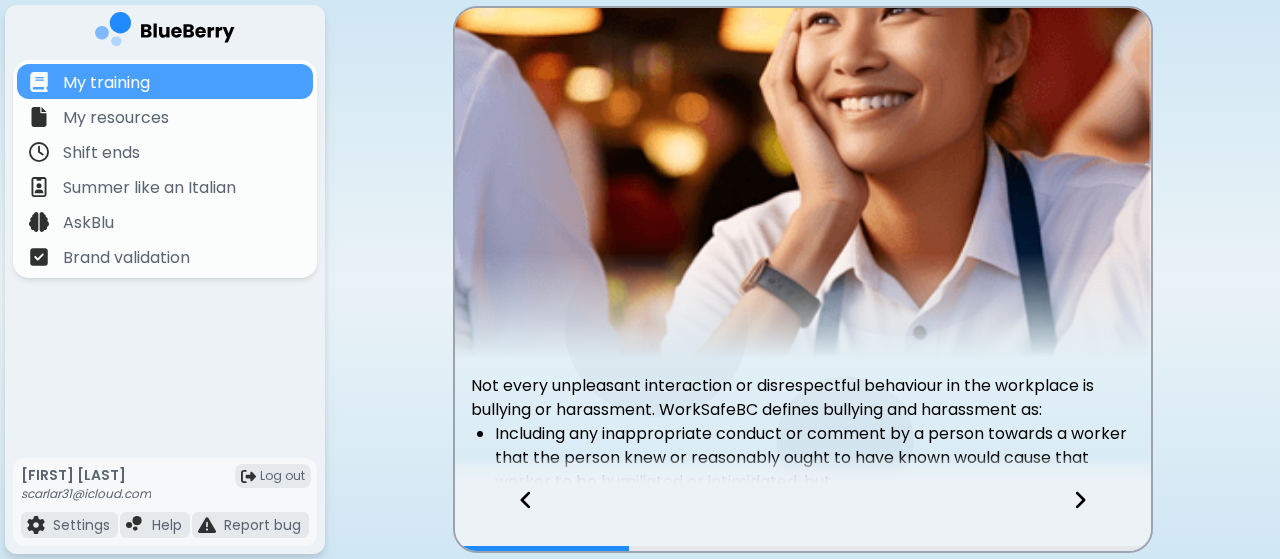 scroll, scrollTop: 271, scrollLeft: 0, axis: vertical 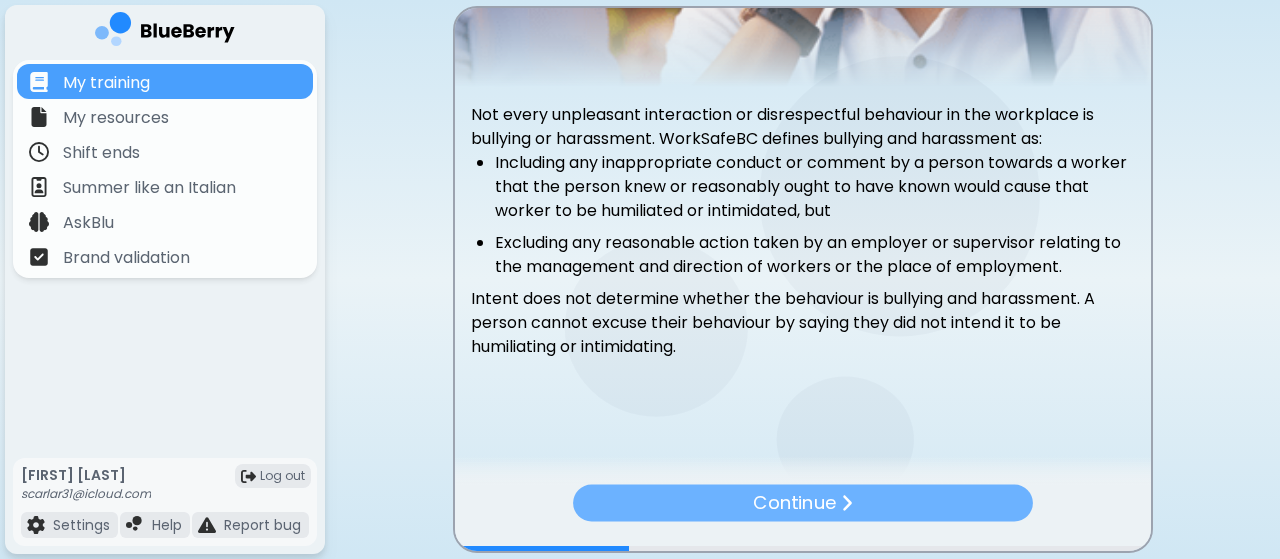 click on "Continue" at bounding box center (803, 503) 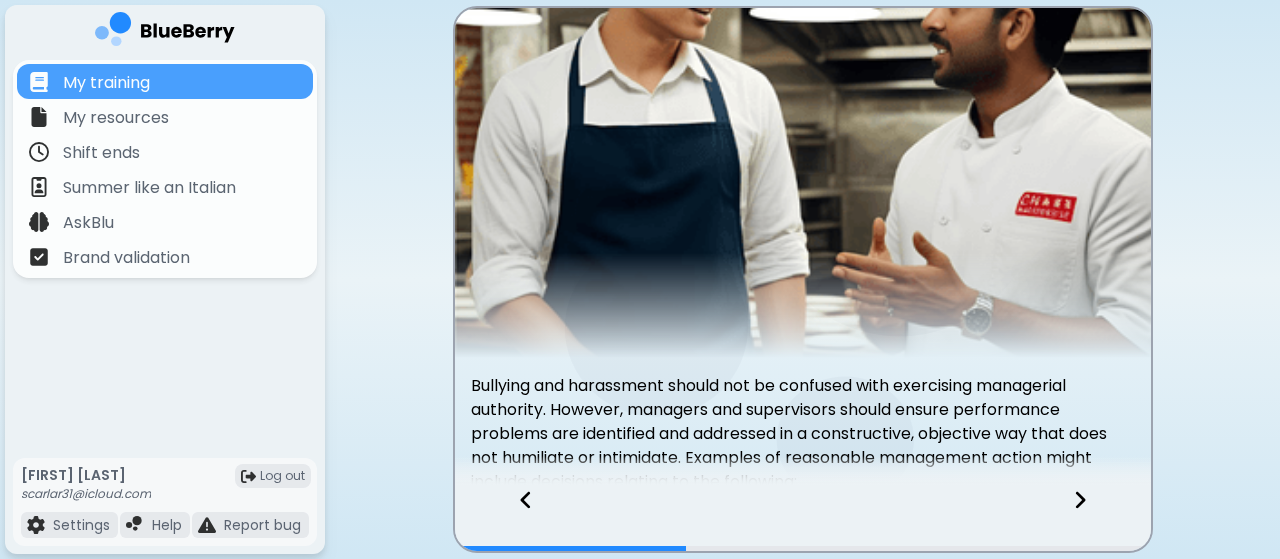 scroll, scrollTop: 359, scrollLeft: 0, axis: vertical 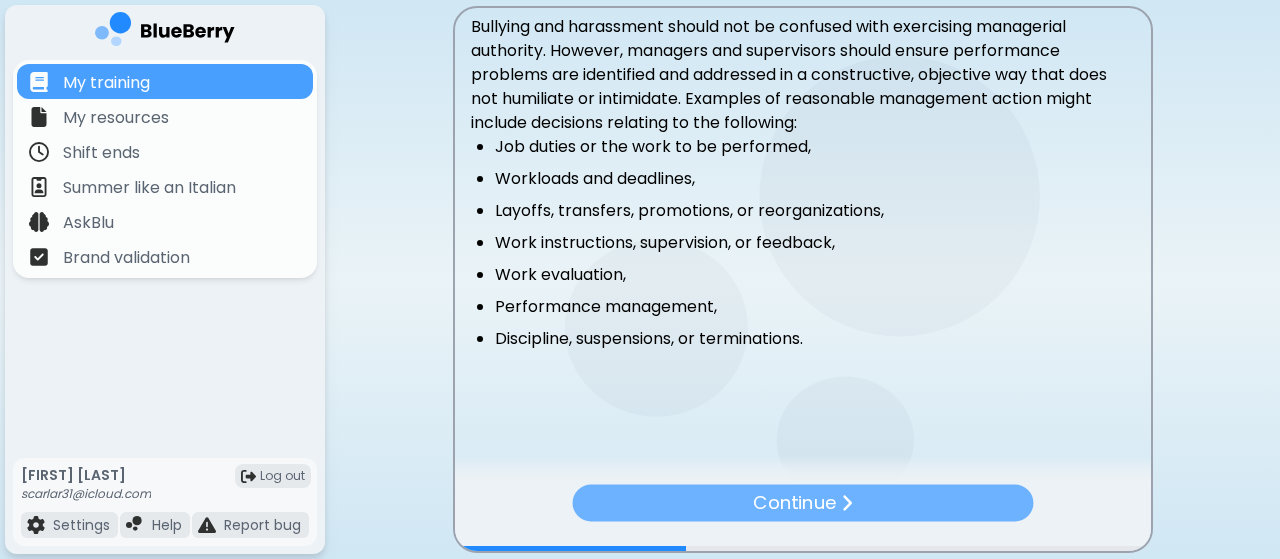 click on "Continue" at bounding box center (802, 503) 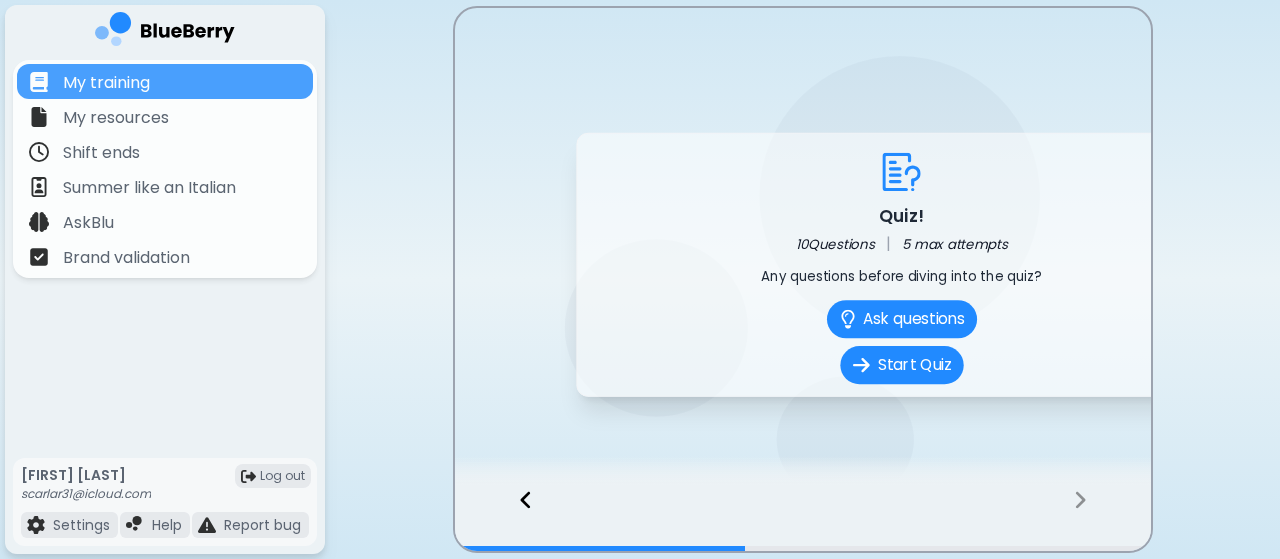 scroll, scrollTop: 0, scrollLeft: 0, axis: both 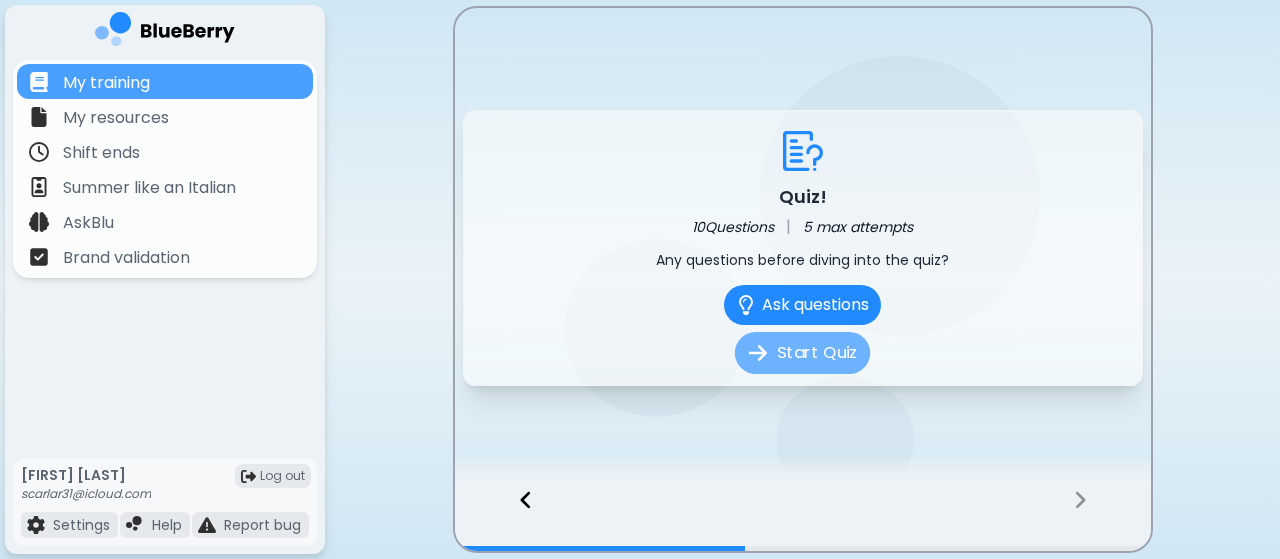 click on "Start Quiz" at bounding box center [802, 353] 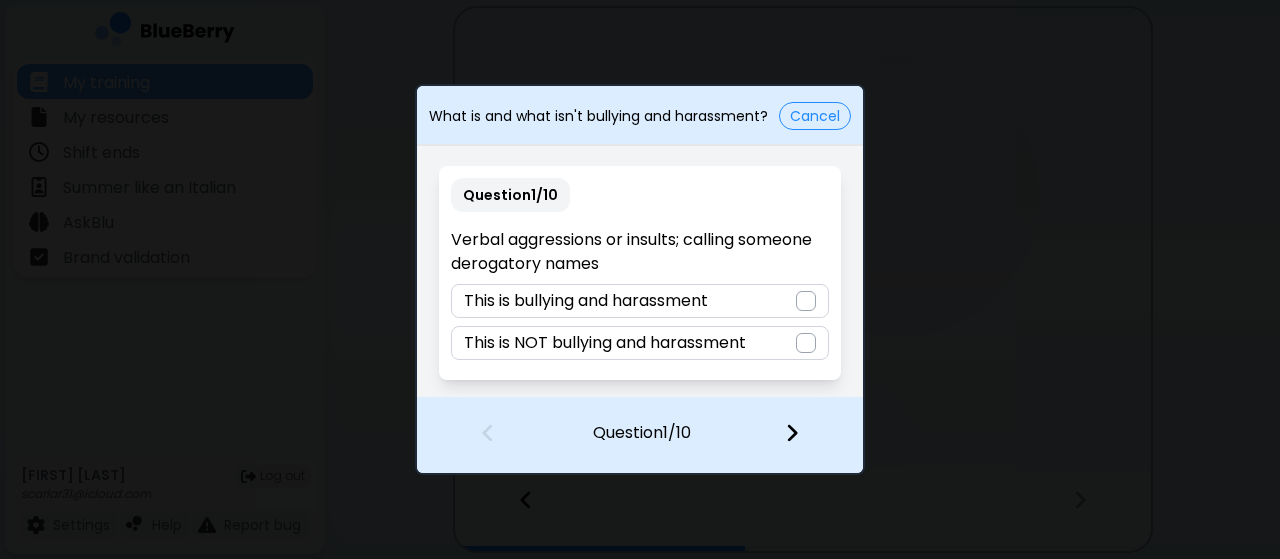 click at bounding box center (806, 301) 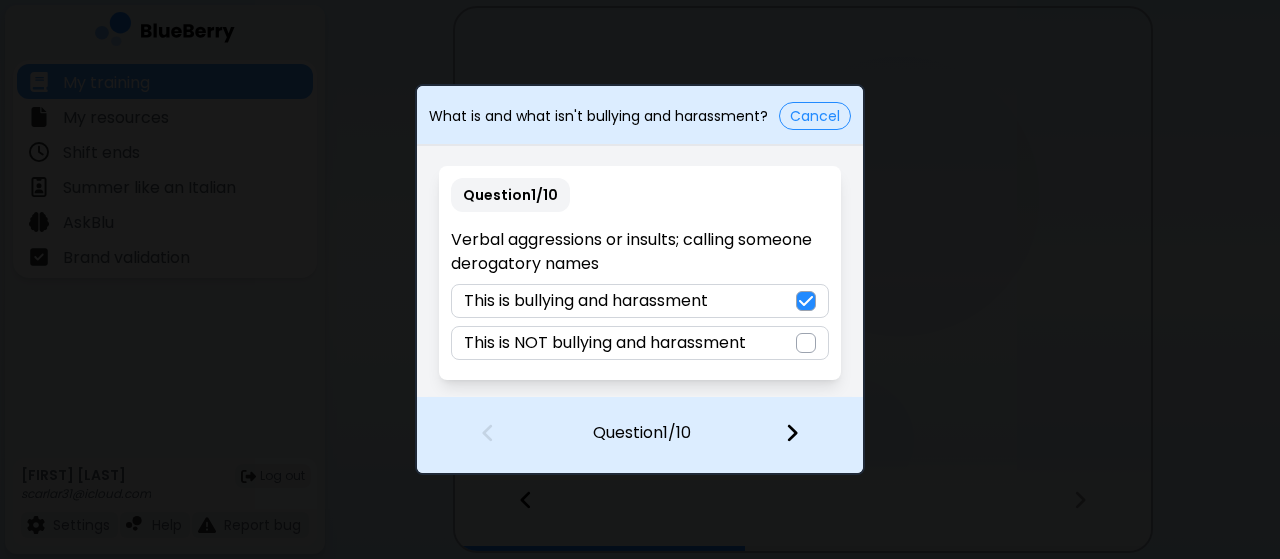 click at bounding box center [792, 433] 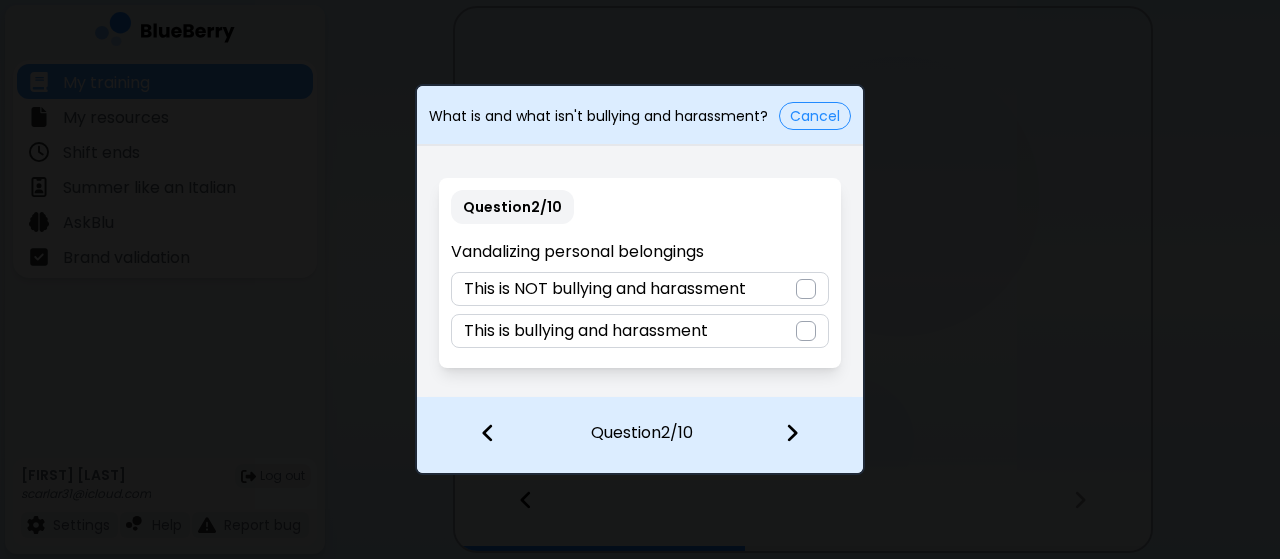 click at bounding box center [806, 331] 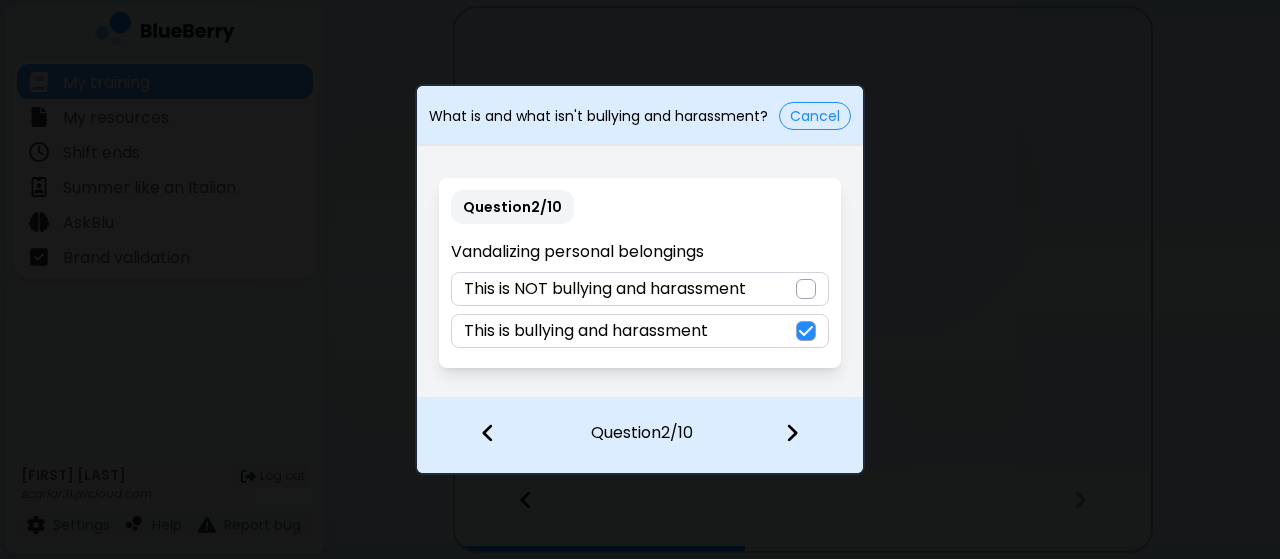 click at bounding box center (804, 435) 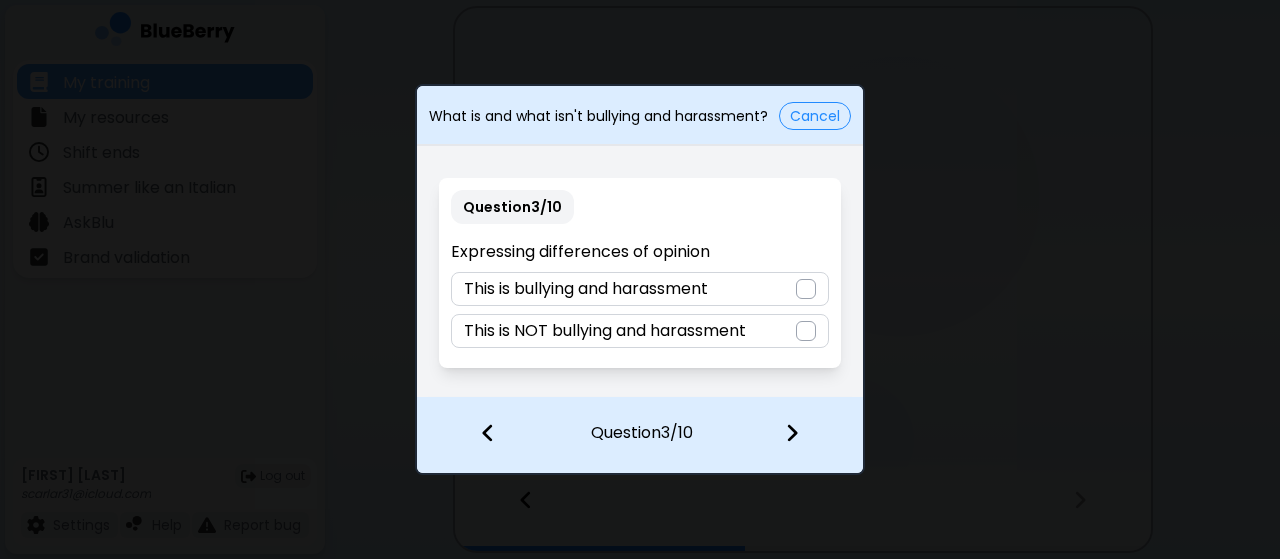 click at bounding box center [806, 331] 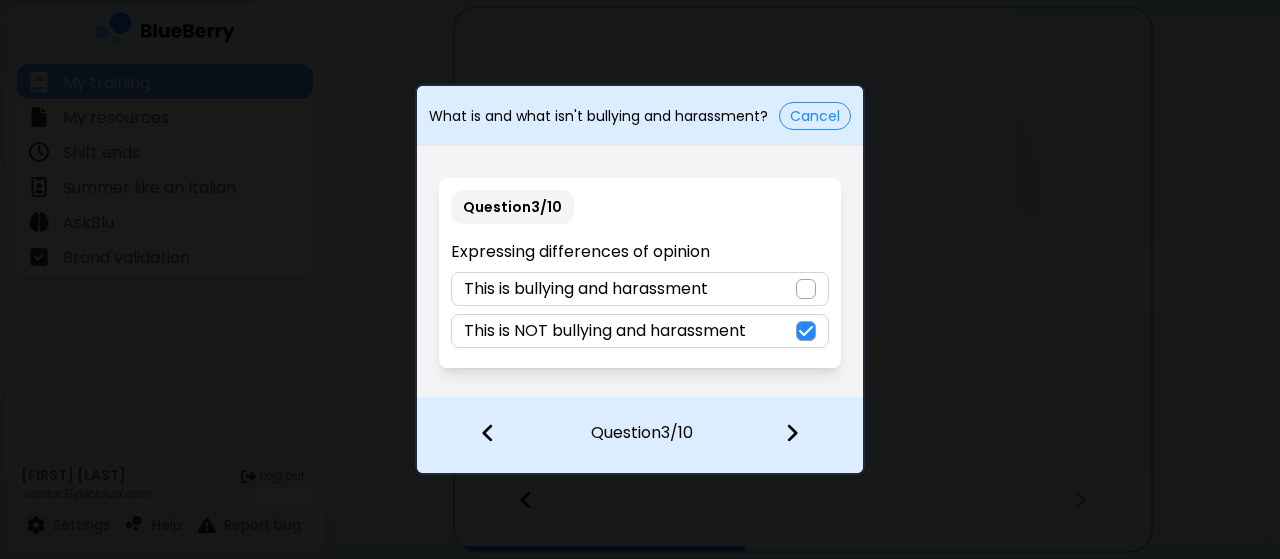 click at bounding box center (792, 433) 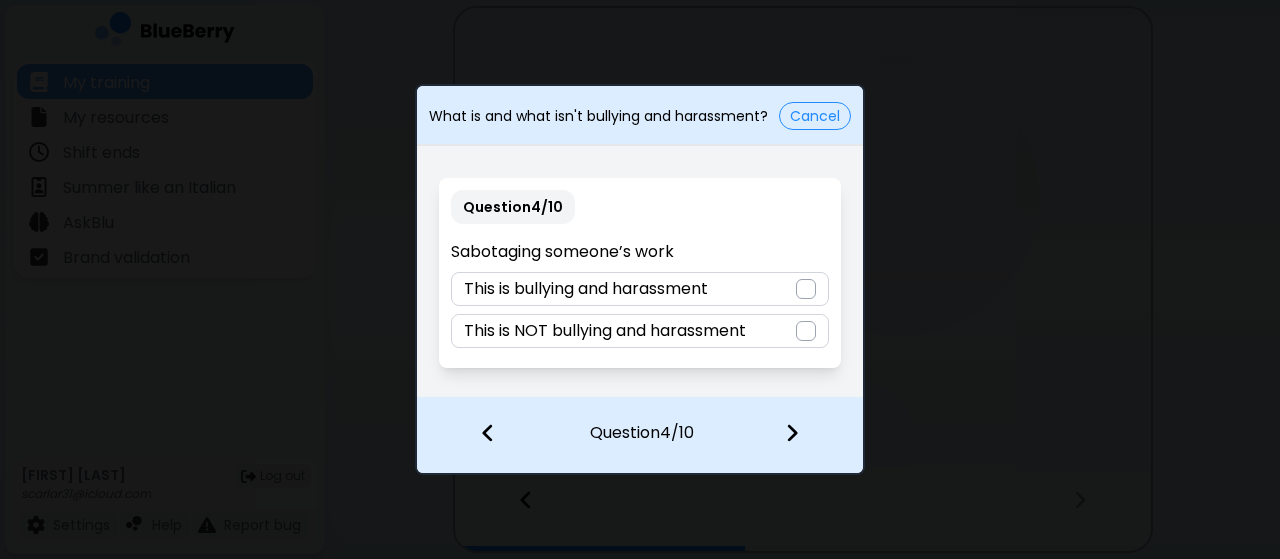 click on "This is bullying and harassment" at bounding box center (639, 289) 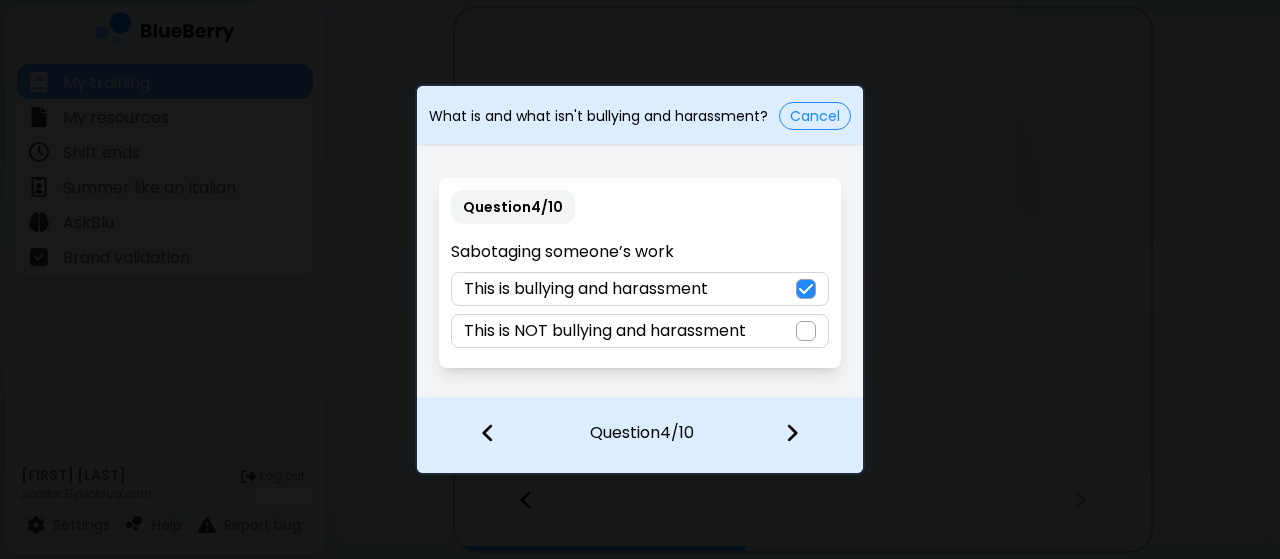 click at bounding box center (792, 433) 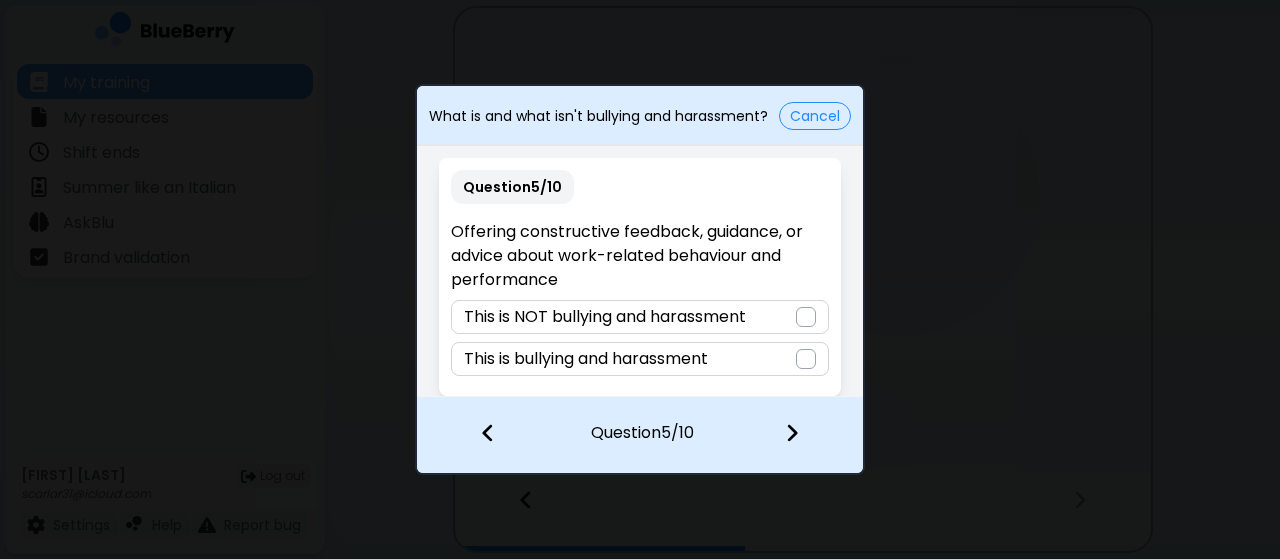 click at bounding box center [806, 317] 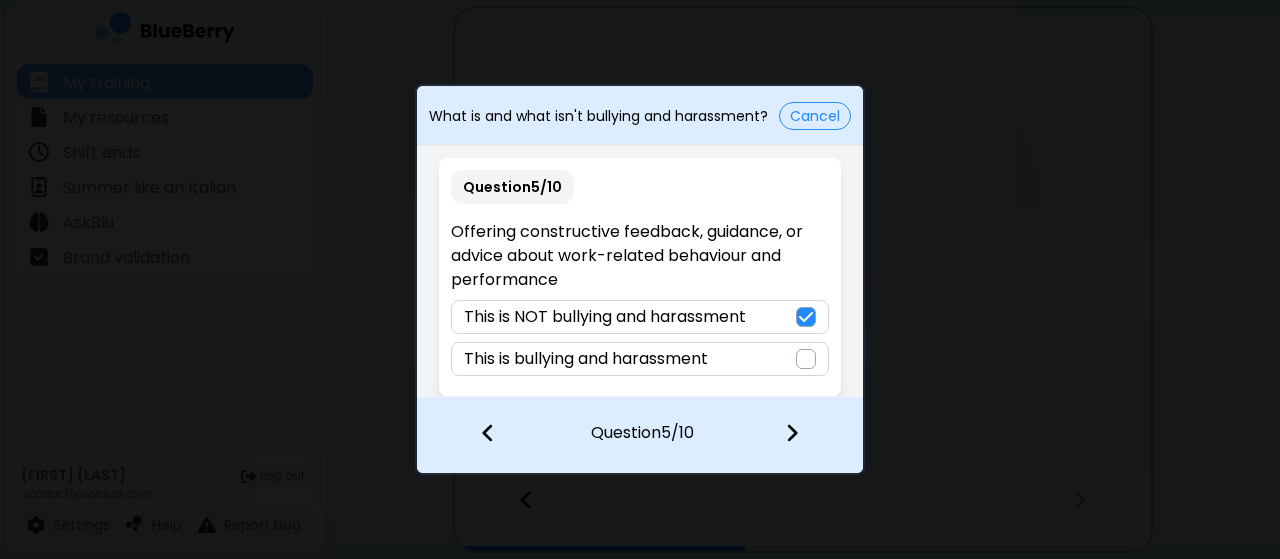 scroll, scrollTop: 6, scrollLeft: 0, axis: vertical 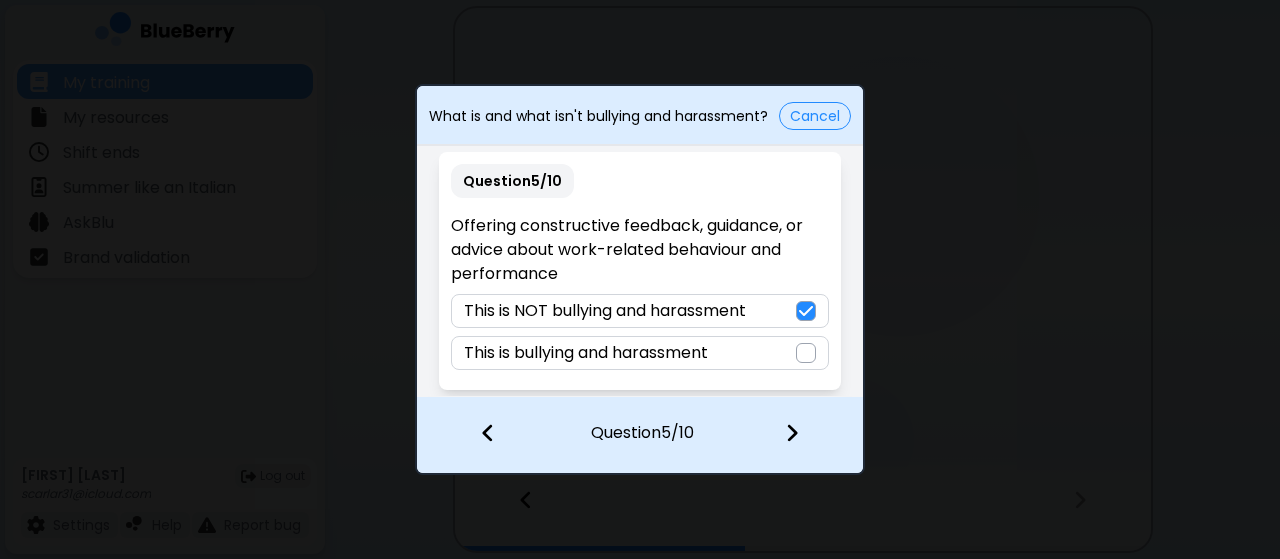 click at bounding box center [792, 433] 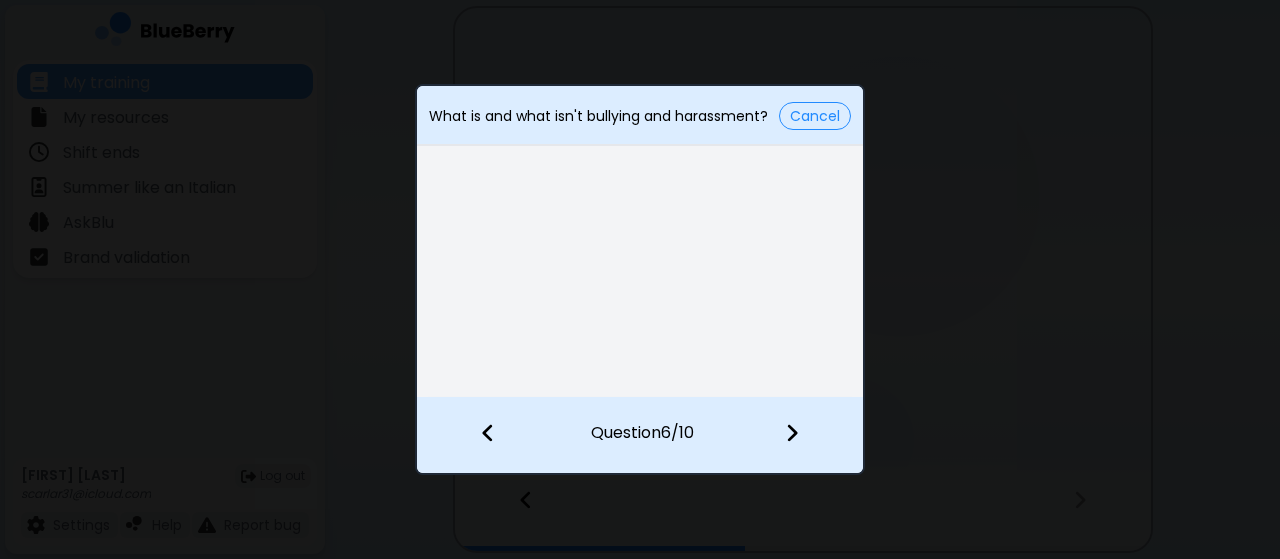 scroll, scrollTop: 0, scrollLeft: 0, axis: both 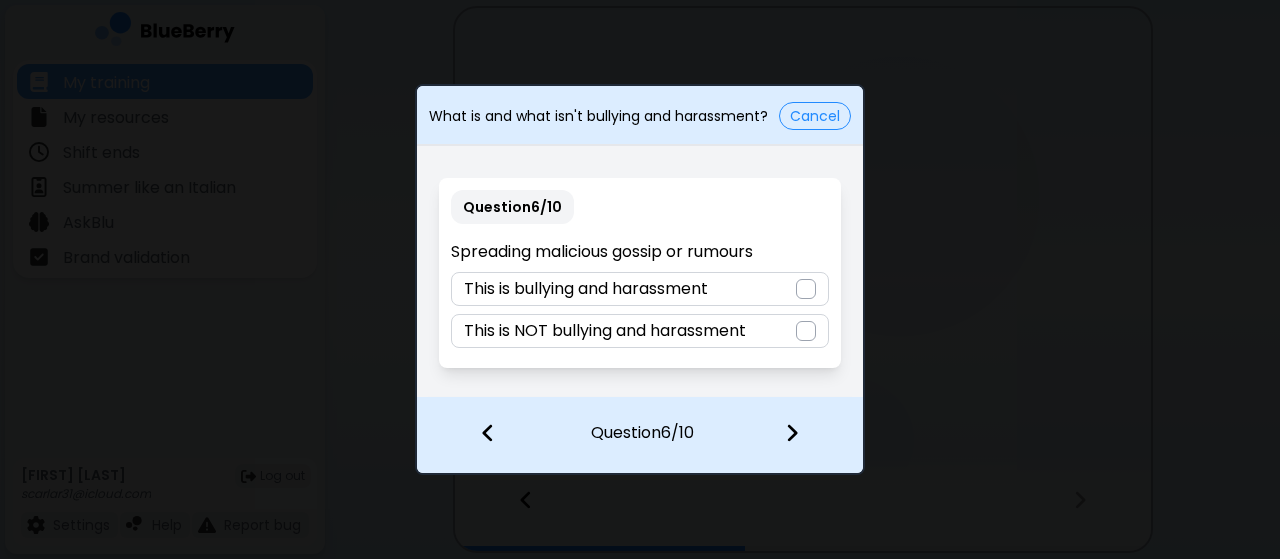 click at bounding box center [806, 289] 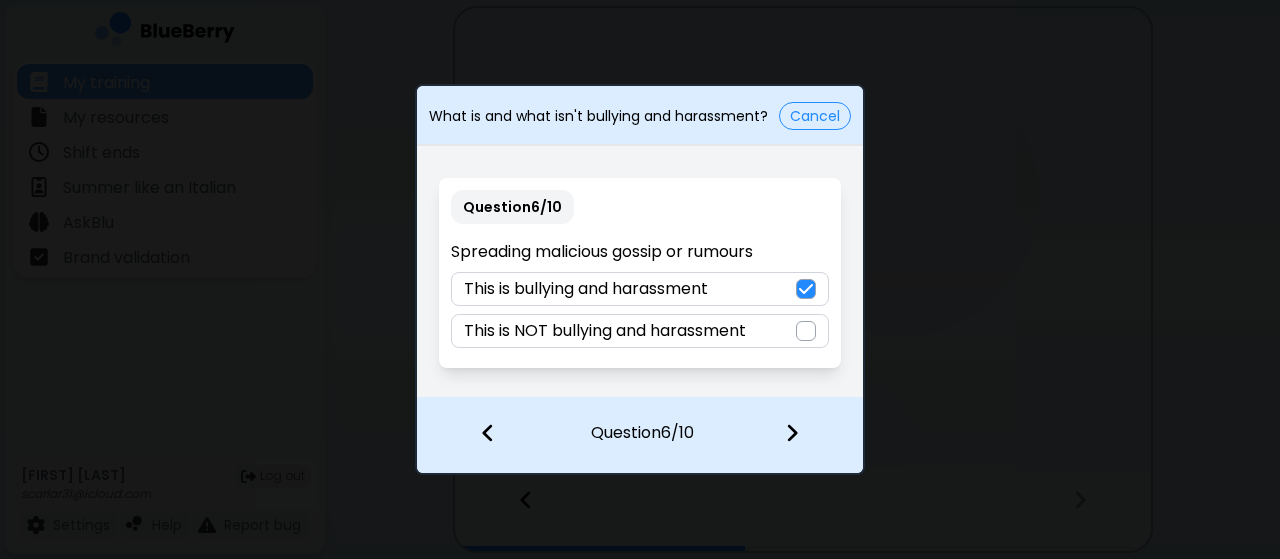 click at bounding box center (792, 433) 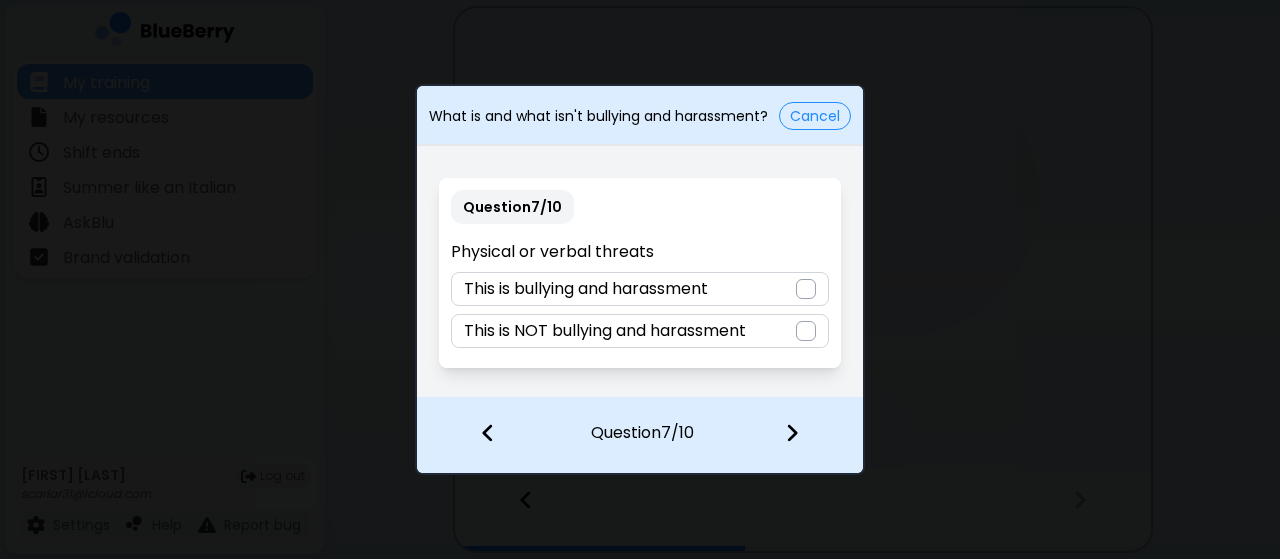 click at bounding box center [806, 289] 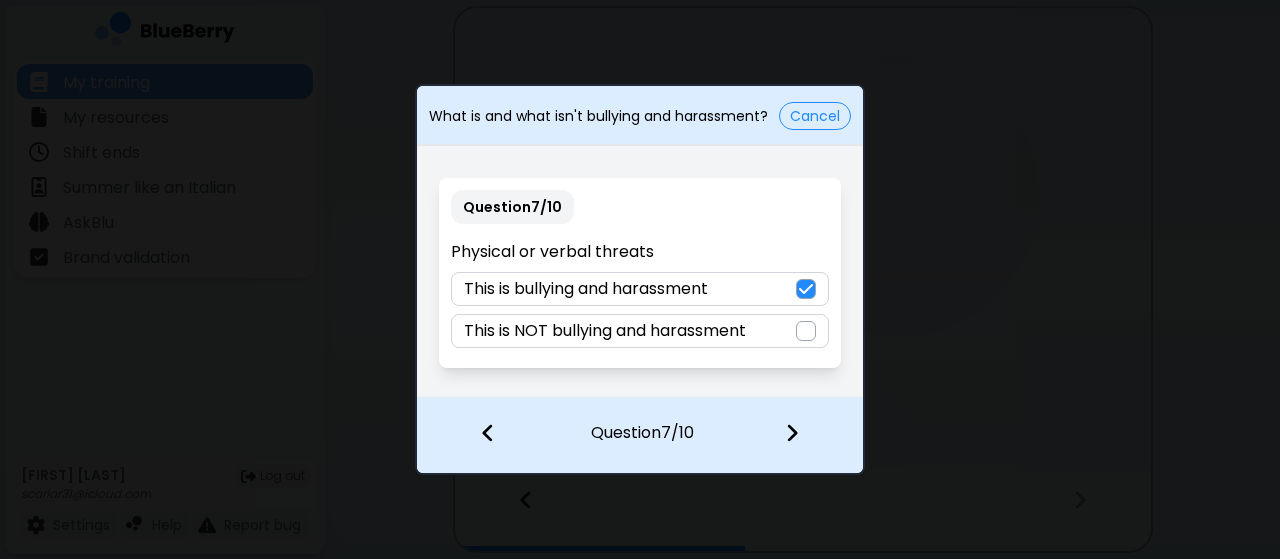click at bounding box center [792, 433] 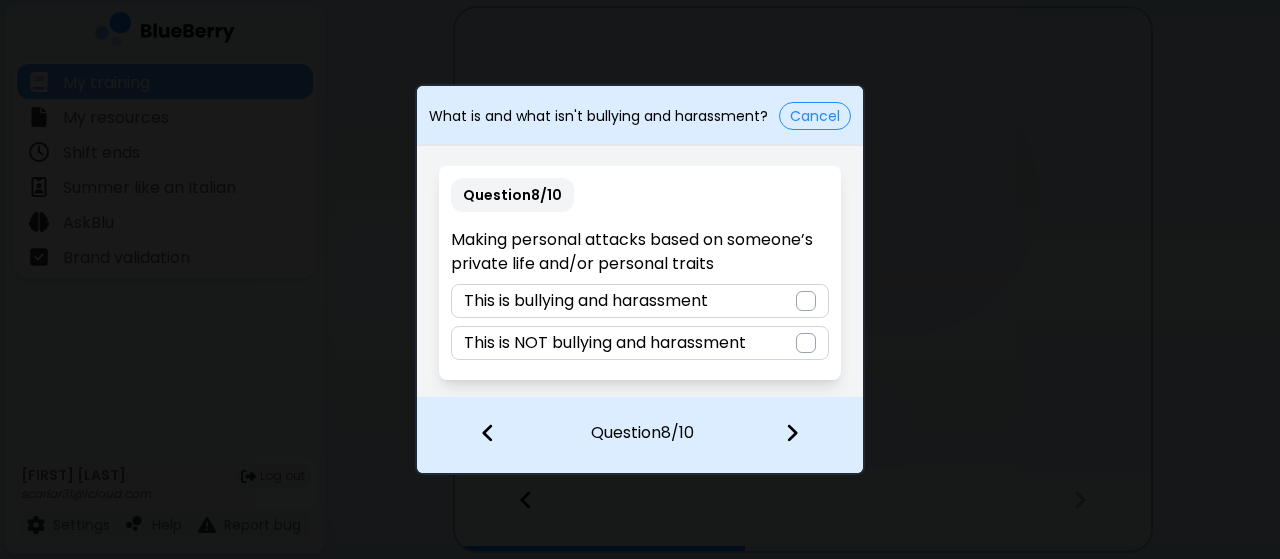 click at bounding box center (806, 301) 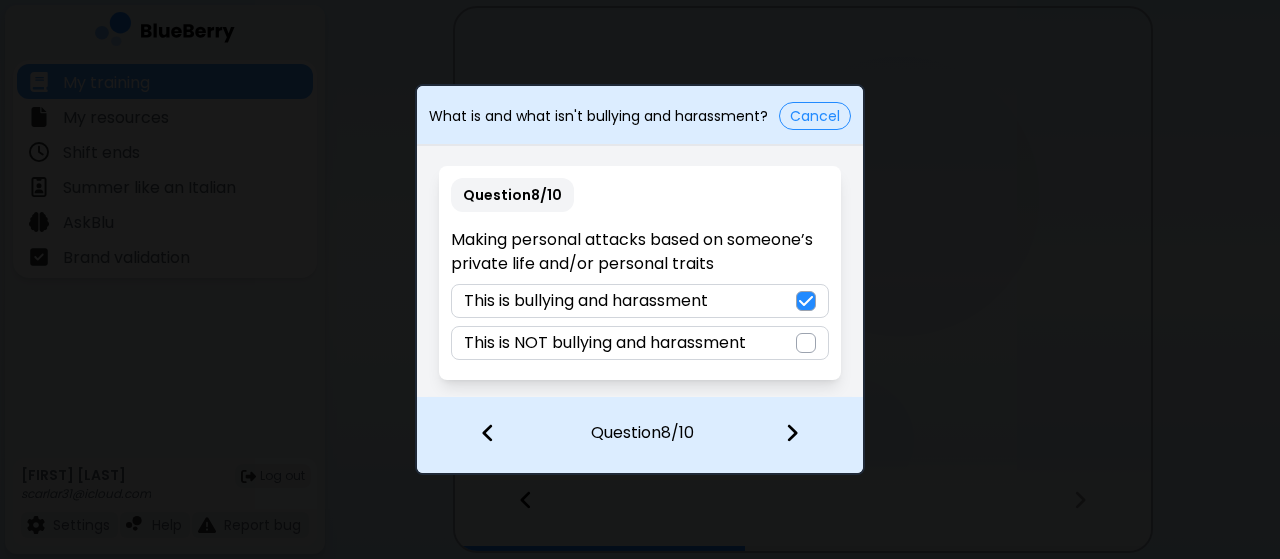 click at bounding box center (792, 433) 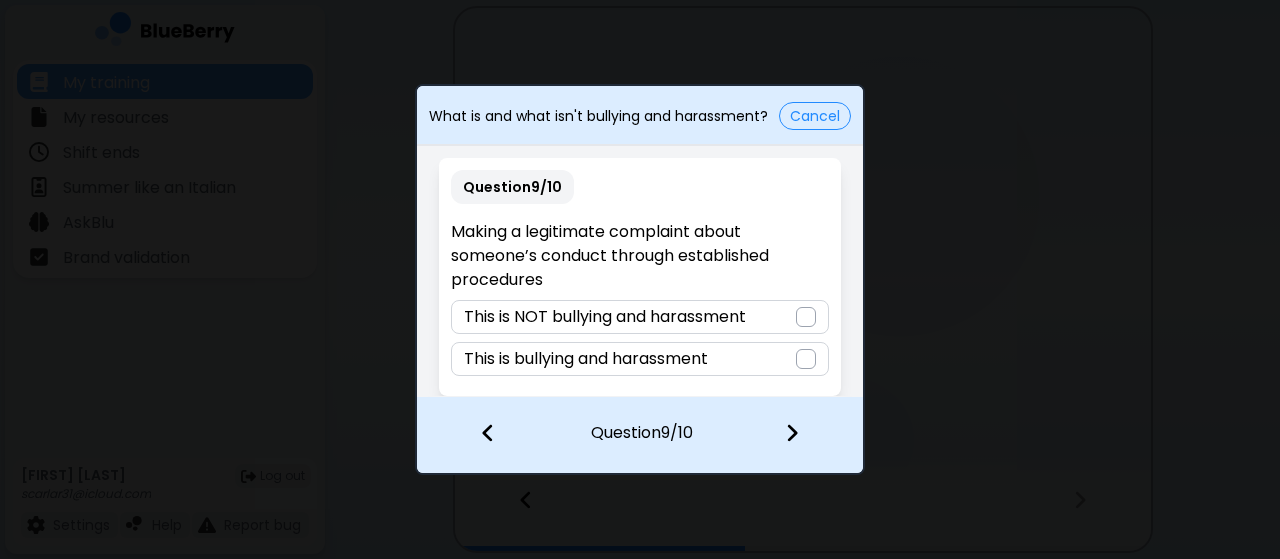 click on "This is NOT bullying and harassment" at bounding box center (639, 317) 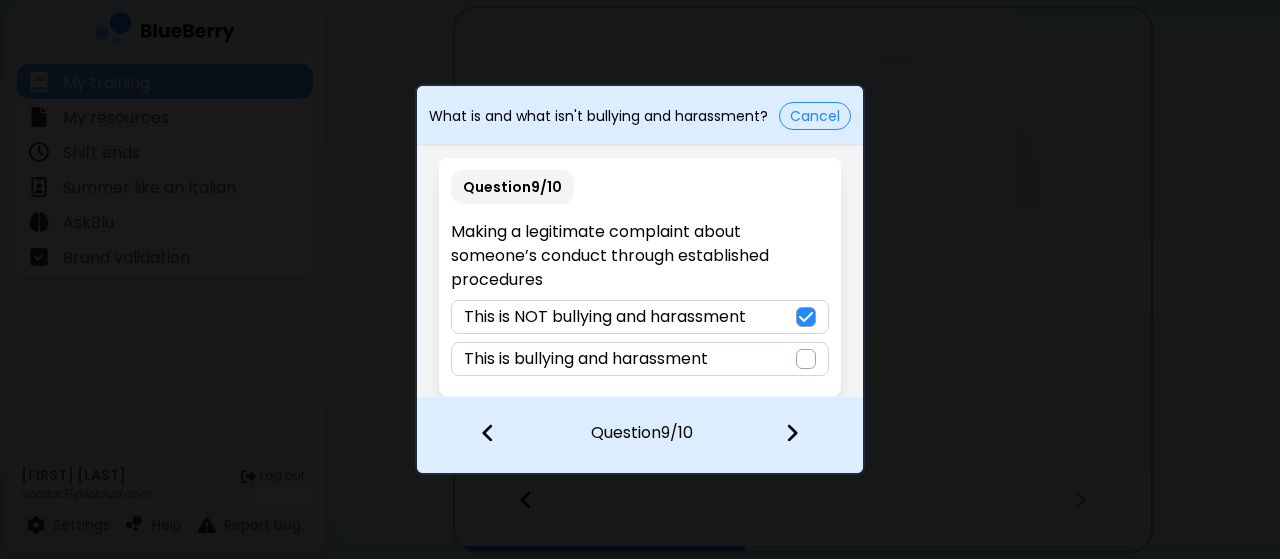 click at bounding box center [792, 433] 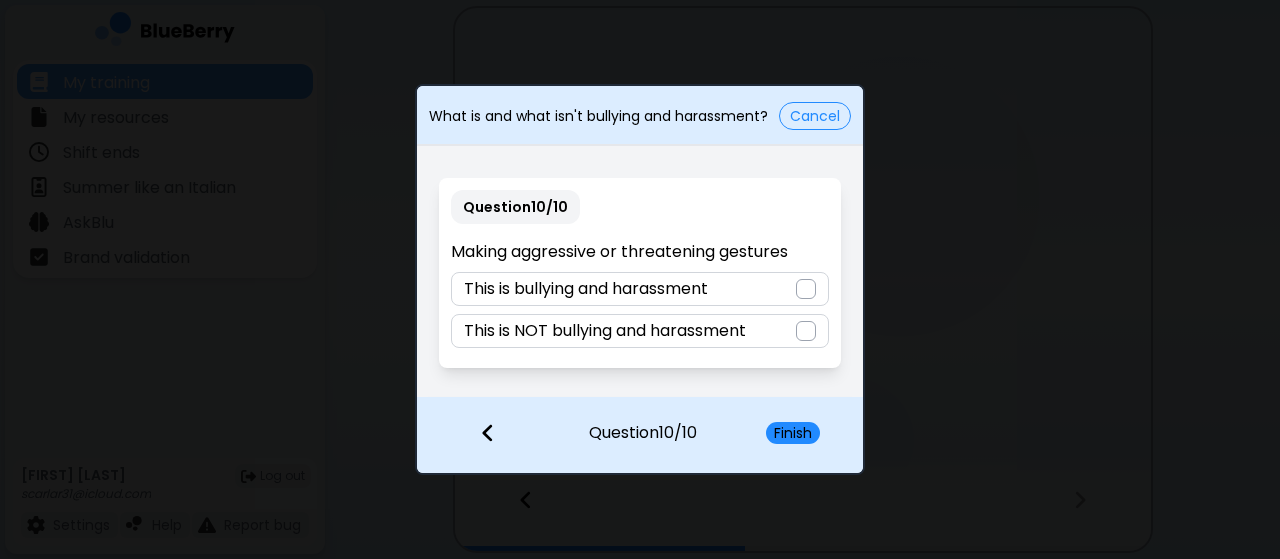 click at bounding box center [806, 289] 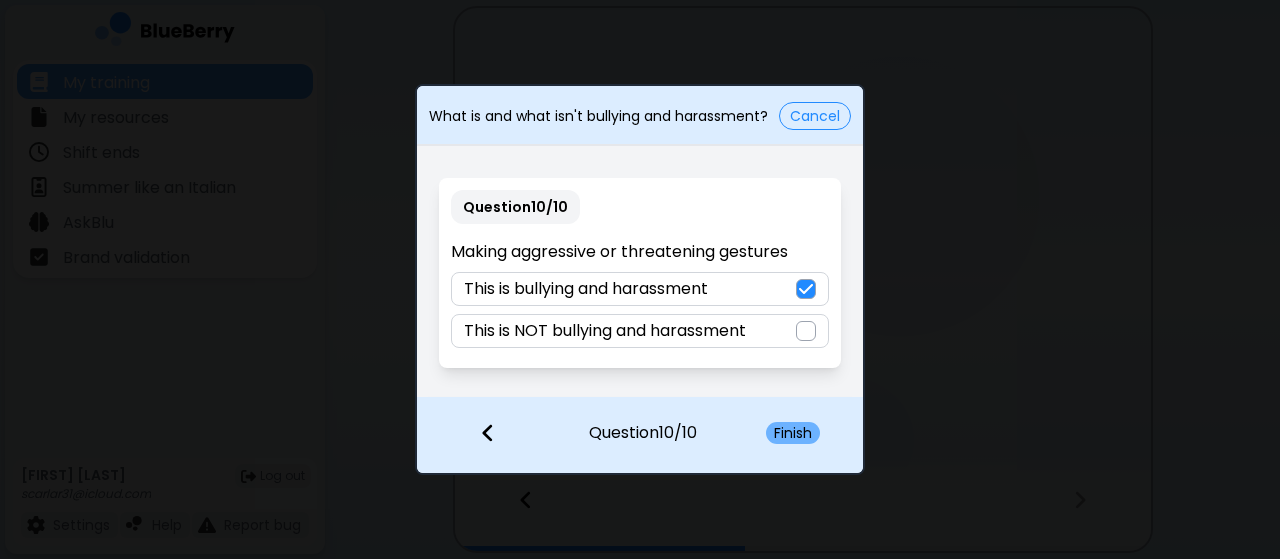 click on "Finish" at bounding box center (793, 433) 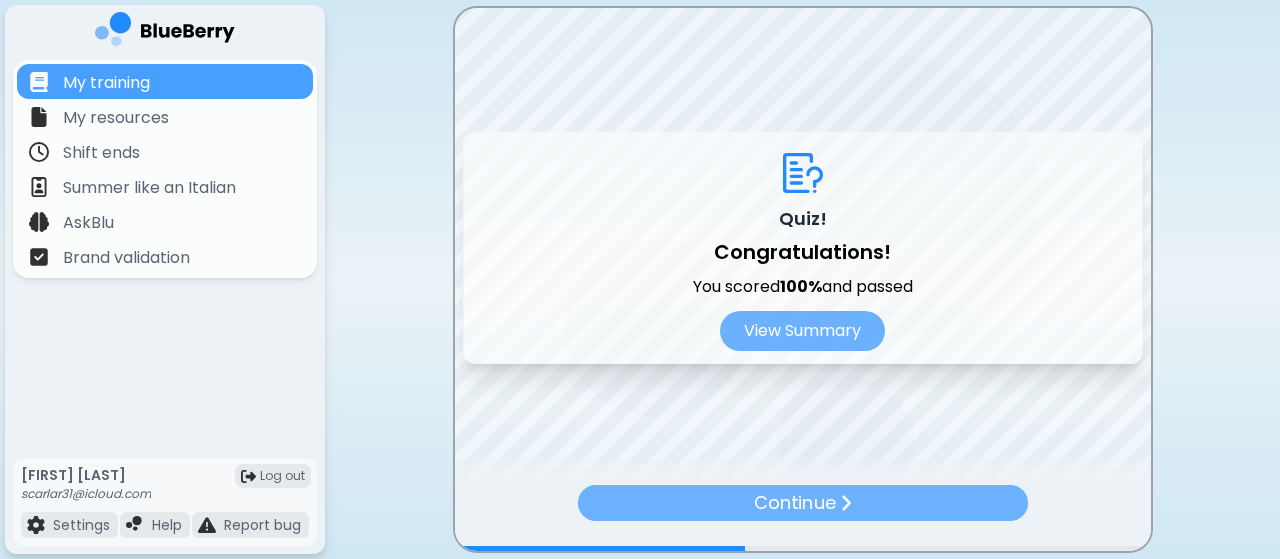 click on "Continue" at bounding box center (794, 503) 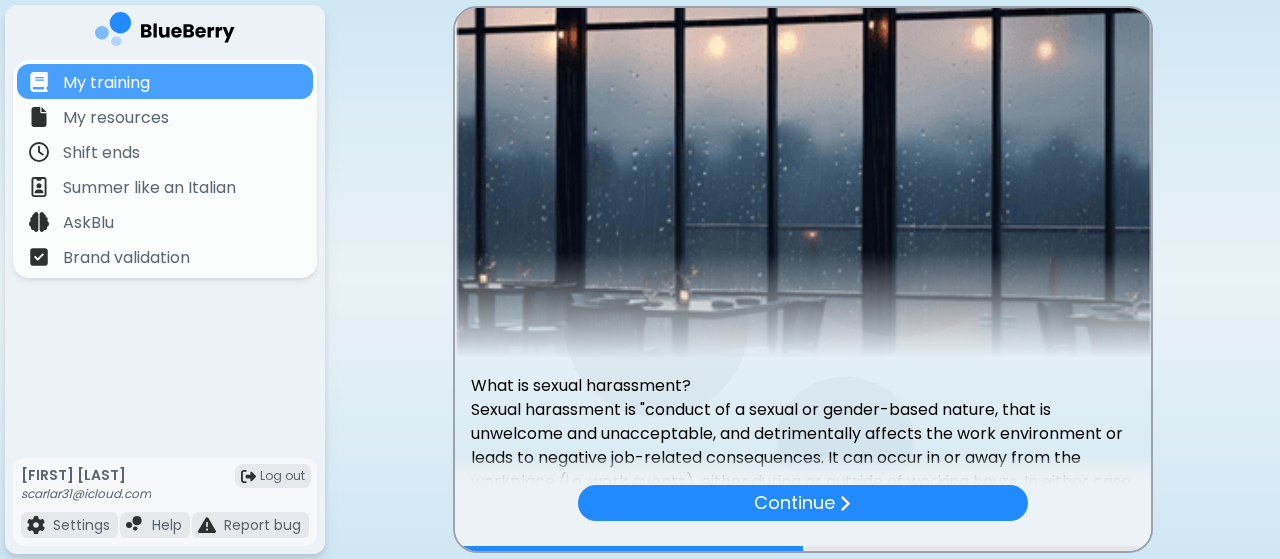 scroll, scrollTop: 255, scrollLeft: 0, axis: vertical 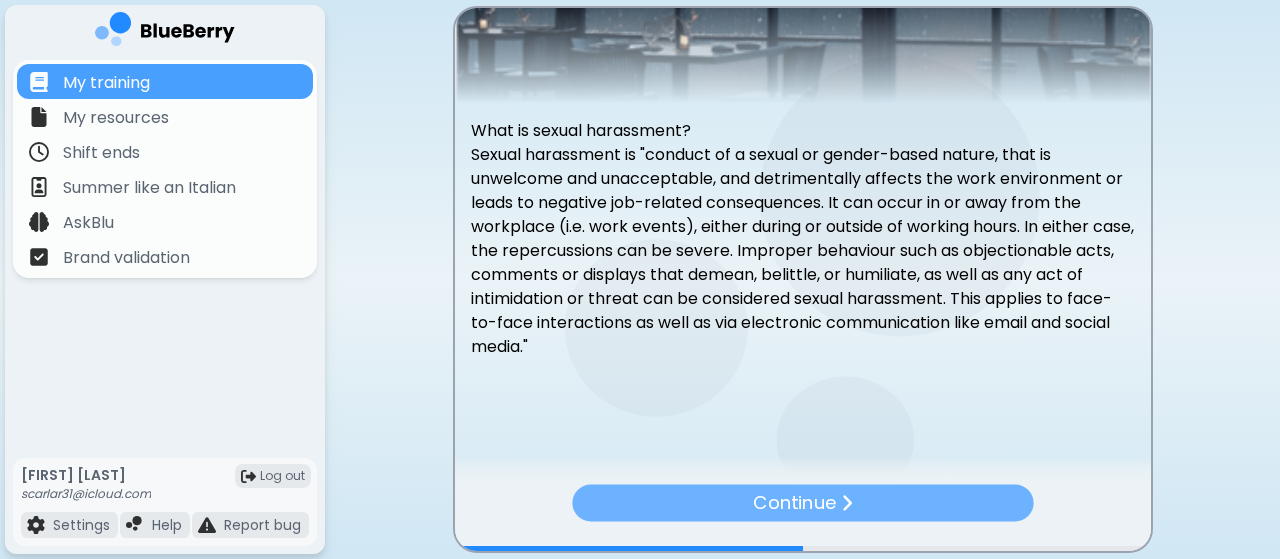 click on "Continue" at bounding box center [802, 503] 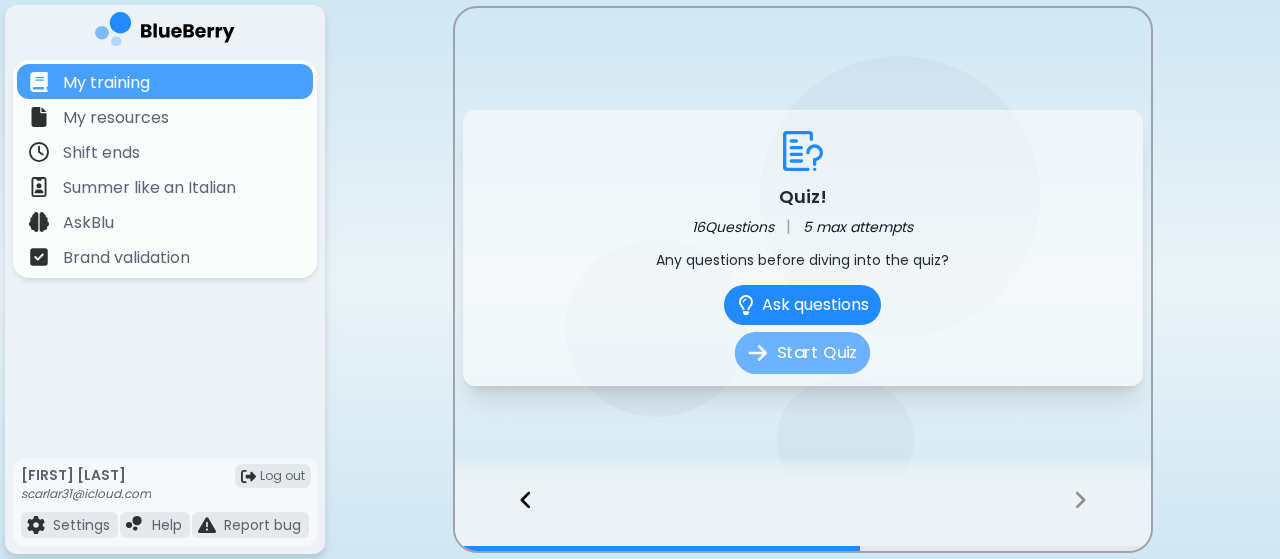 click on "Start Quiz" at bounding box center [802, 353] 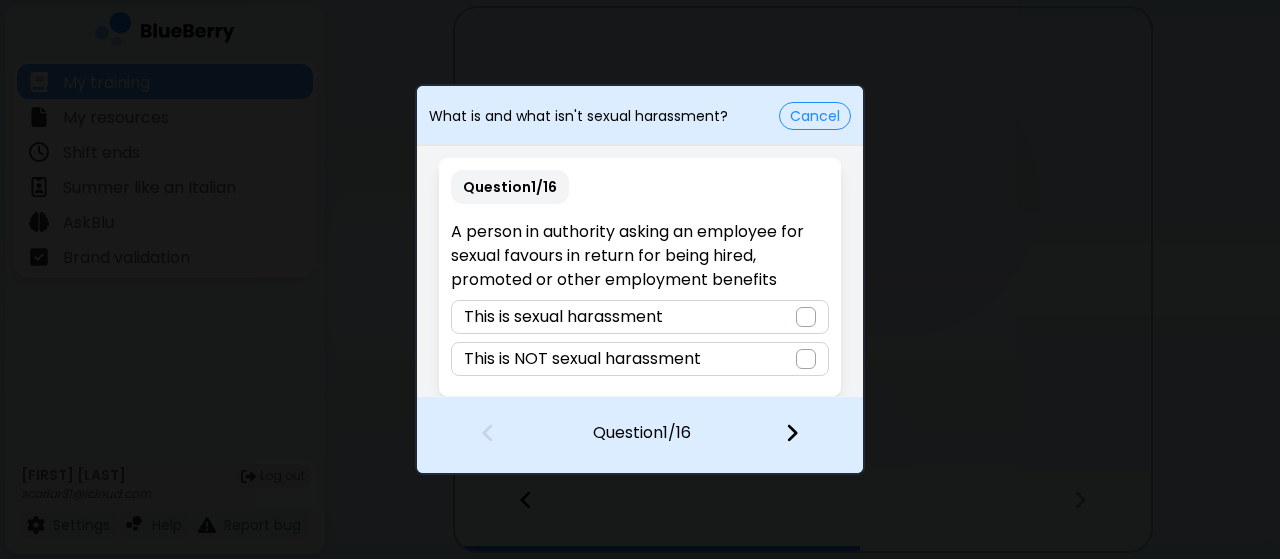 scroll, scrollTop: 6, scrollLeft: 0, axis: vertical 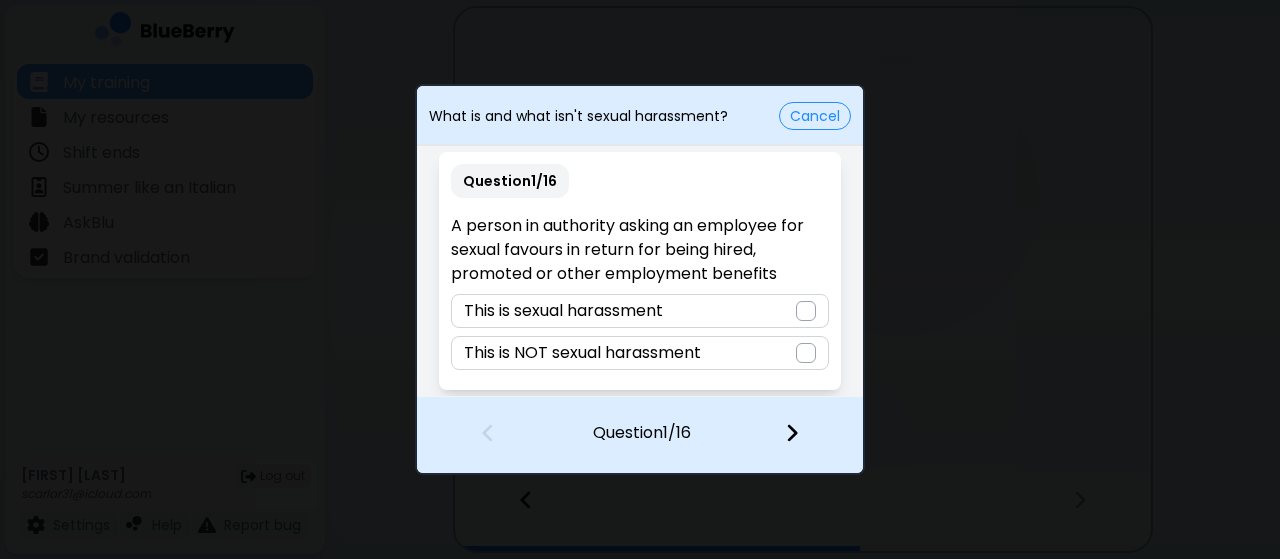 click at bounding box center (806, 311) 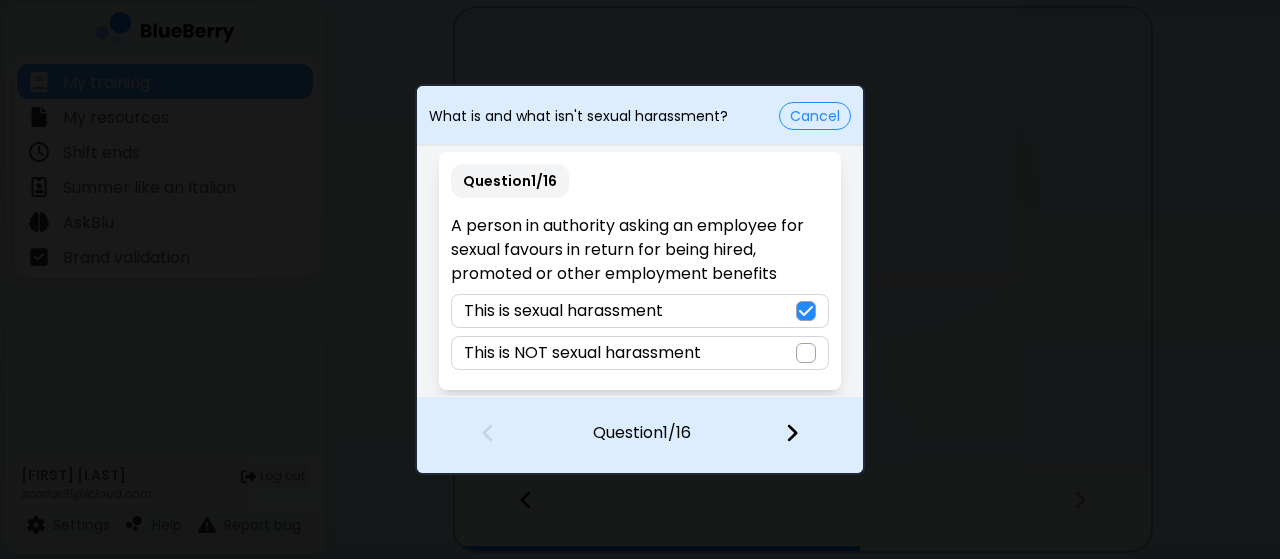 click at bounding box center [792, 433] 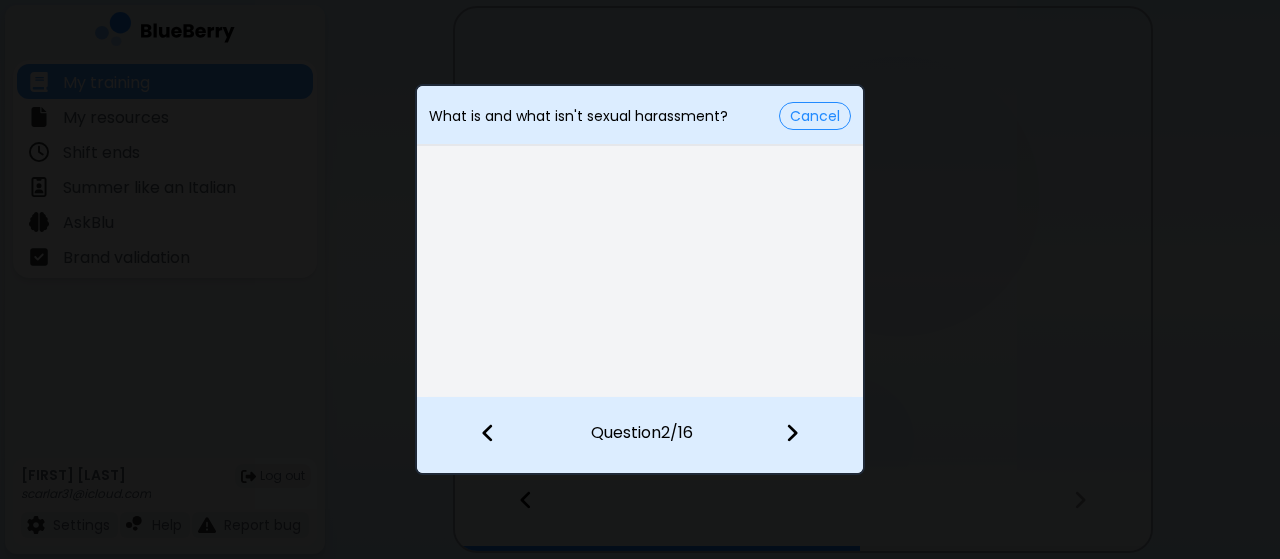 scroll, scrollTop: 0, scrollLeft: 0, axis: both 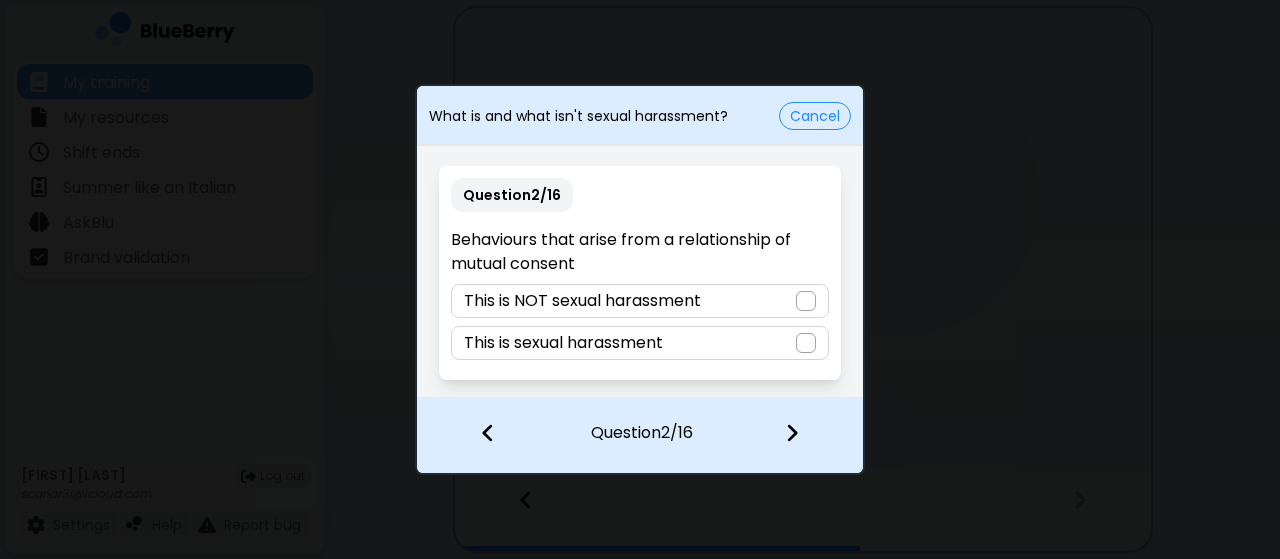 click at bounding box center (806, 301) 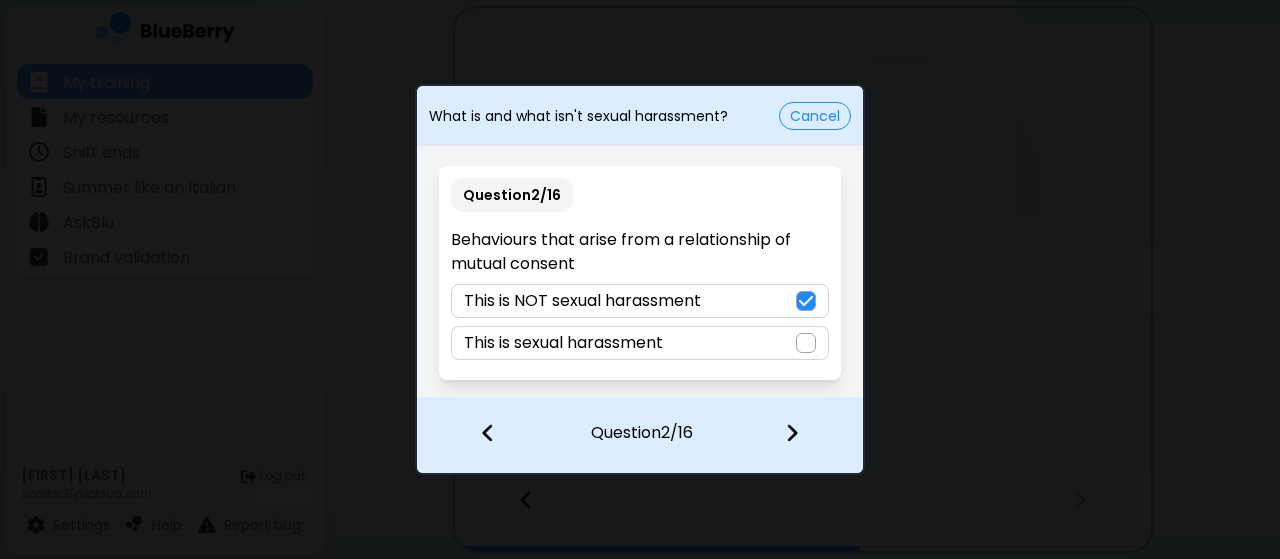 click at bounding box center (792, 433) 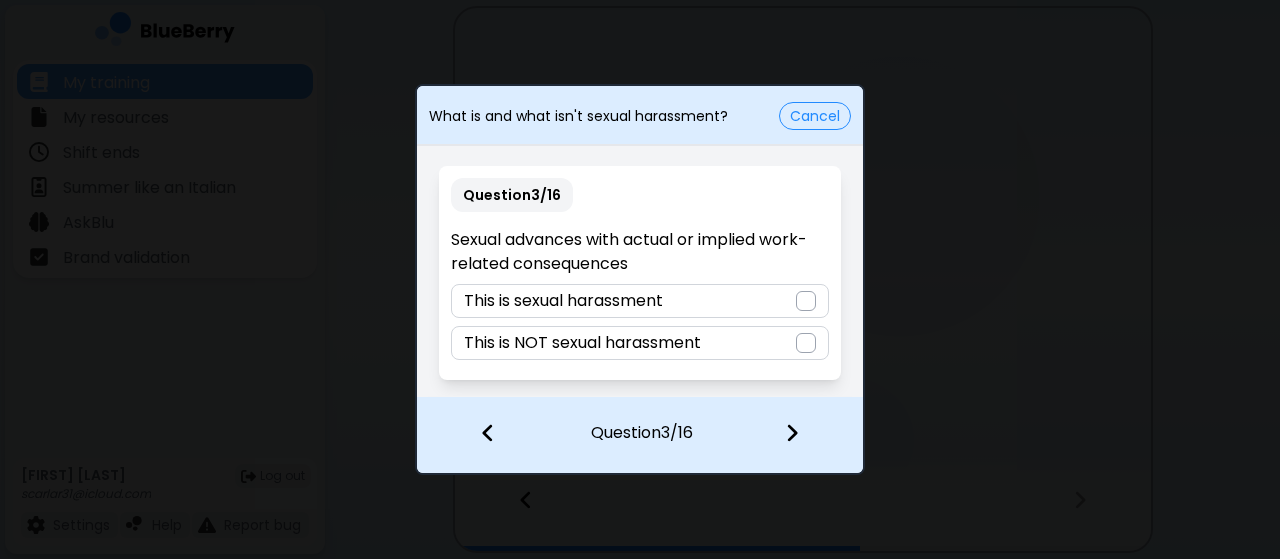 click on "This is sexual harassment" at bounding box center (639, 301) 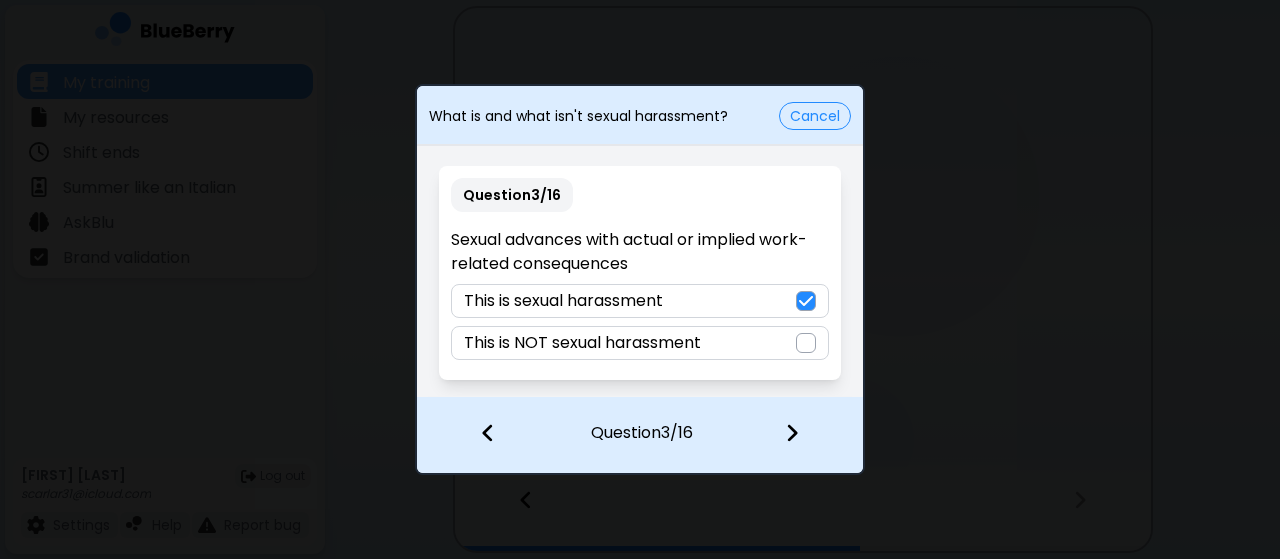 click at bounding box center [792, 433] 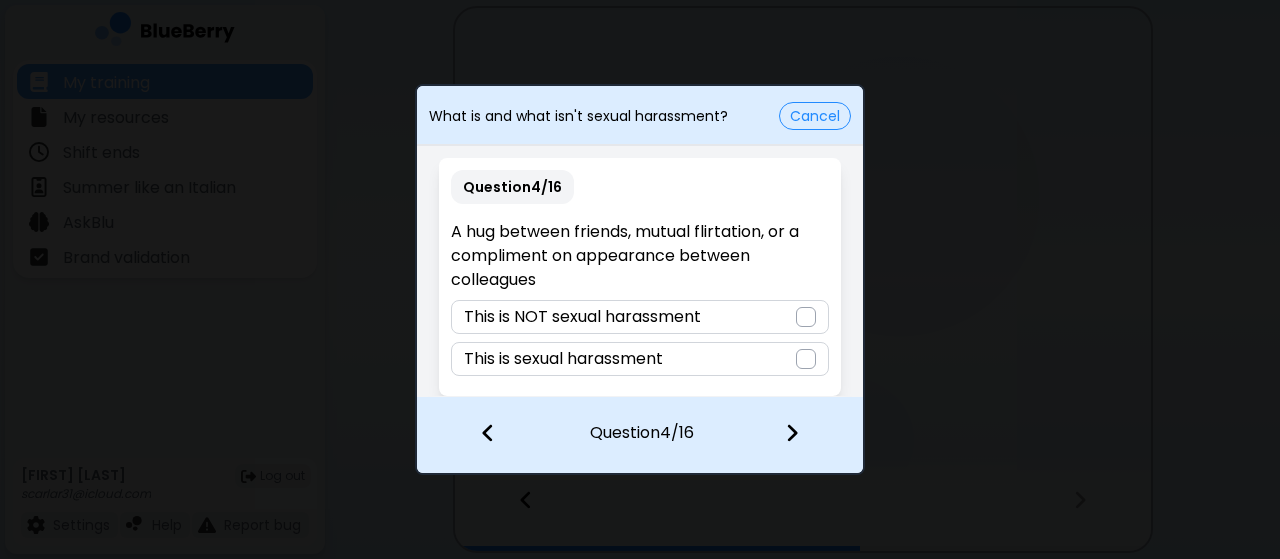 scroll, scrollTop: 6, scrollLeft: 0, axis: vertical 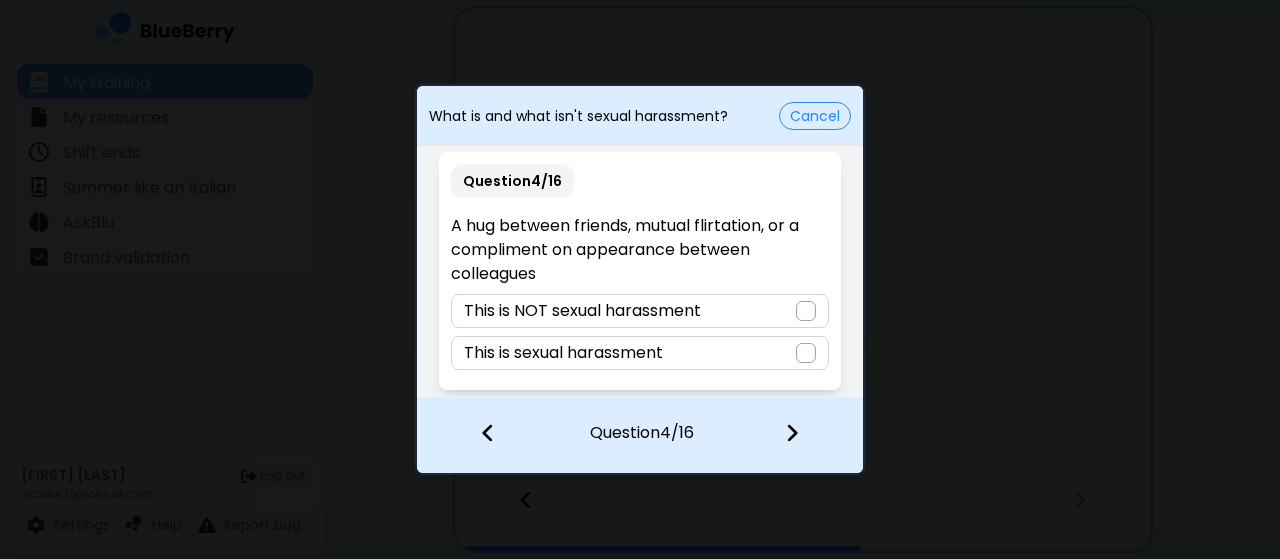 click at bounding box center [806, 311] 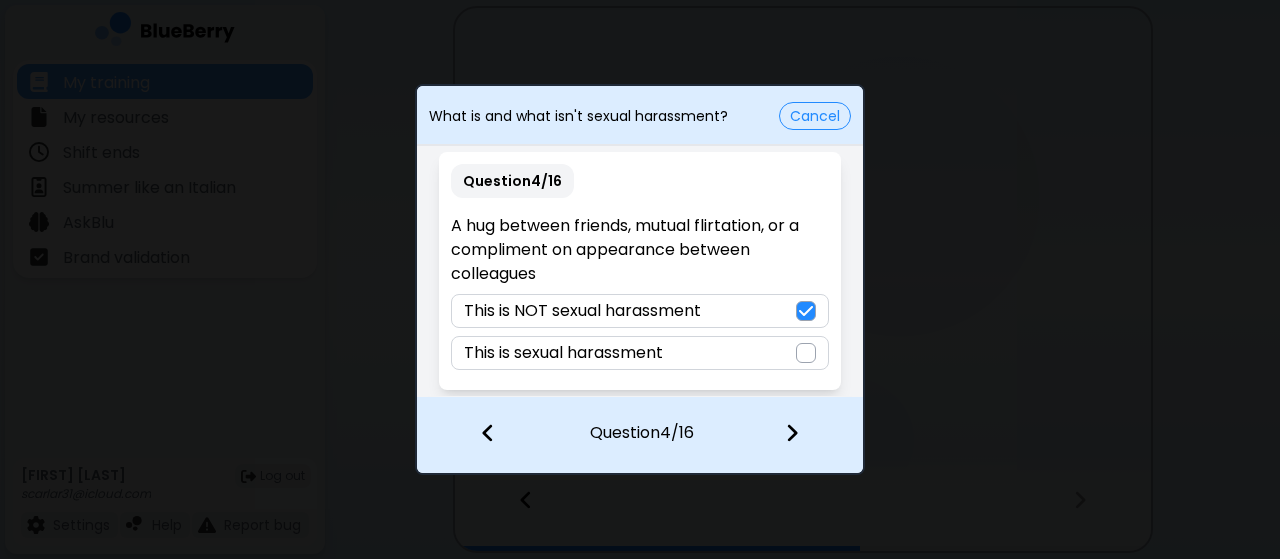 click at bounding box center [792, 433] 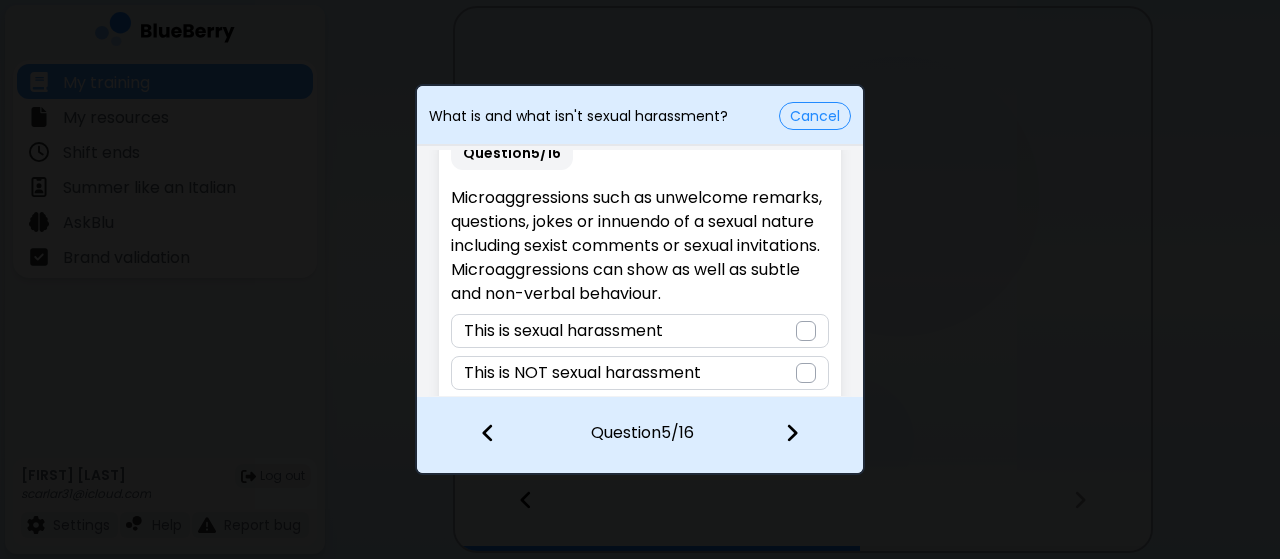 scroll, scrollTop: 54, scrollLeft: 0, axis: vertical 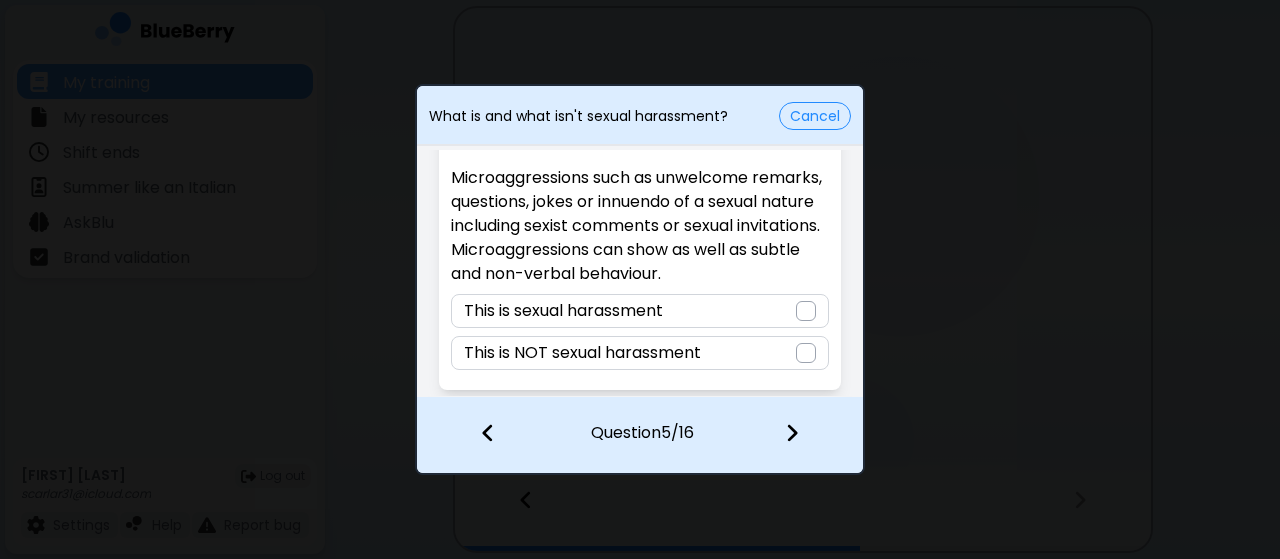 click at bounding box center [806, 311] 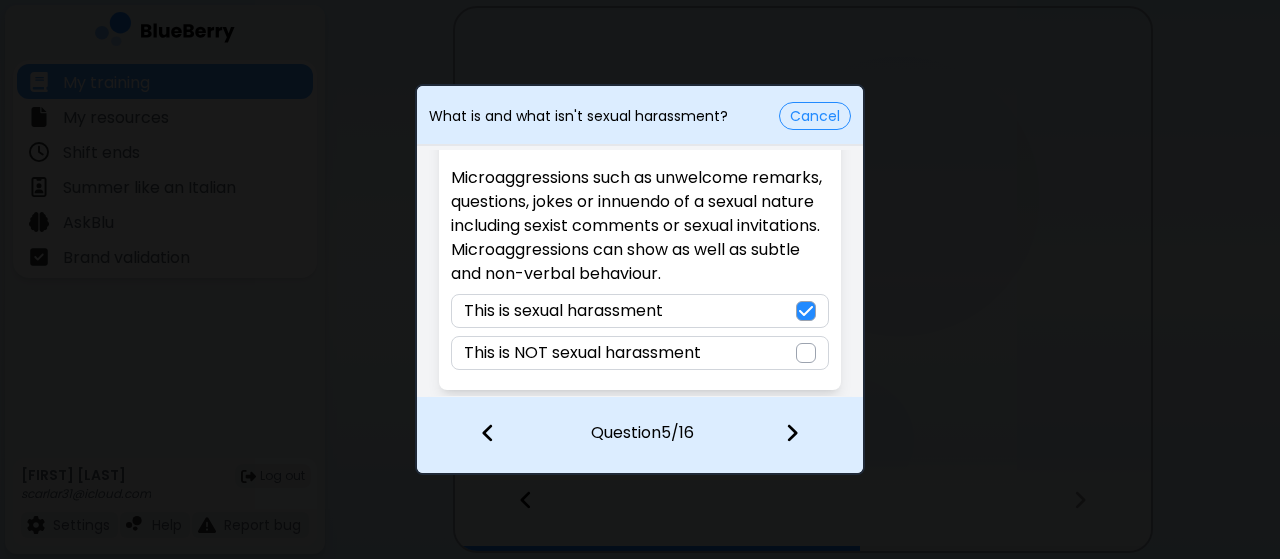 click at bounding box center [792, 433] 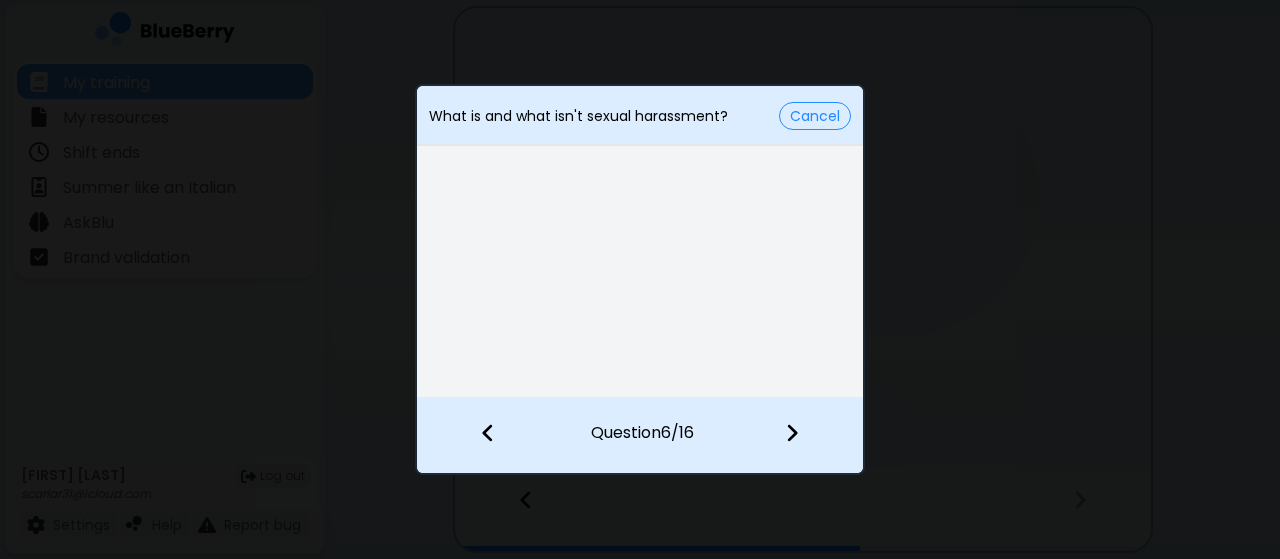 scroll, scrollTop: 0, scrollLeft: 0, axis: both 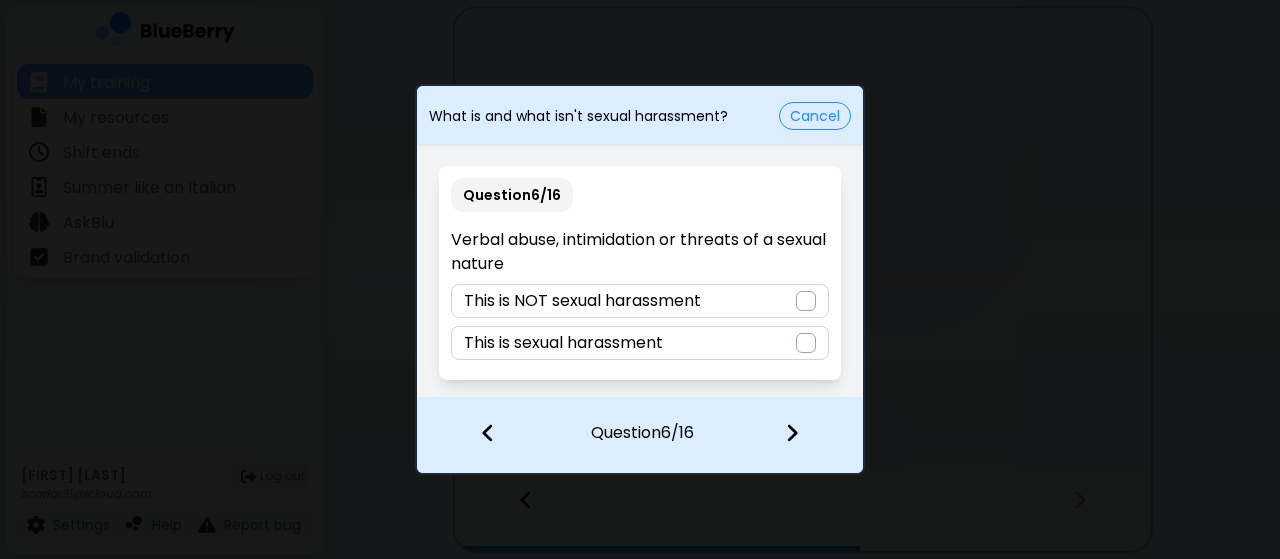 click at bounding box center (806, 343) 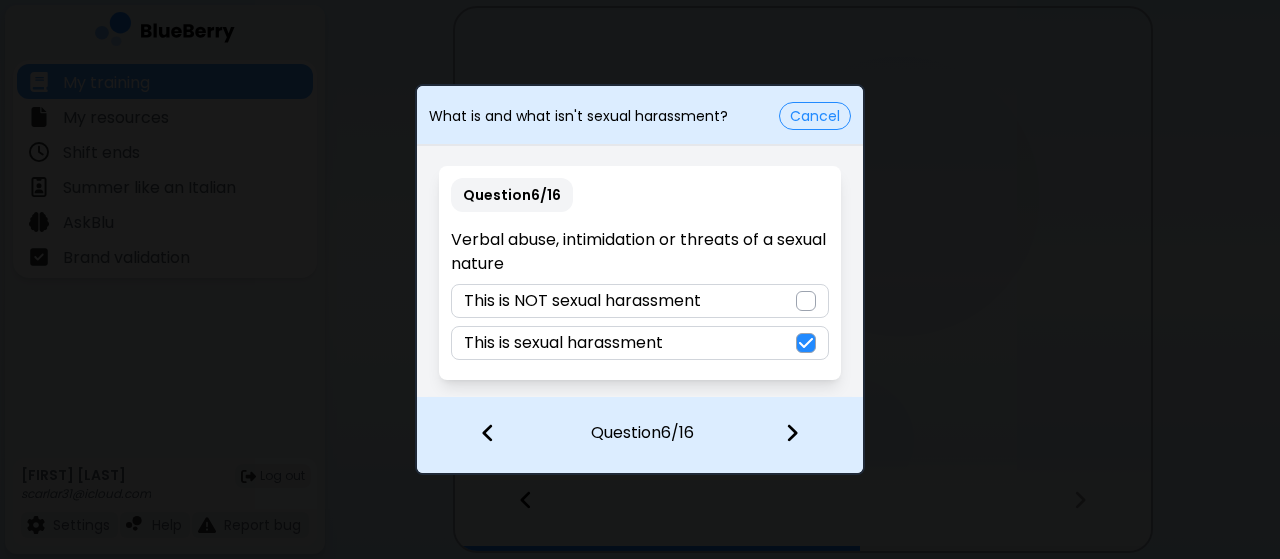 click at bounding box center [792, 433] 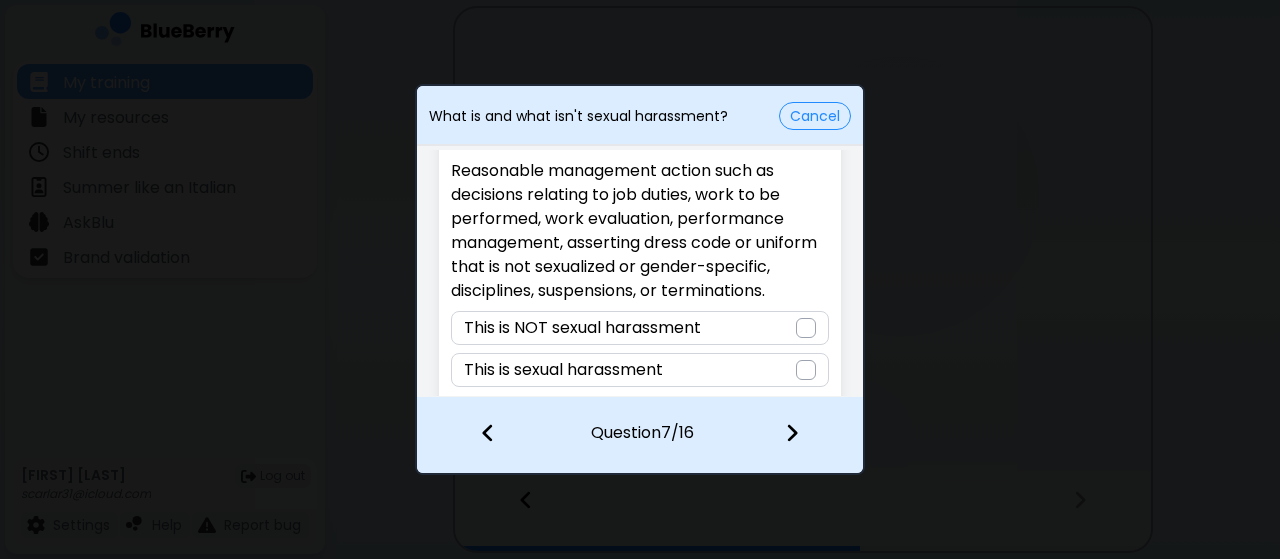 scroll, scrollTop: 70, scrollLeft: 0, axis: vertical 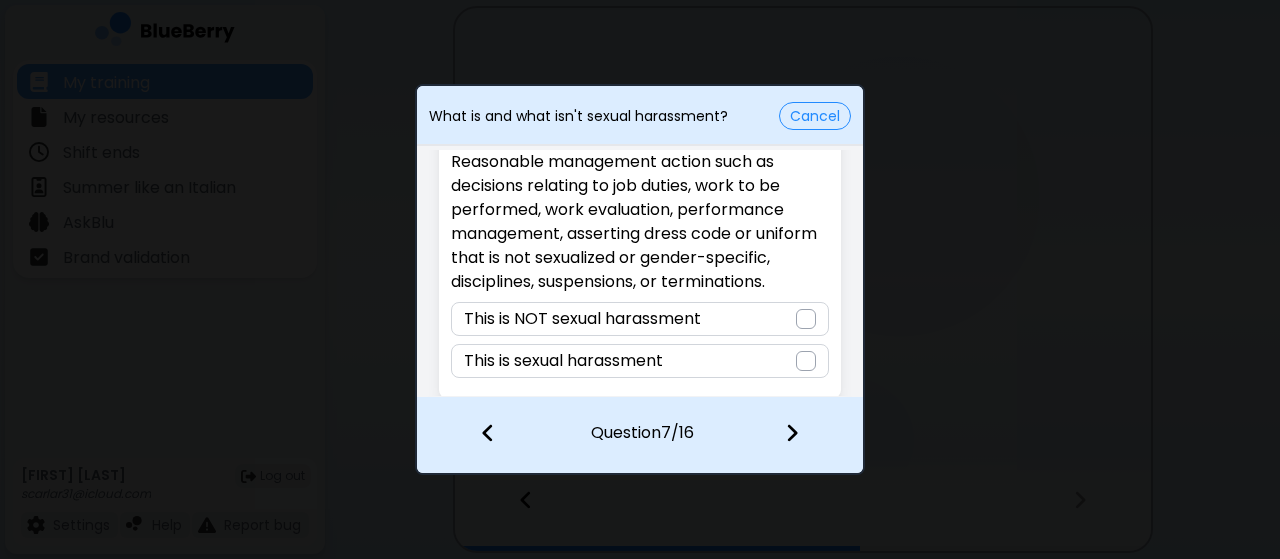 click at bounding box center [806, 319] 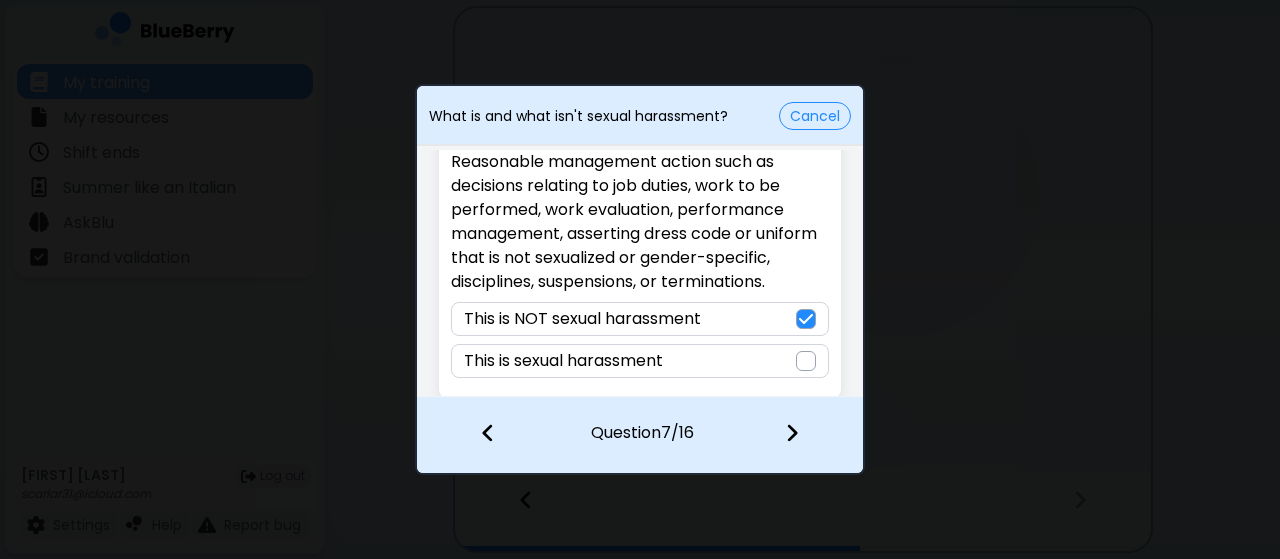click at bounding box center [792, 433] 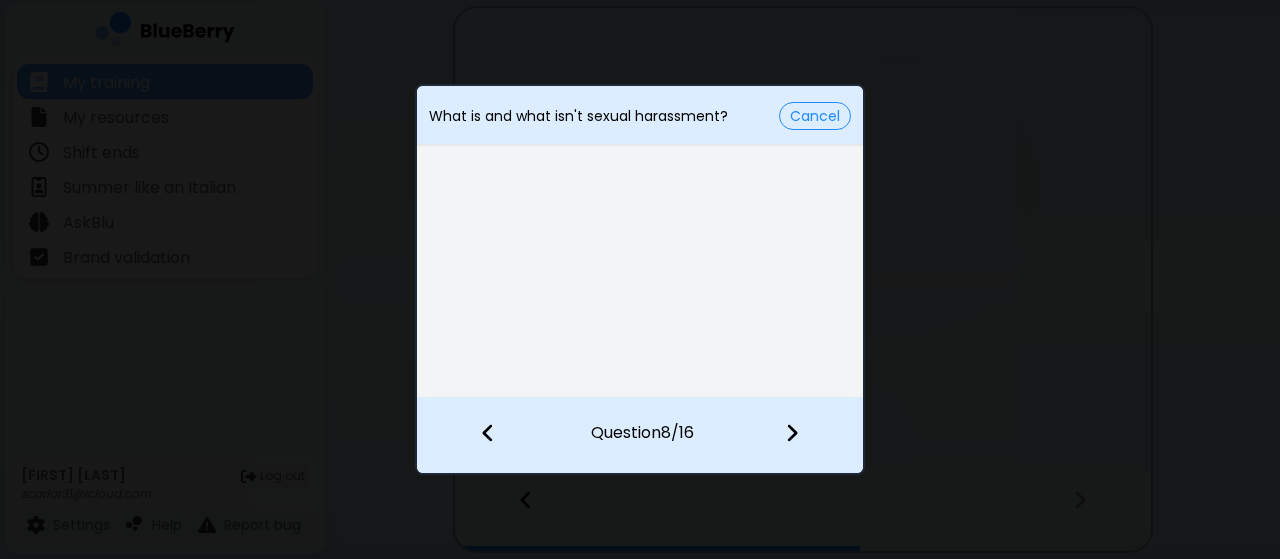 scroll, scrollTop: 0, scrollLeft: 0, axis: both 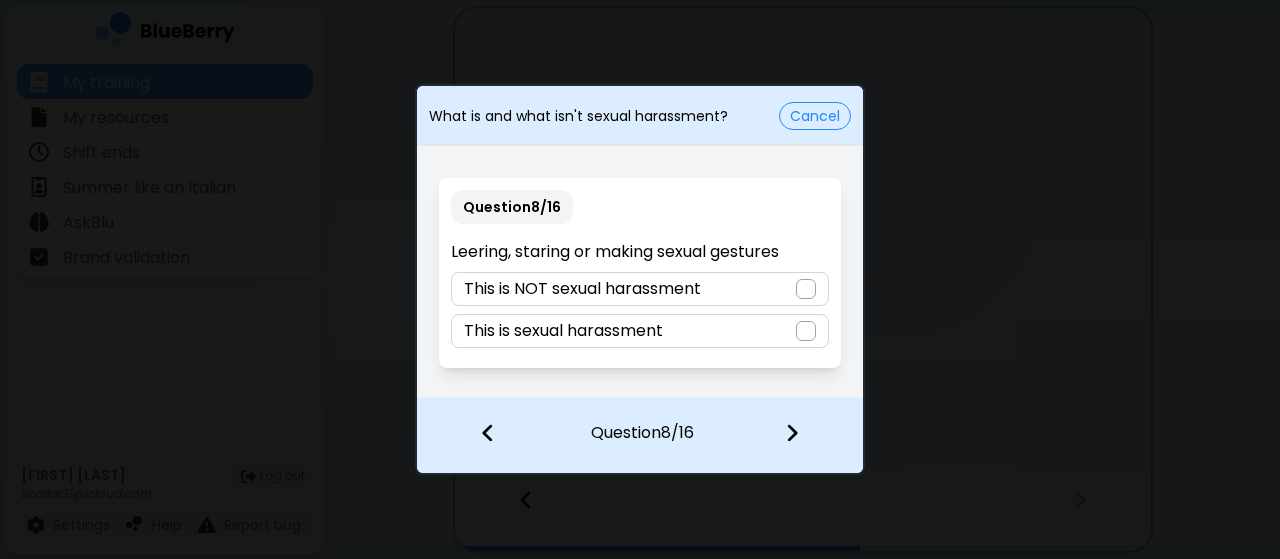 click on "This is sexual harassment" at bounding box center [639, 331] 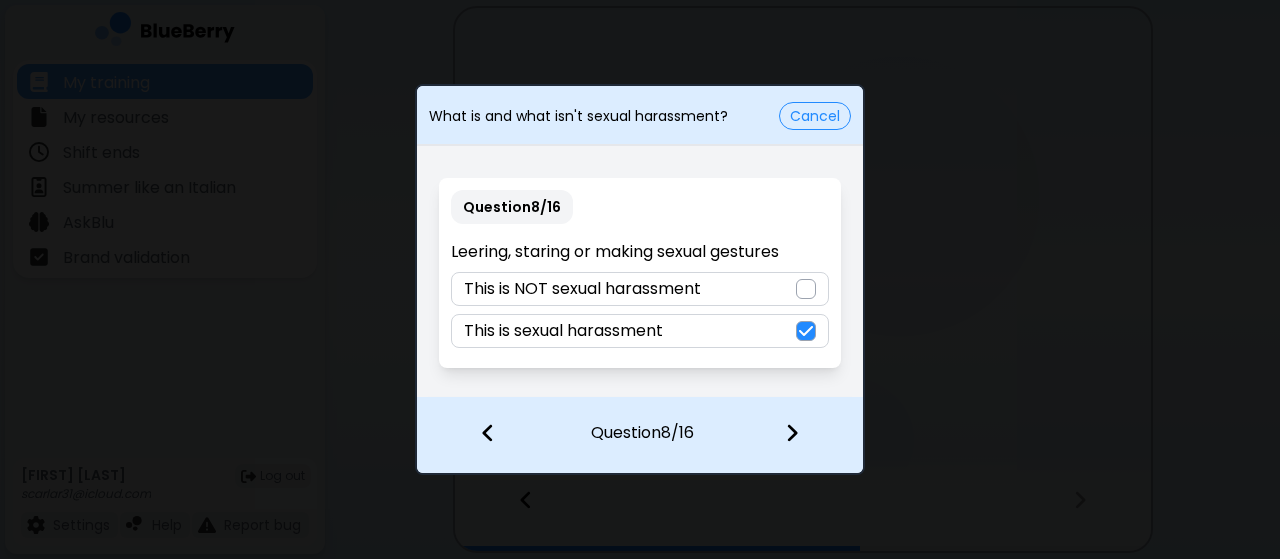 click at bounding box center [792, 433] 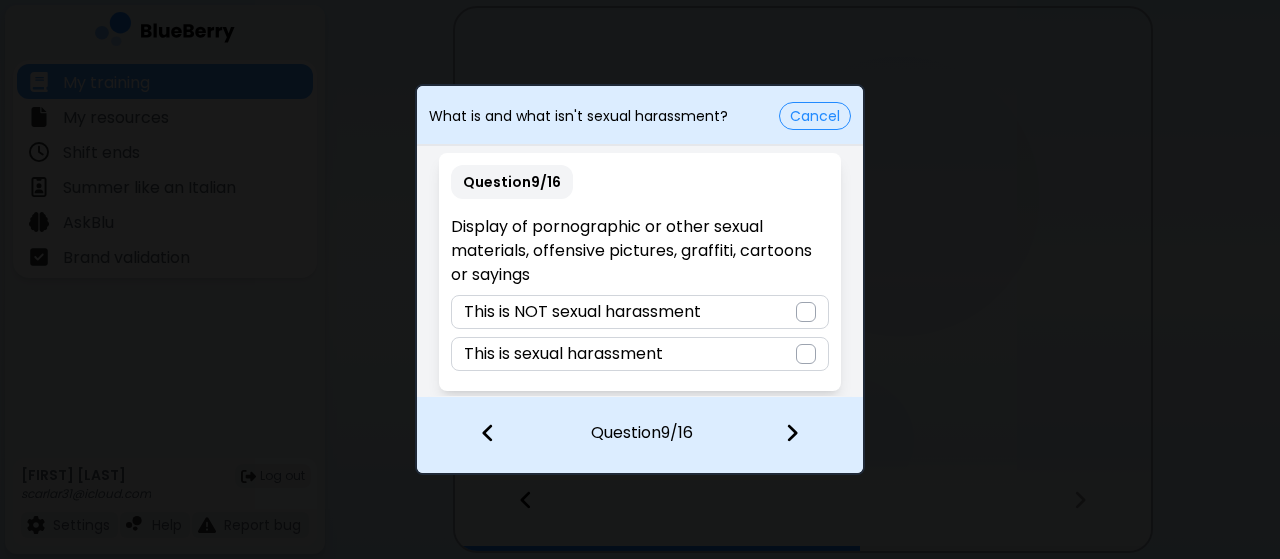scroll, scrollTop: 6, scrollLeft: 0, axis: vertical 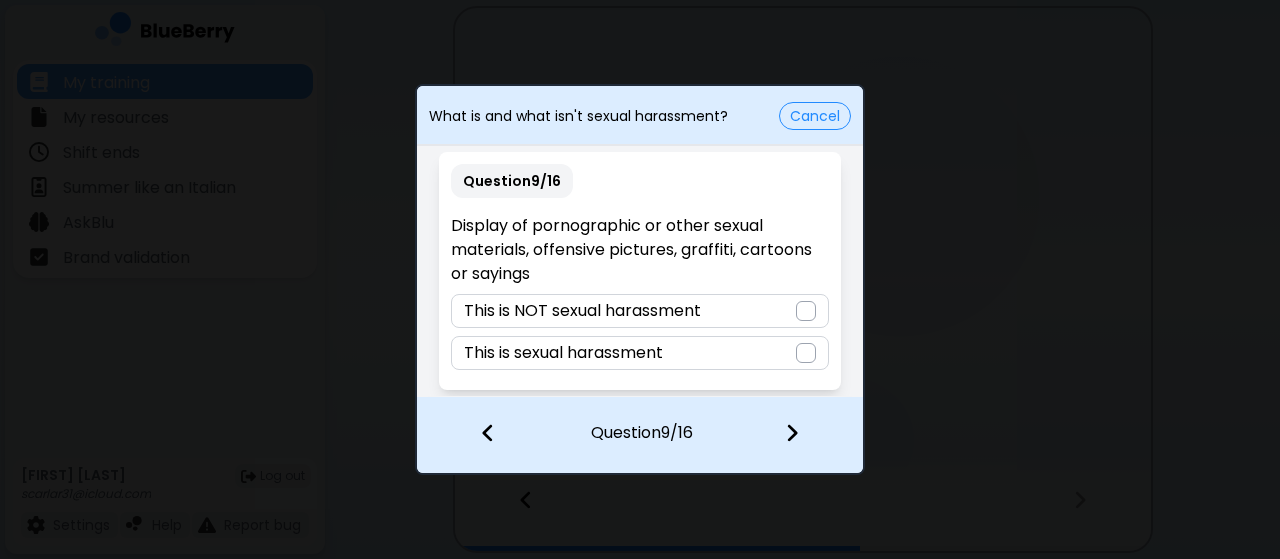 click on "This is sexual harassment" at bounding box center [639, 353] 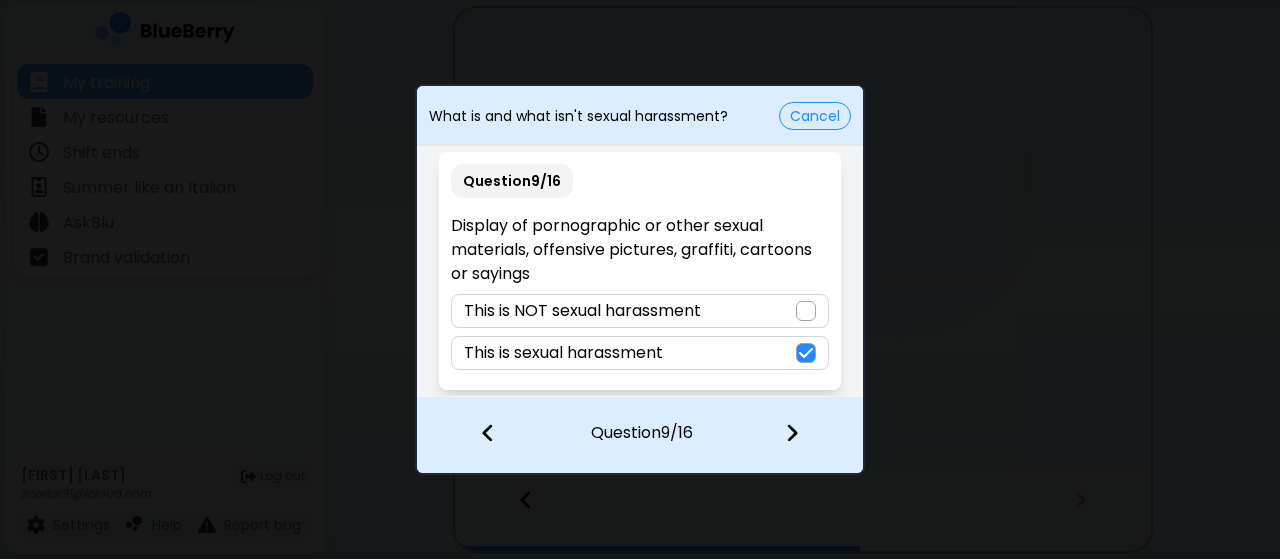 click at bounding box center [792, 433] 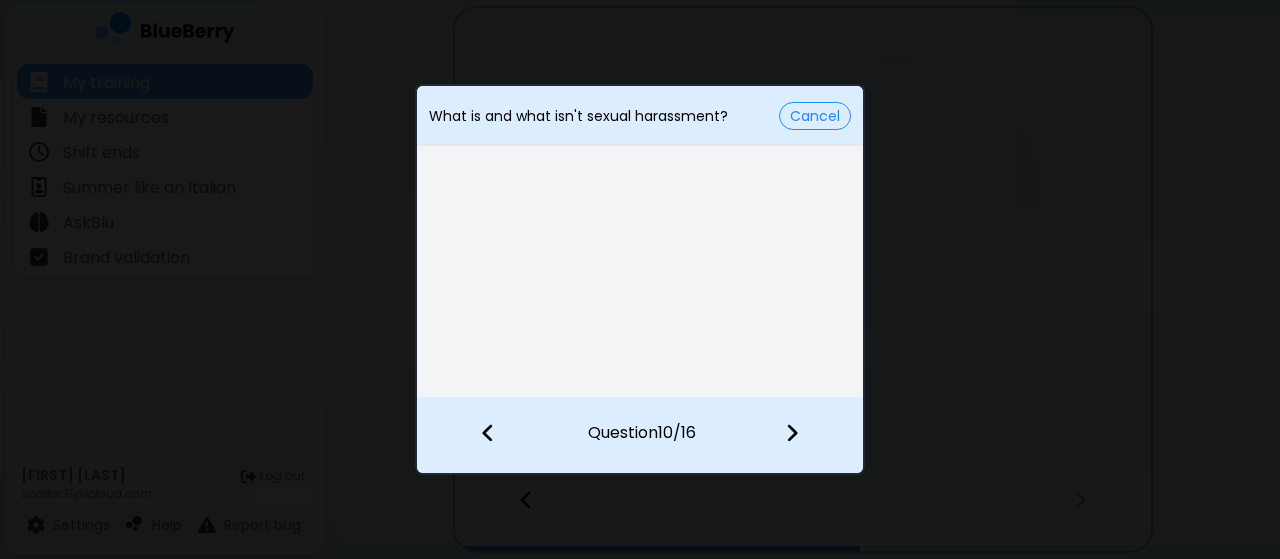scroll, scrollTop: 0, scrollLeft: 0, axis: both 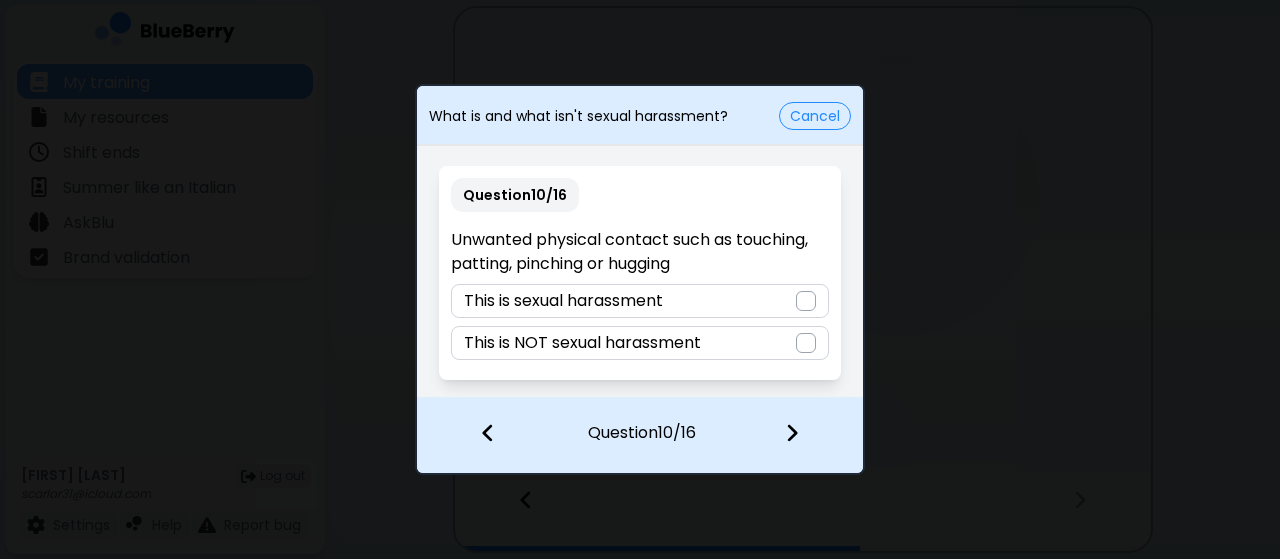 click at bounding box center [806, 301] 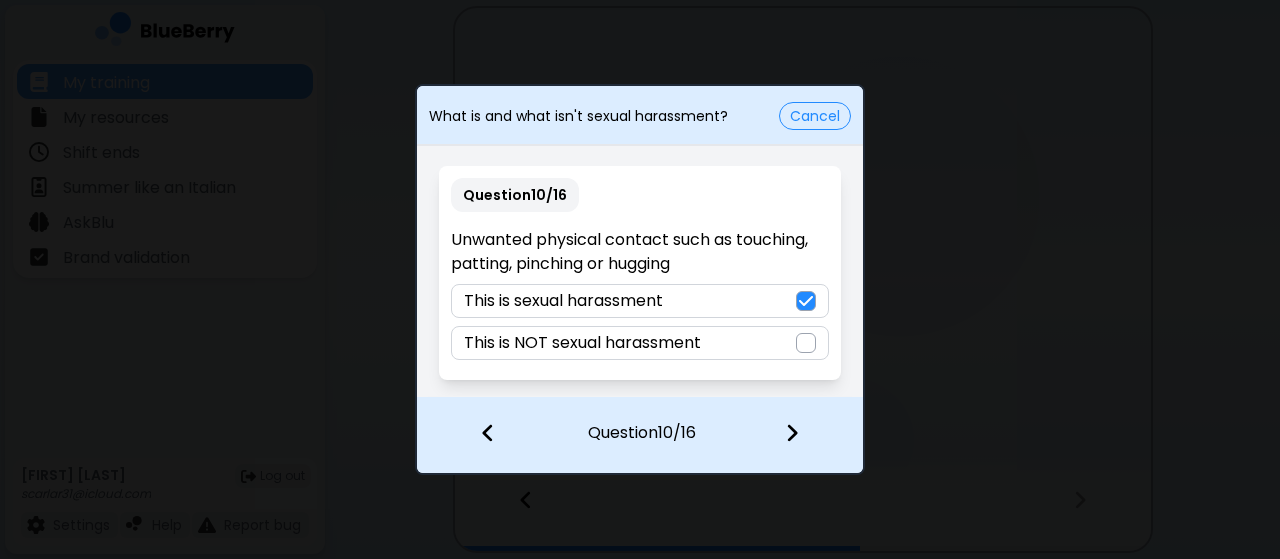 click at bounding box center [792, 433] 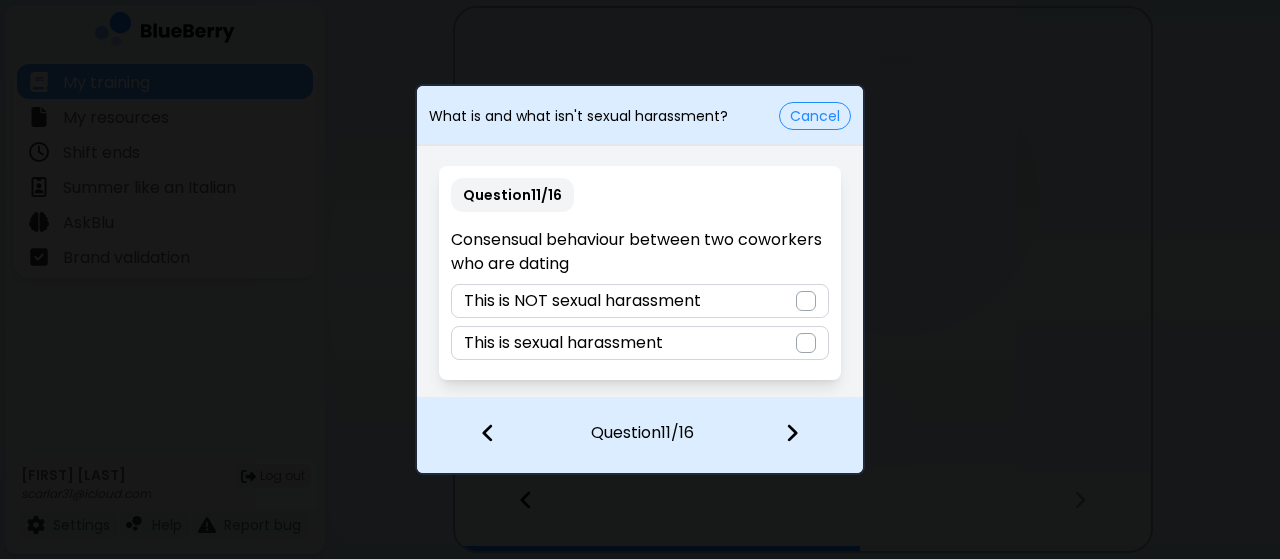 click at bounding box center [806, 301] 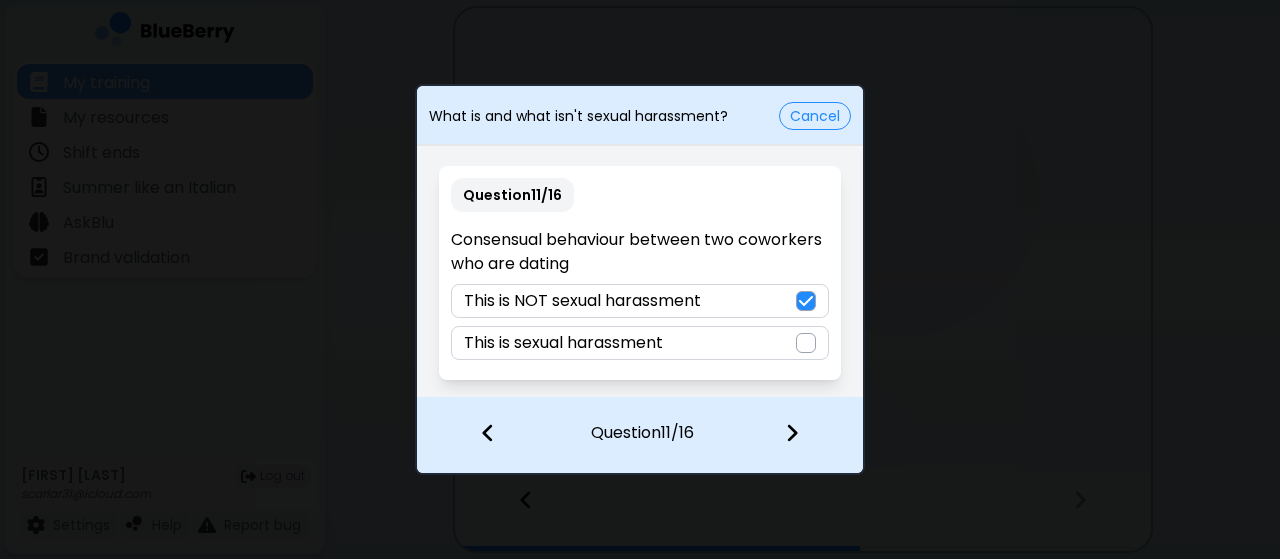 click at bounding box center [792, 433] 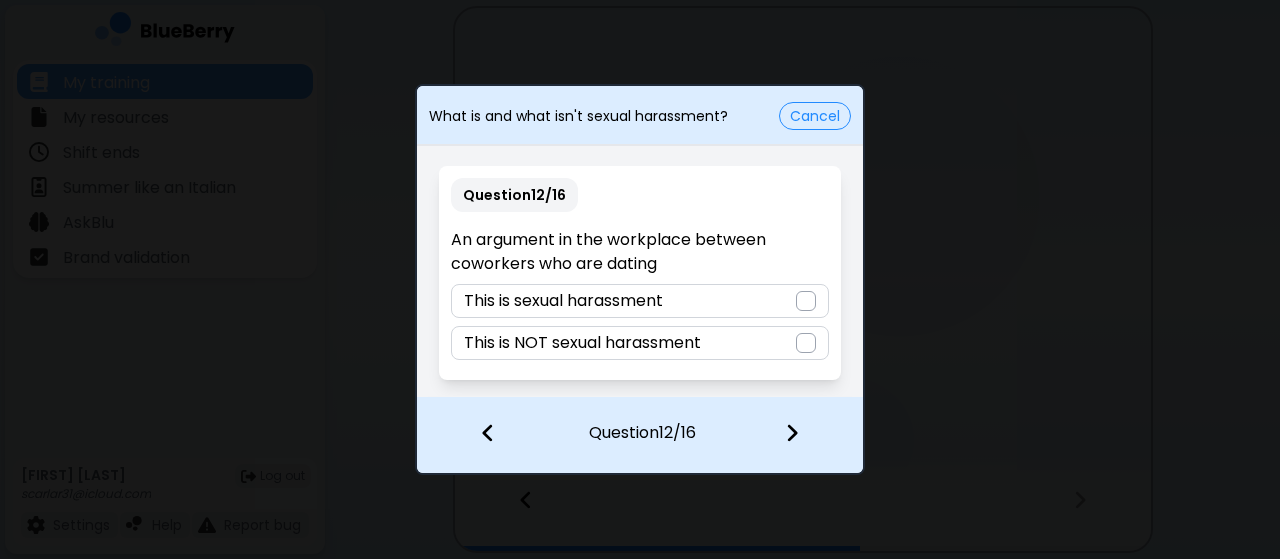 click at bounding box center (806, 343) 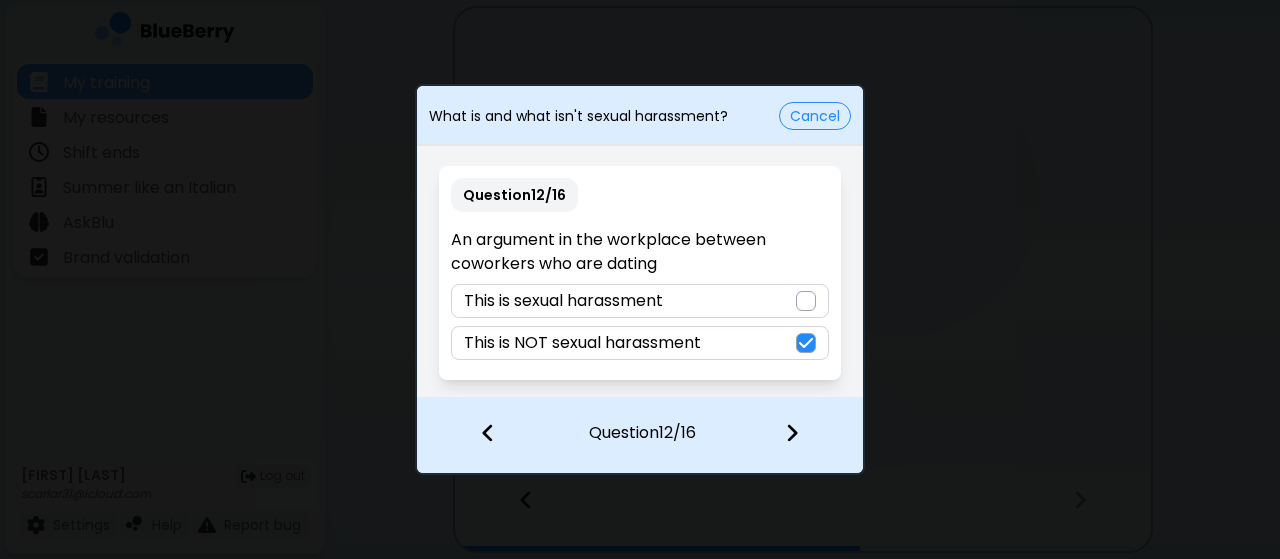 click at bounding box center [792, 433] 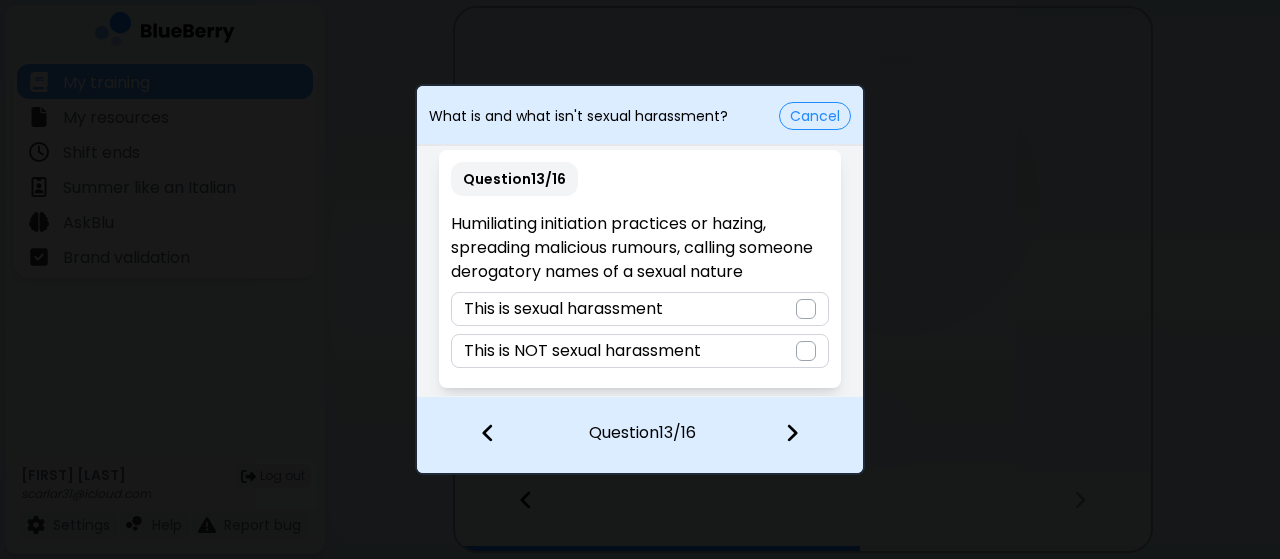 scroll, scrollTop: 30, scrollLeft: 0, axis: vertical 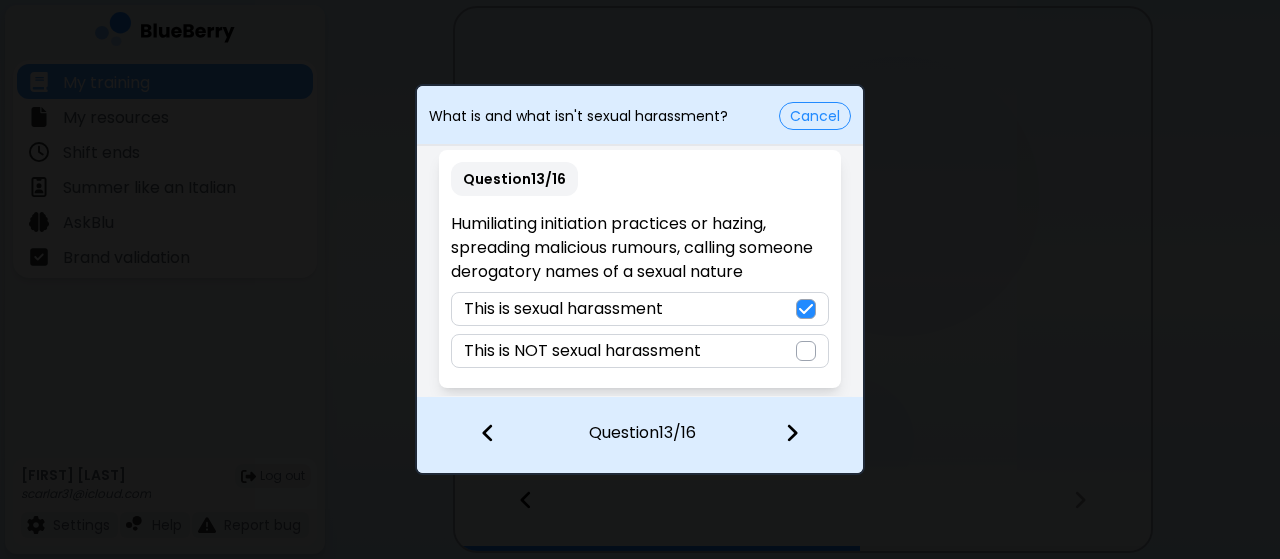 click at bounding box center (792, 433) 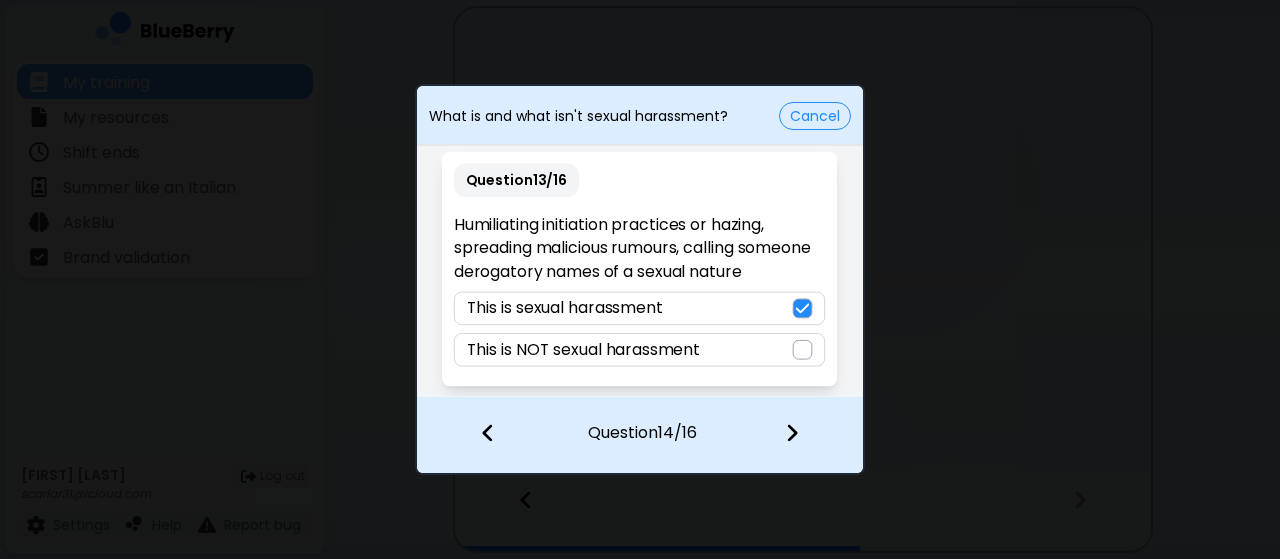 scroll, scrollTop: 0, scrollLeft: 0, axis: both 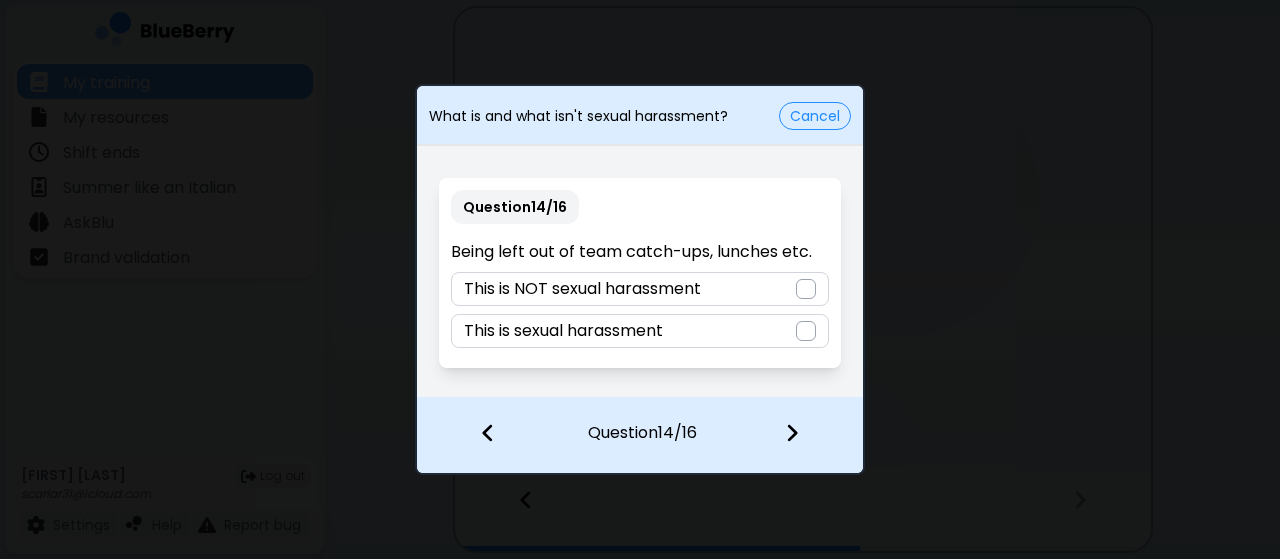 click on "This is NOT sexual harassment" at bounding box center [639, 289] 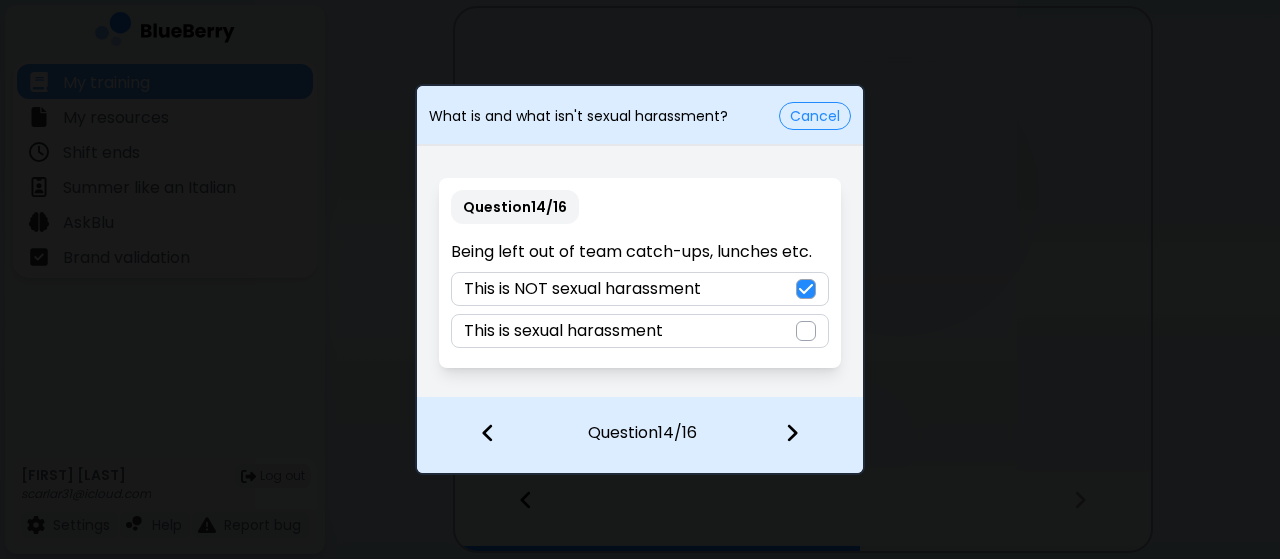 click at bounding box center [792, 433] 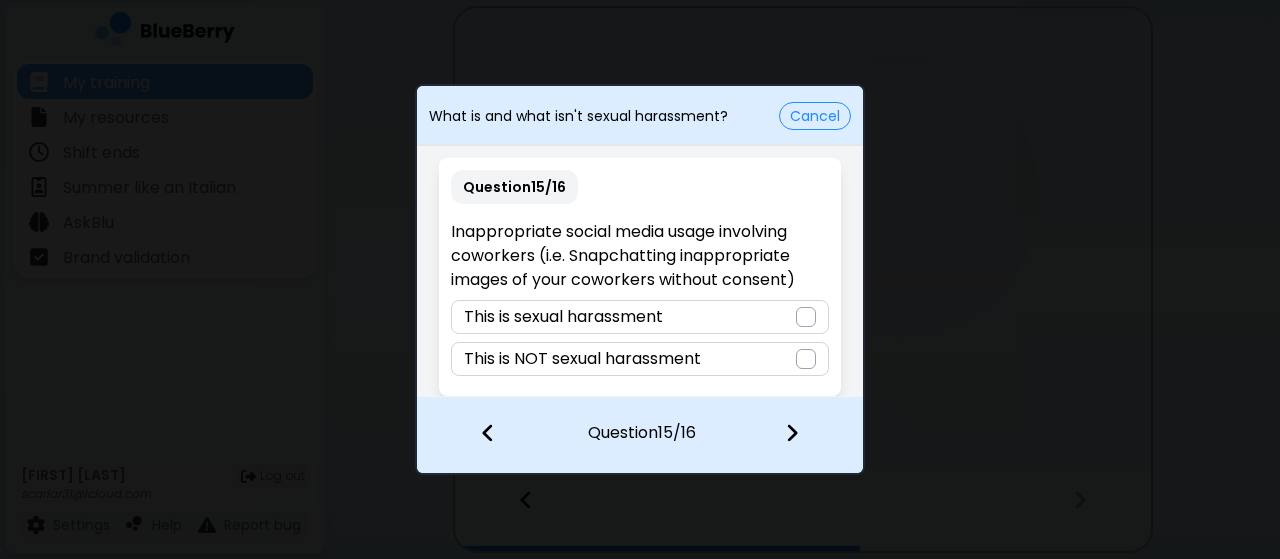 click at bounding box center (806, 317) 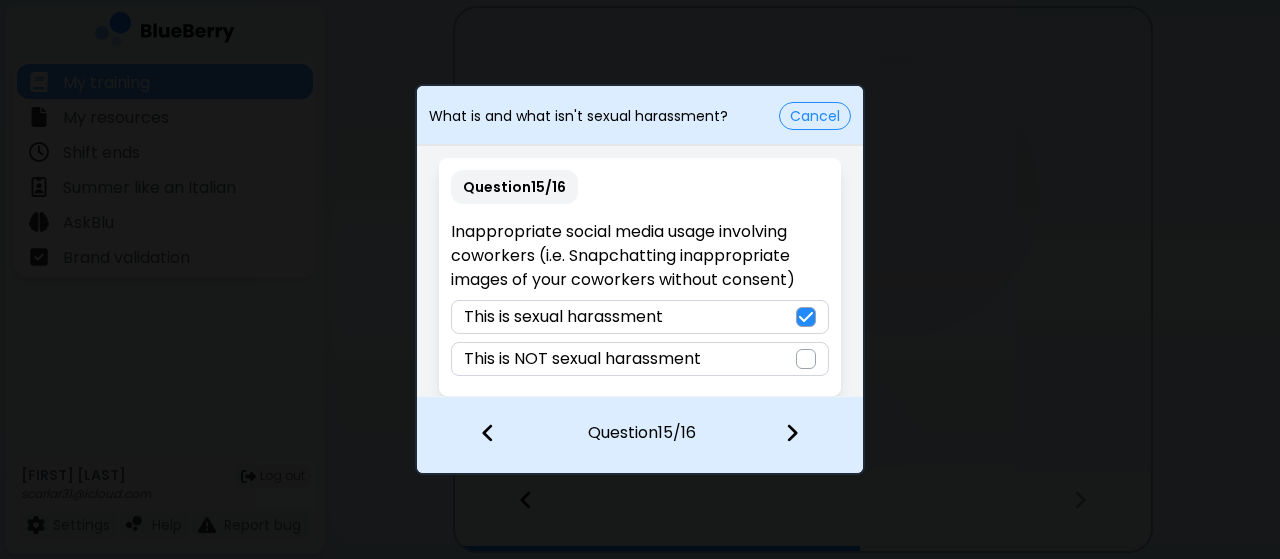 click at bounding box center (792, 433) 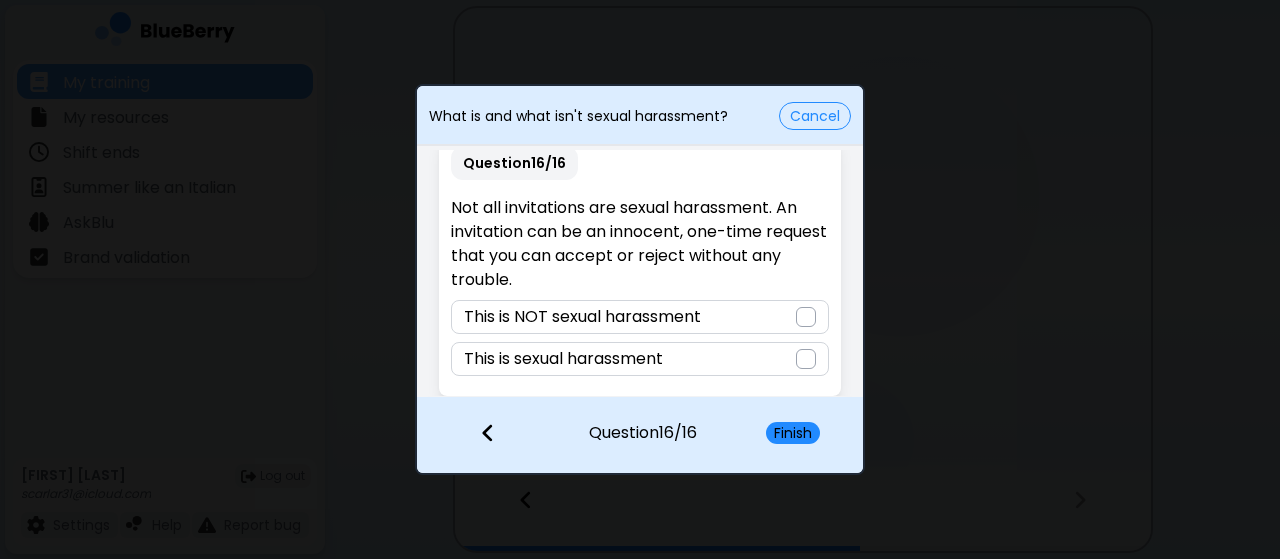scroll, scrollTop: 30, scrollLeft: 0, axis: vertical 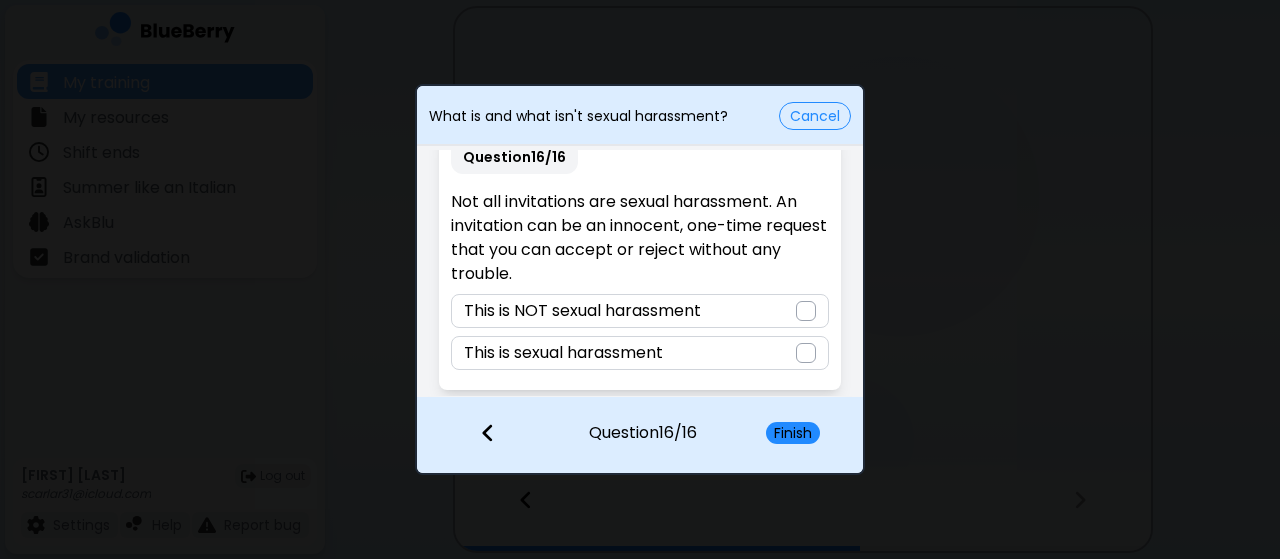 click at bounding box center (806, 311) 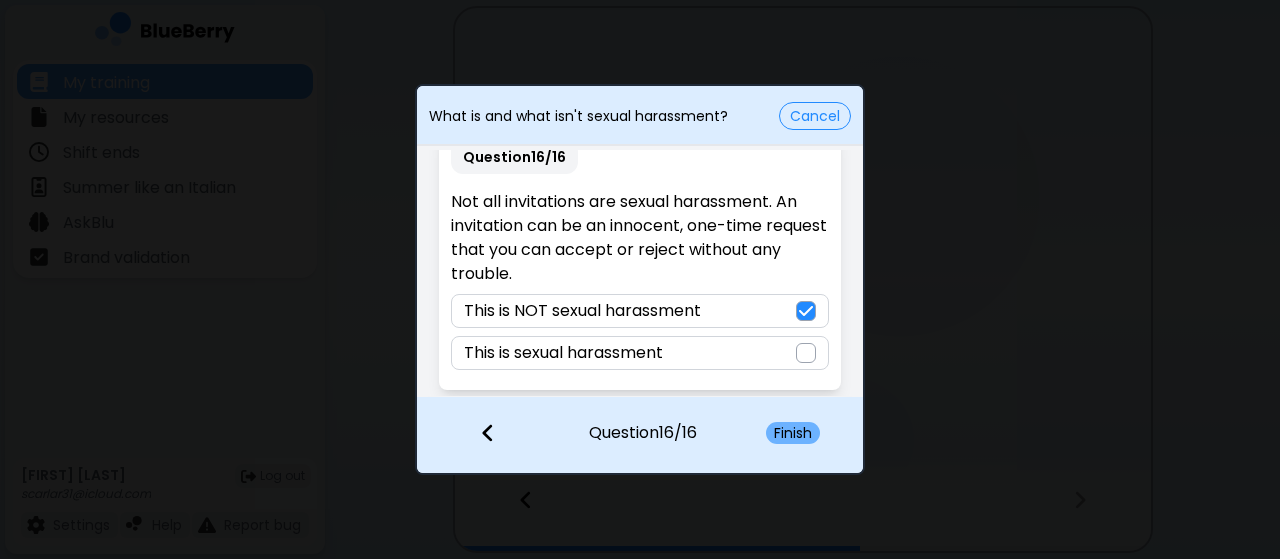 click on "Finish" at bounding box center (793, 433) 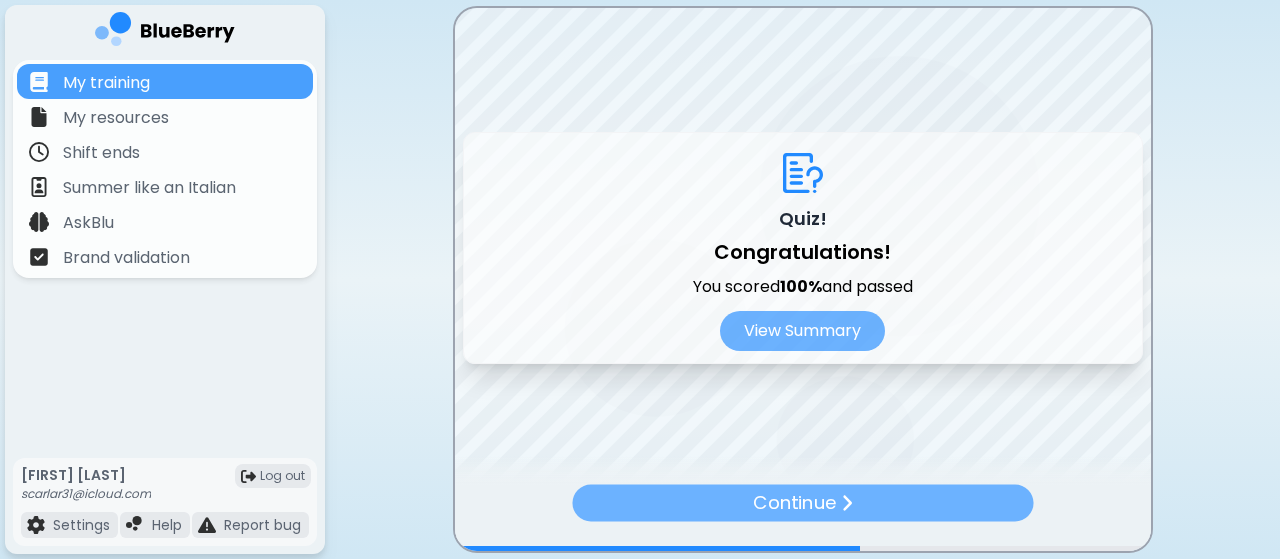 click on "Continue" at bounding box center (802, 503) 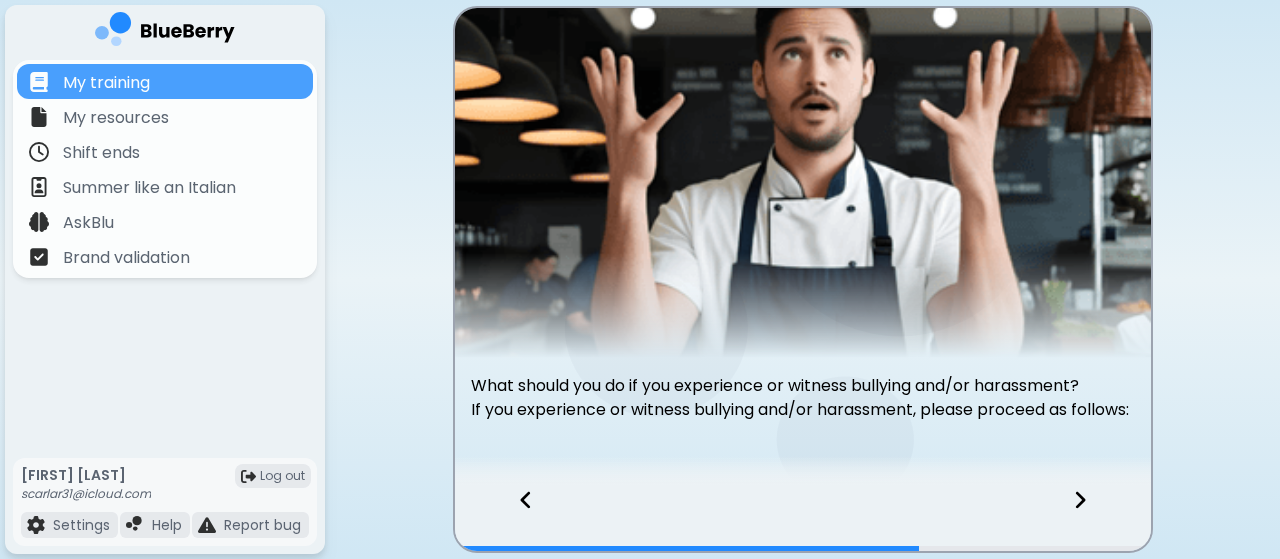 scroll, scrollTop: 87, scrollLeft: 0, axis: vertical 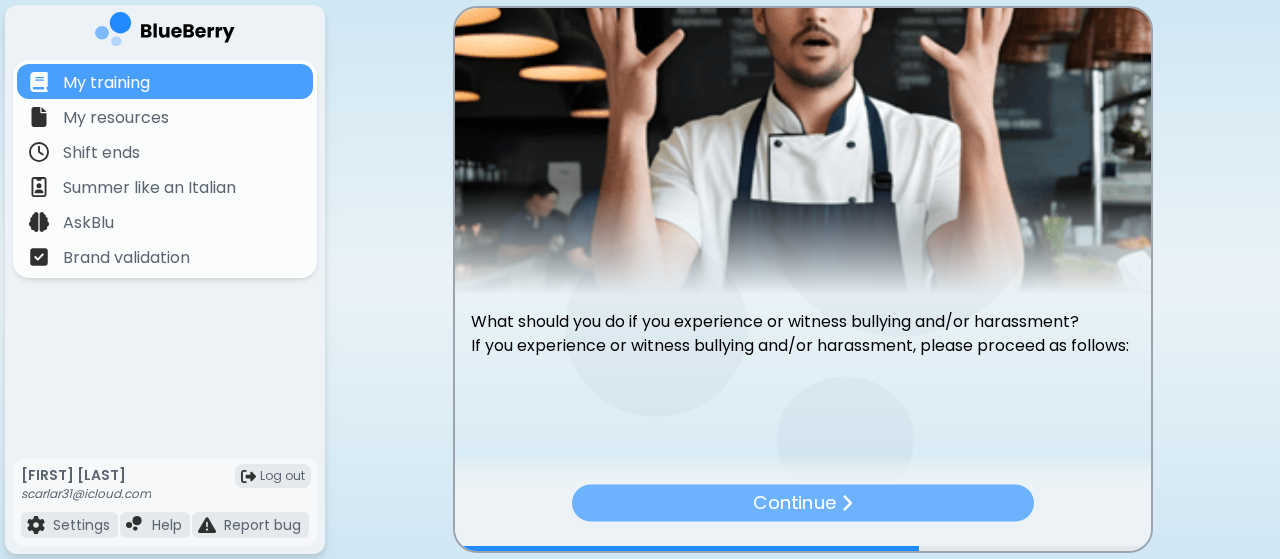 click on "Continue" at bounding box center (803, 503) 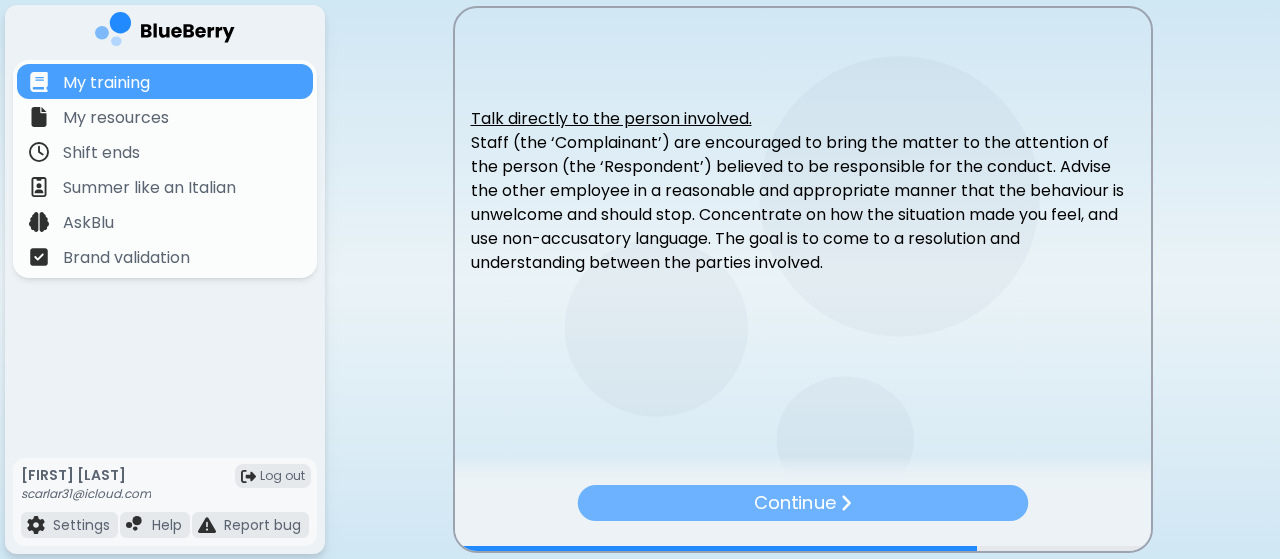 click on "Continue" at bounding box center (802, 503) 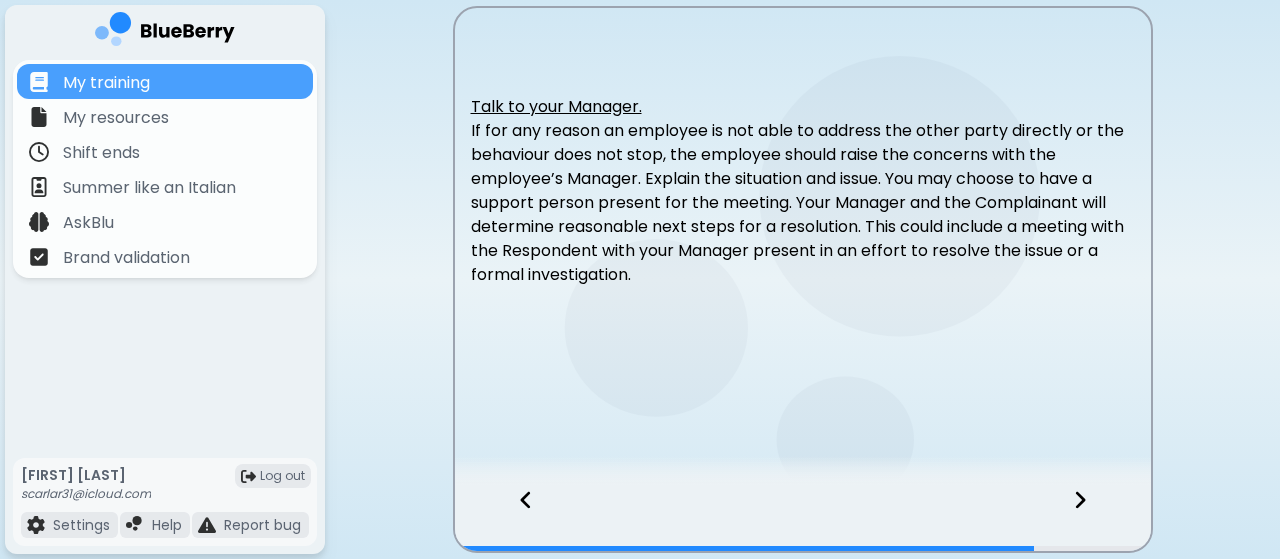 click 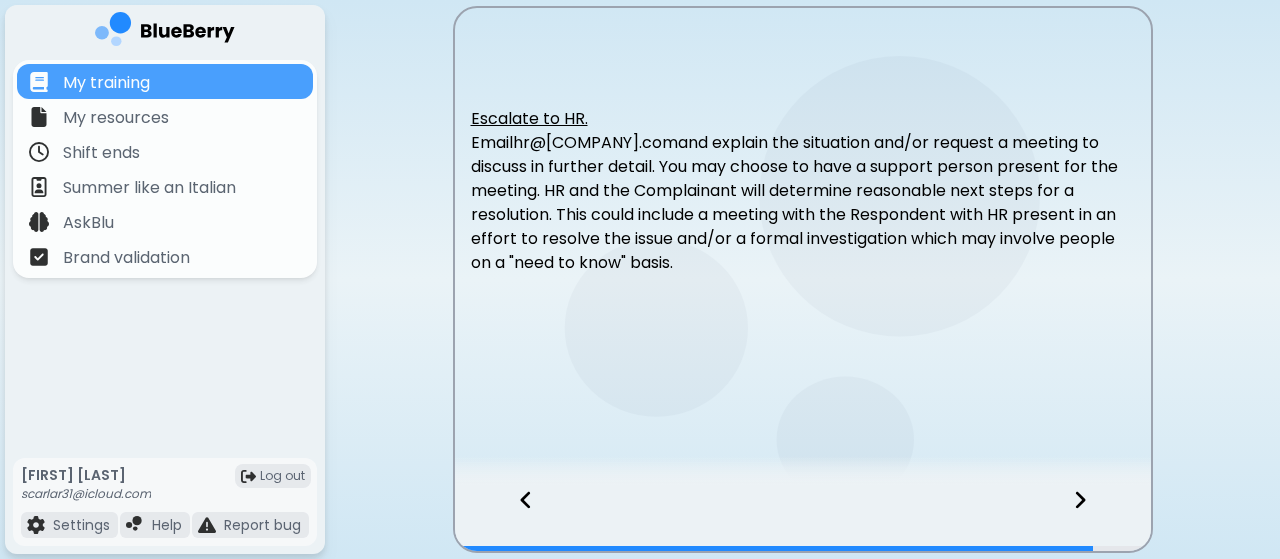 click 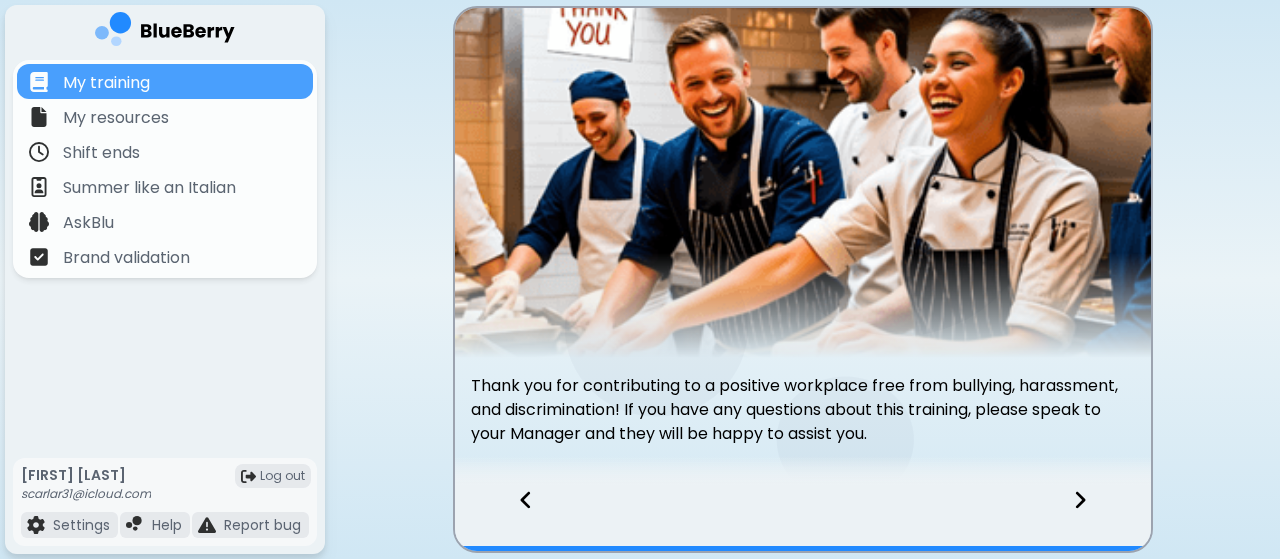 scroll, scrollTop: 87, scrollLeft: 0, axis: vertical 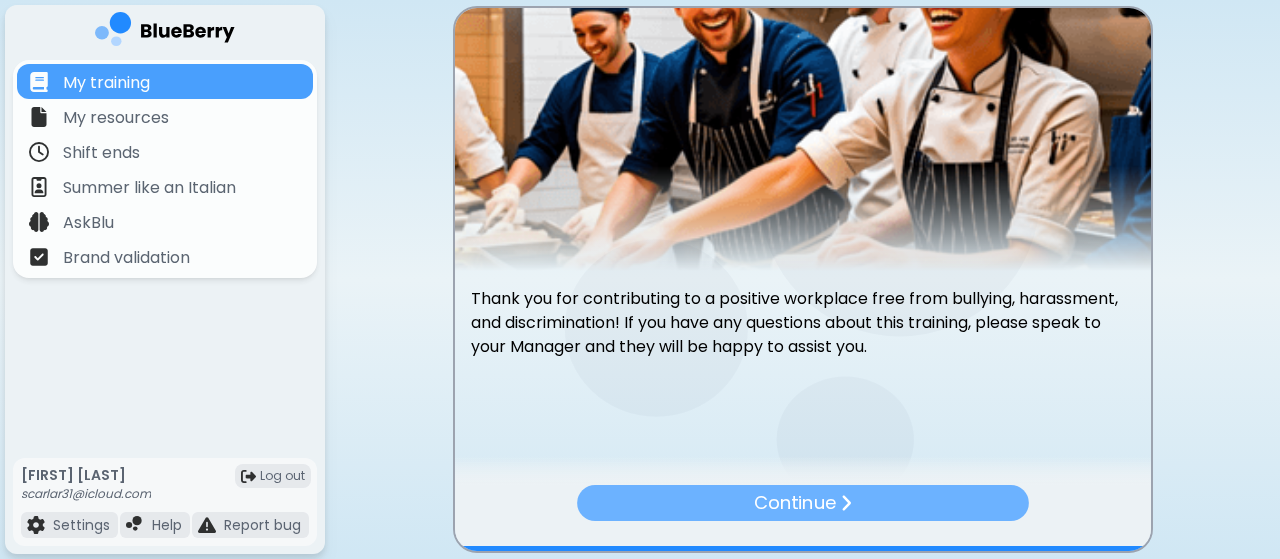 click on "Continue" at bounding box center [803, 503] 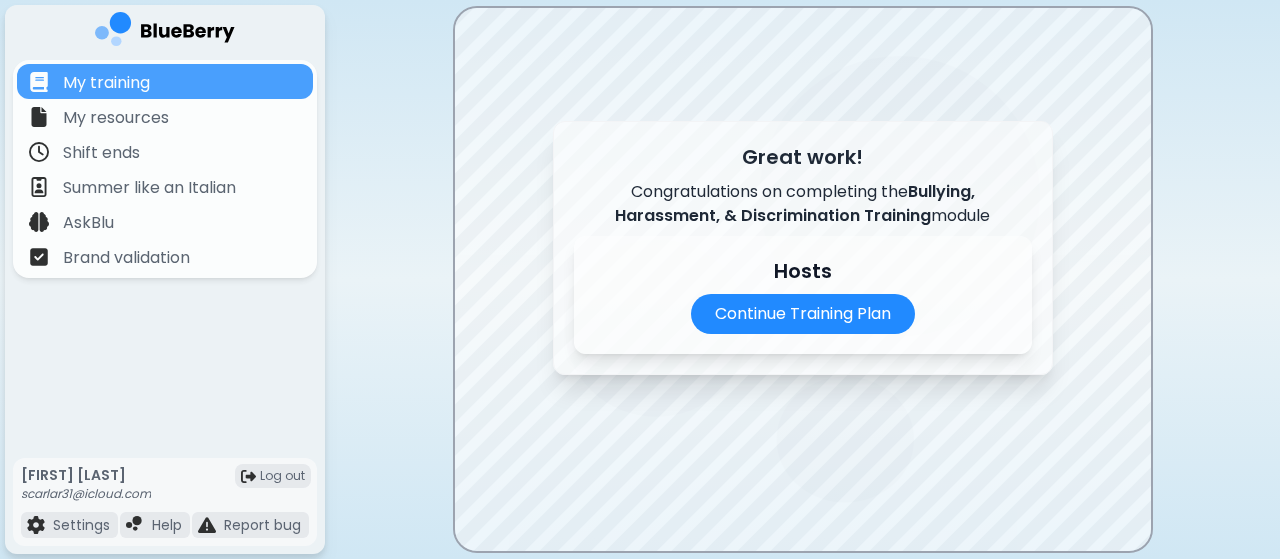 scroll, scrollTop: 0, scrollLeft: 0, axis: both 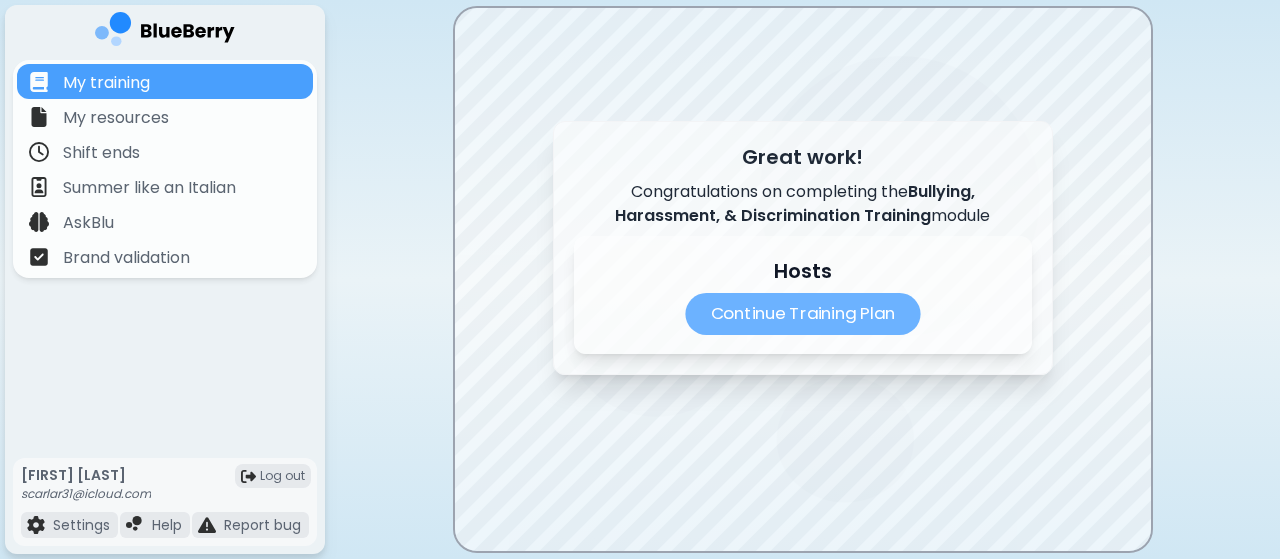 click on "Continue Training Plan" at bounding box center (802, 314) 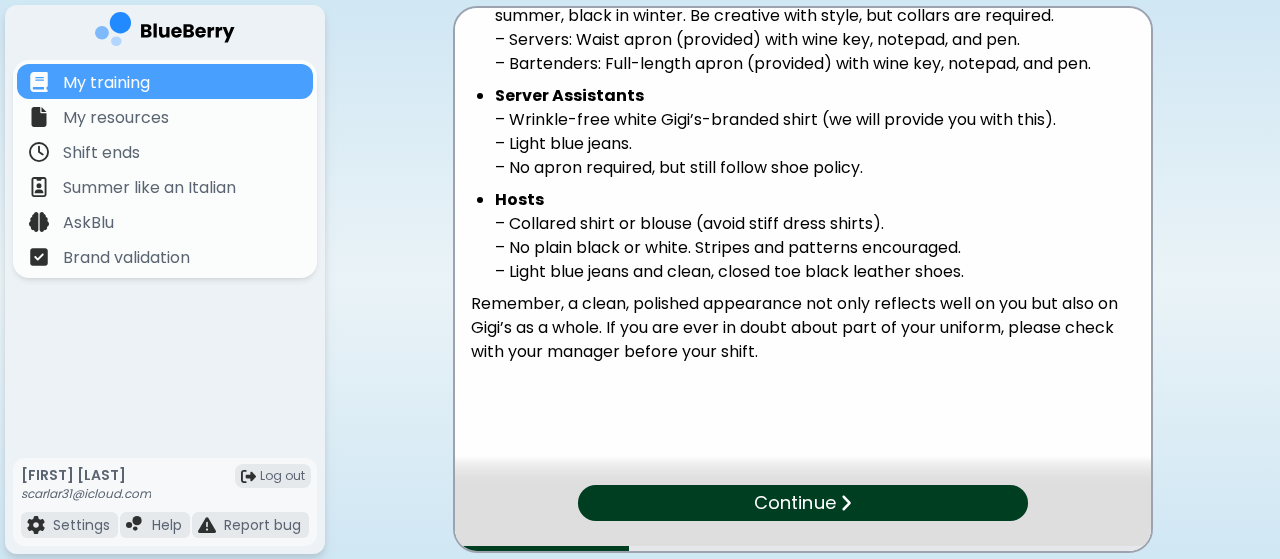 scroll, scrollTop: 450, scrollLeft: 0, axis: vertical 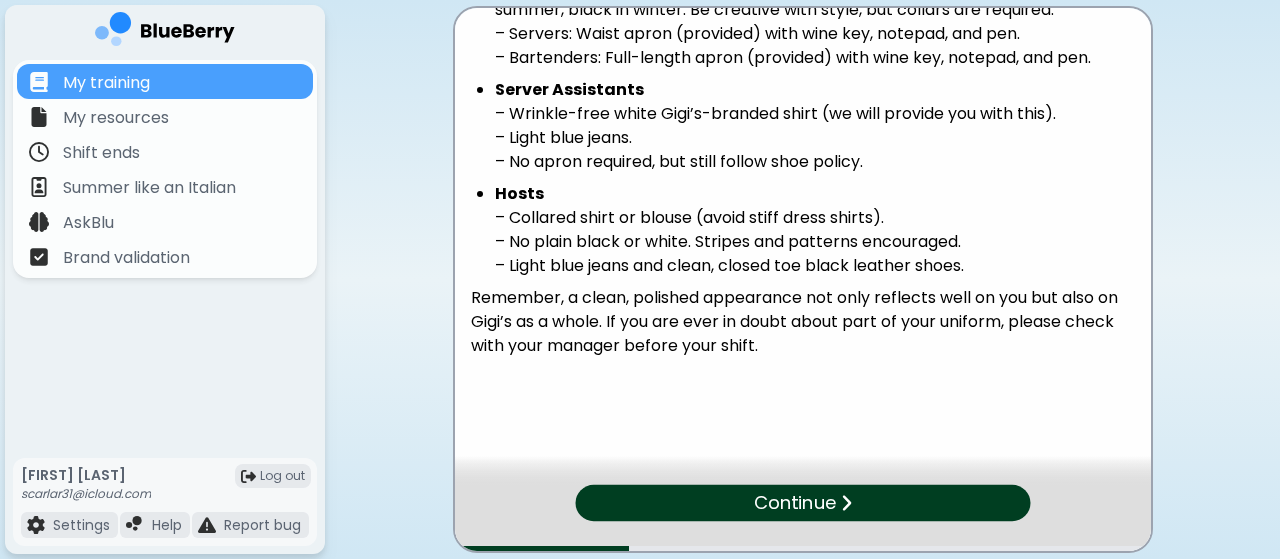 click on "Continue" at bounding box center [802, 503] 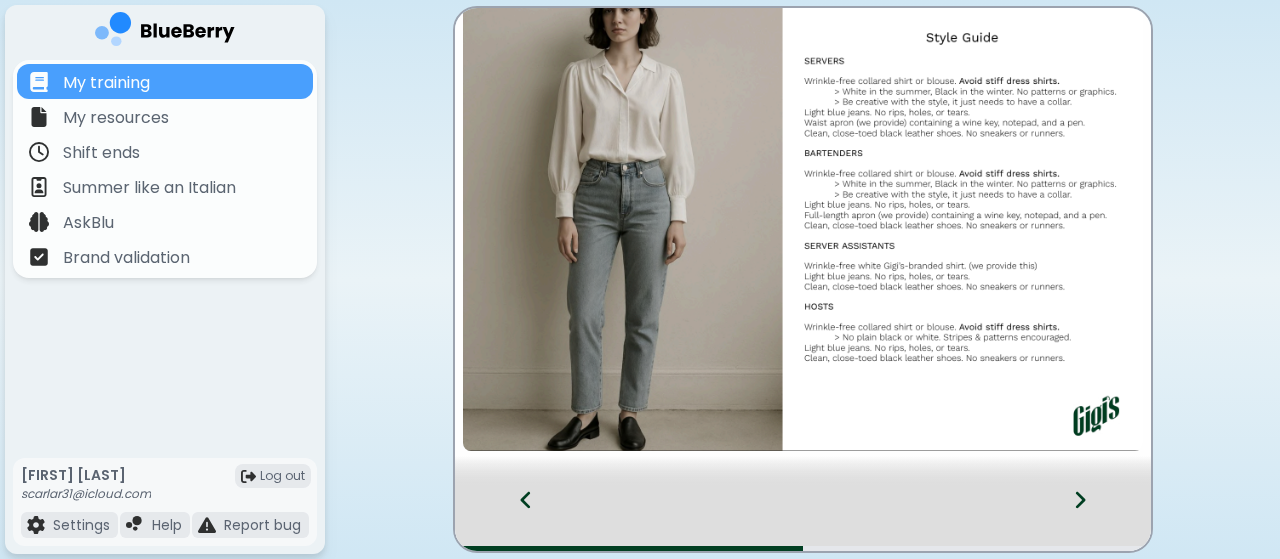 scroll, scrollTop: 45, scrollLeft: 0, axis: vertical 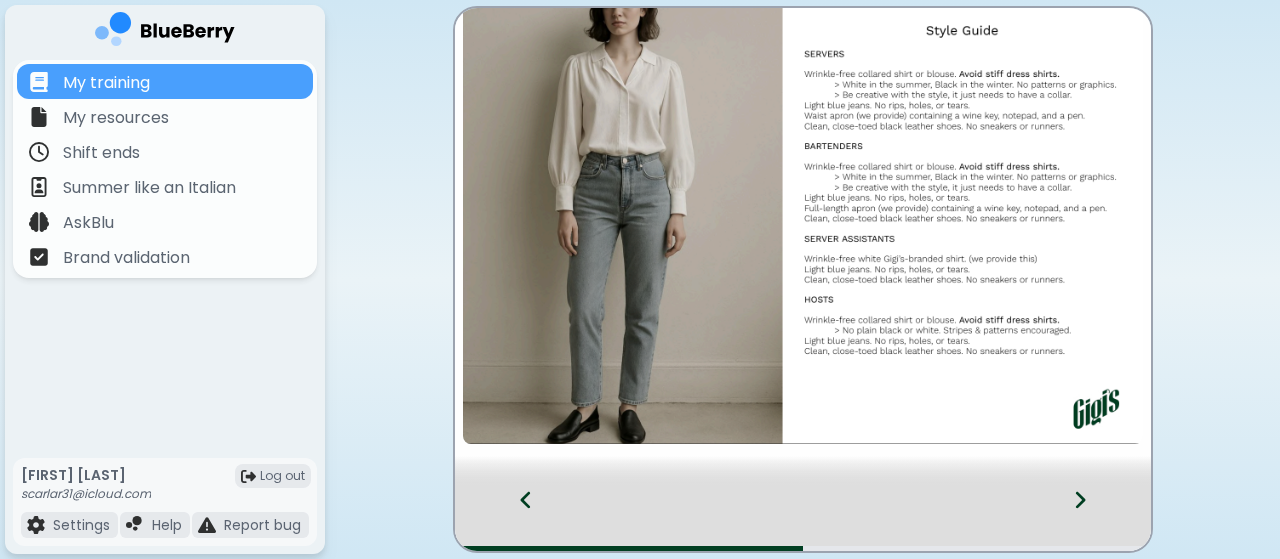 click at bounding box center [1092, 518] 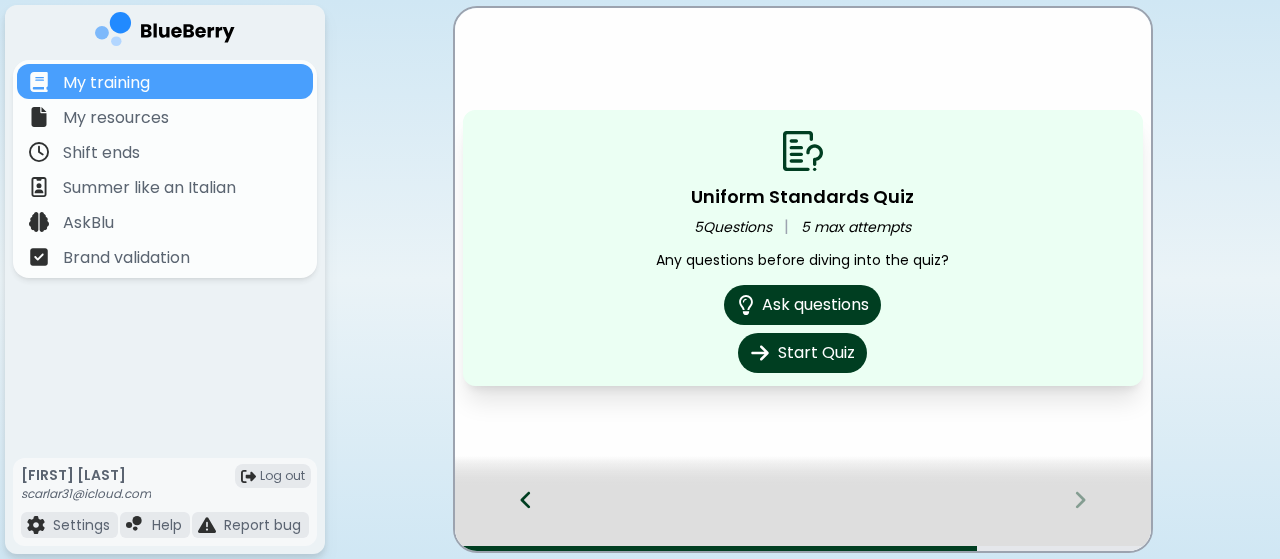 click 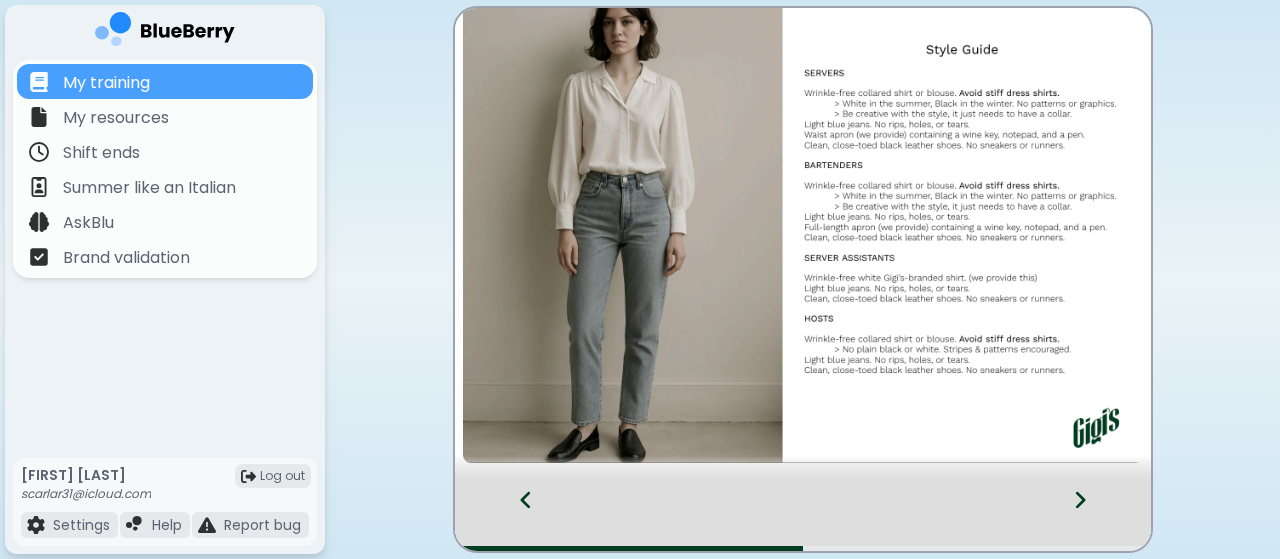 scroll, scrollTop: 24, scrollLeft: 0, axis: vertical 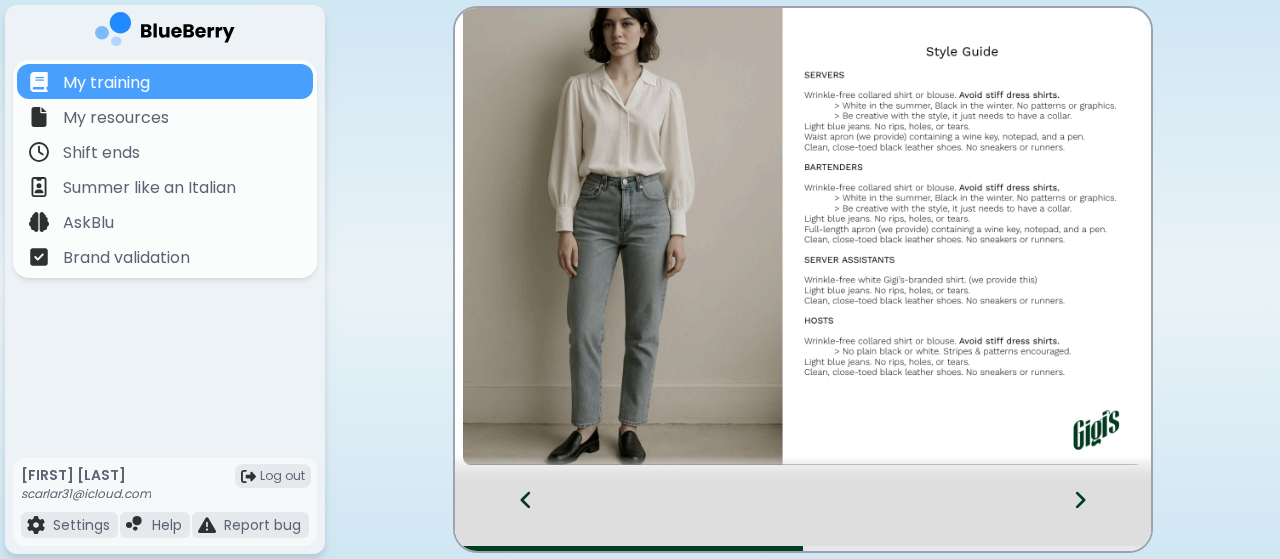 click 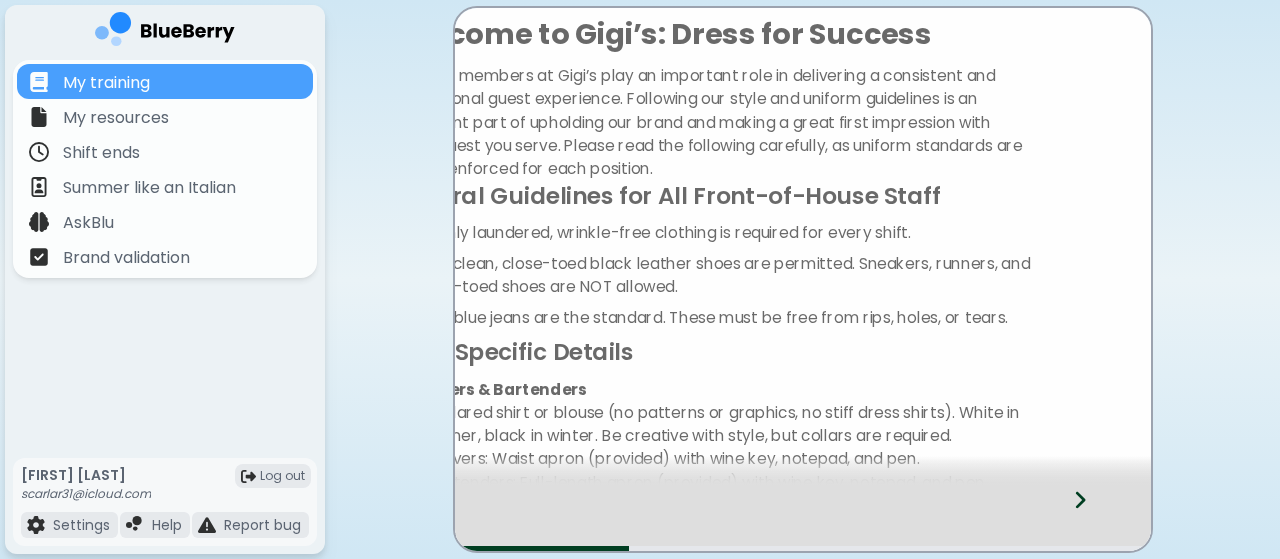 scroll, scrollTop: 0, scrollLeft: 0, axis: both 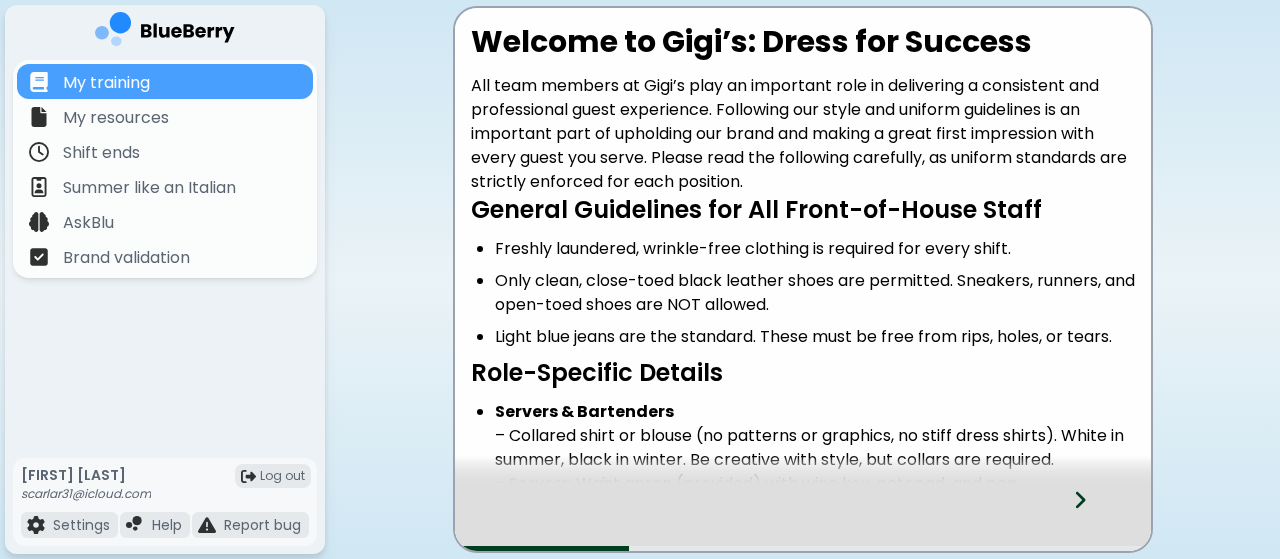 click 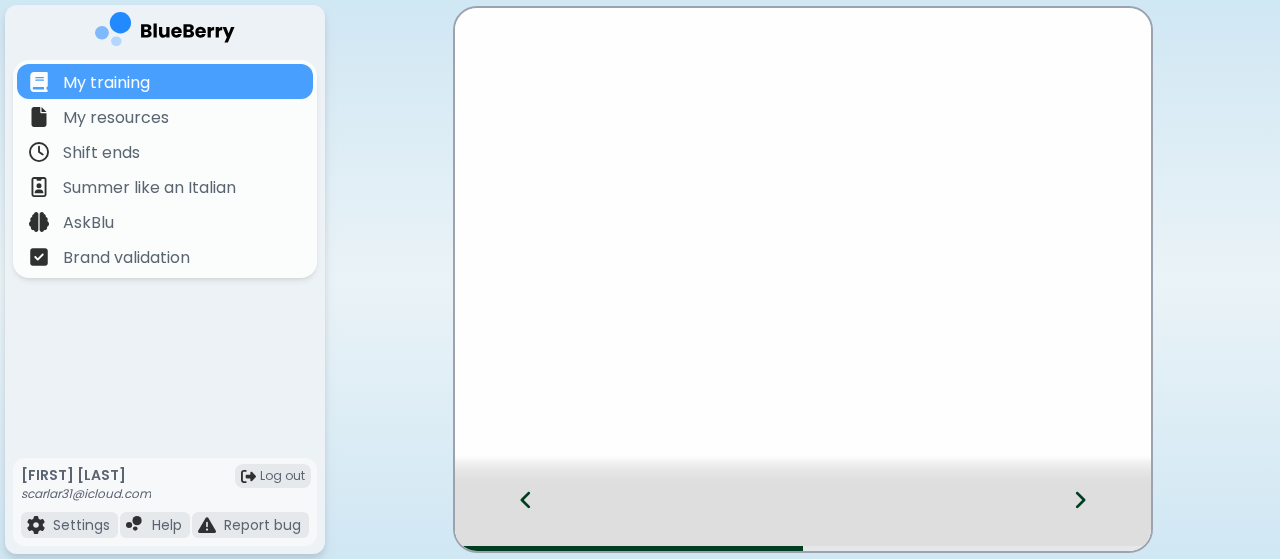 click 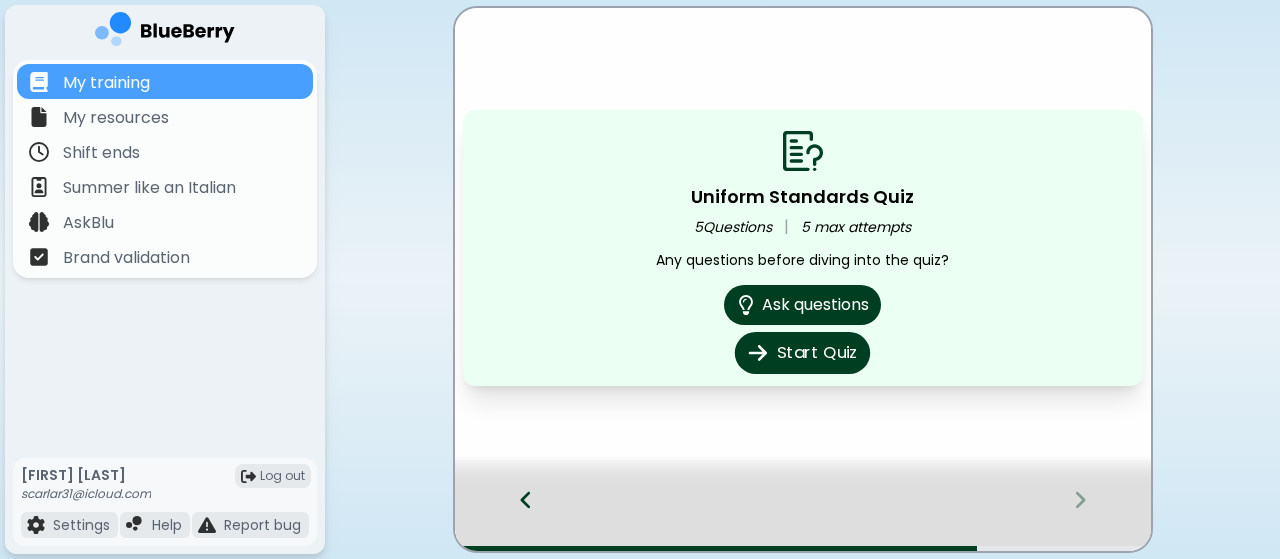 click on "Start Quiz" at bounding box center (802, 353) 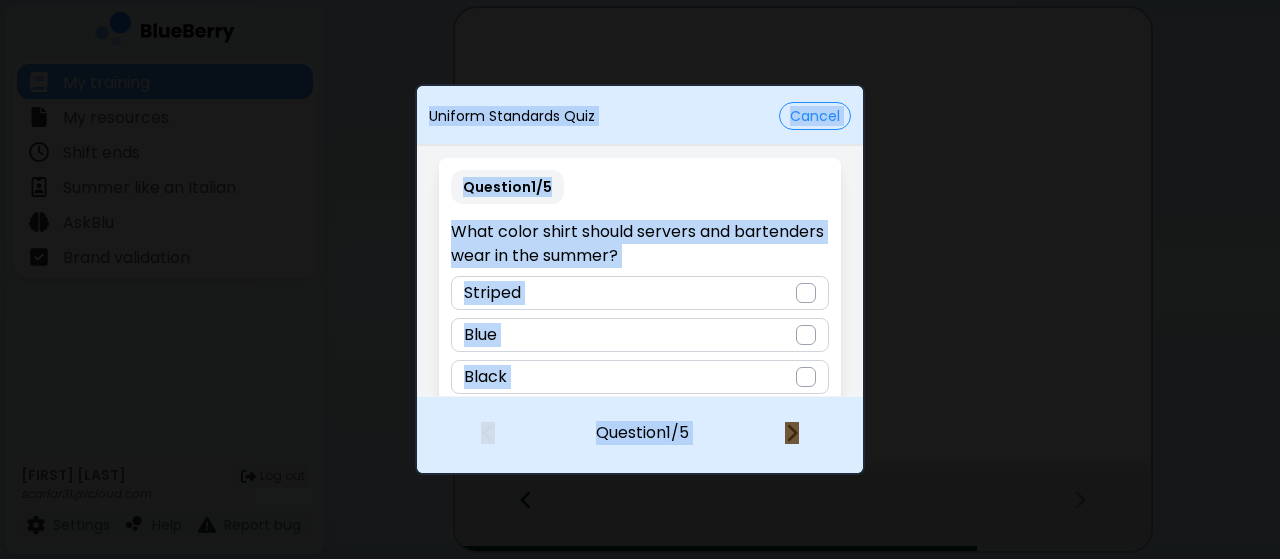 click on "Question 1 / 5 What color shirt should servers and bartenders wear in the summer? Striped Blue Black White" at bounding box center (639, 307) 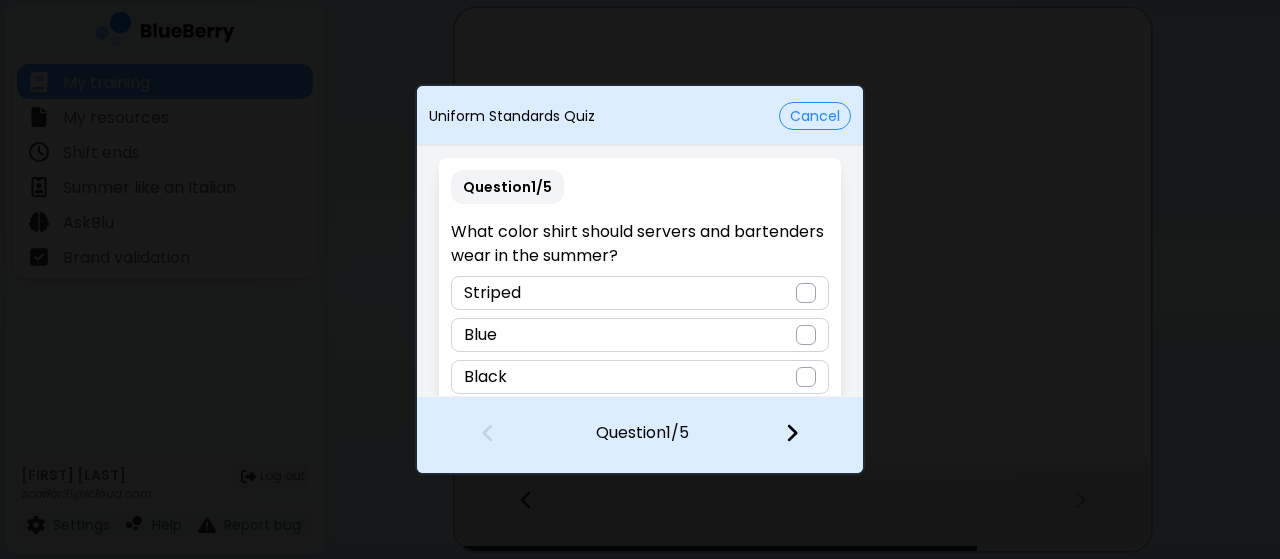 scroll, scrollTop: 64, scrollLeft: 0, axis: vertical 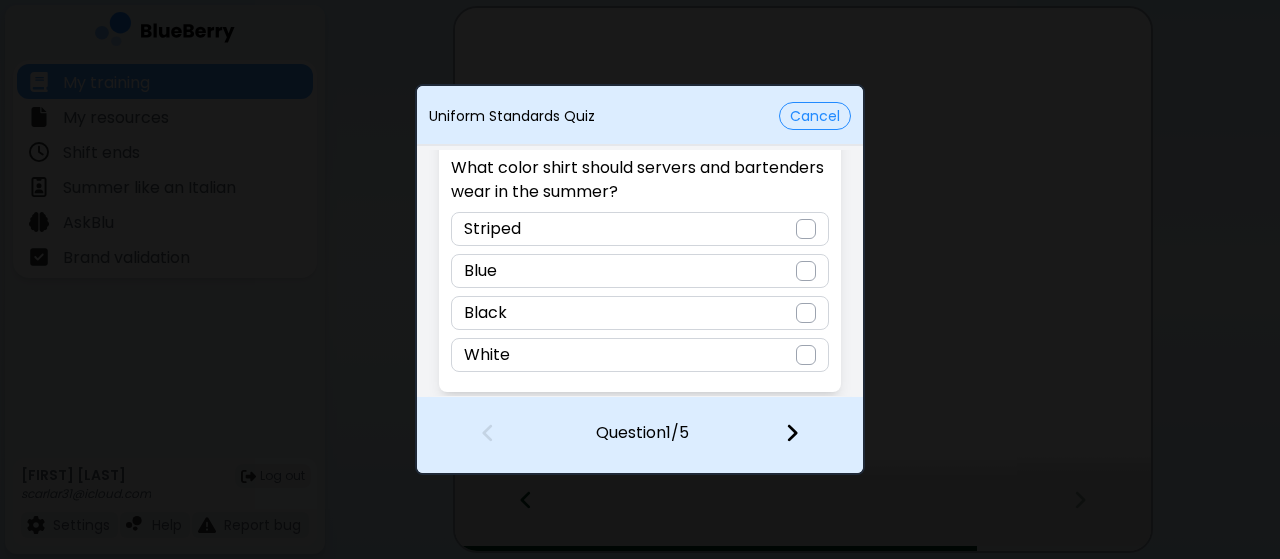 click on "White" at bounding box center (639, 355) 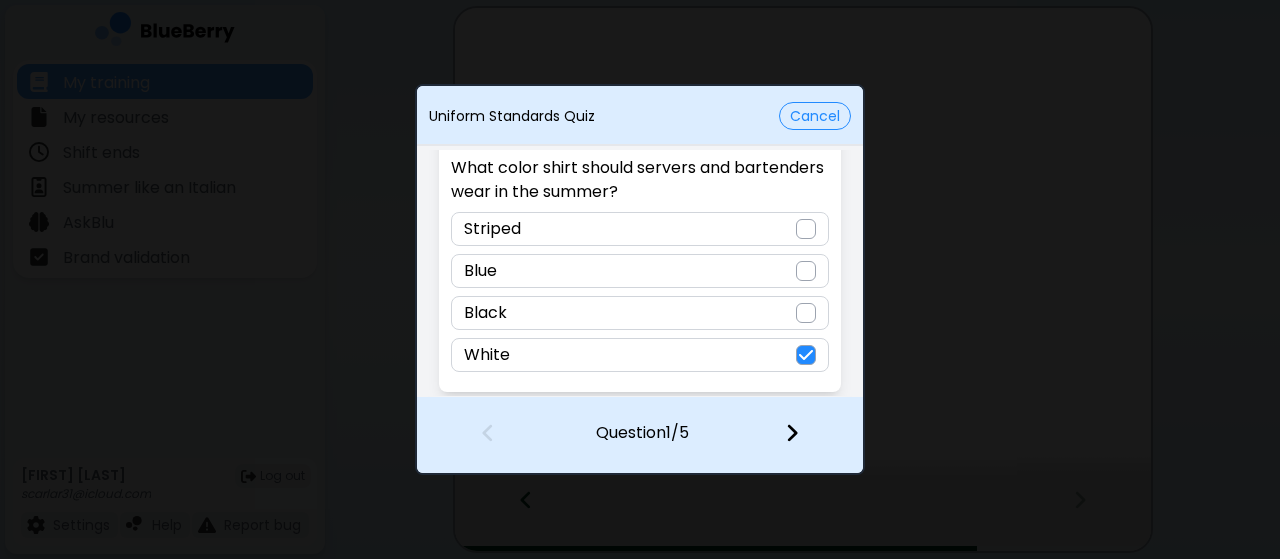 click at bounding box center (792, 433) 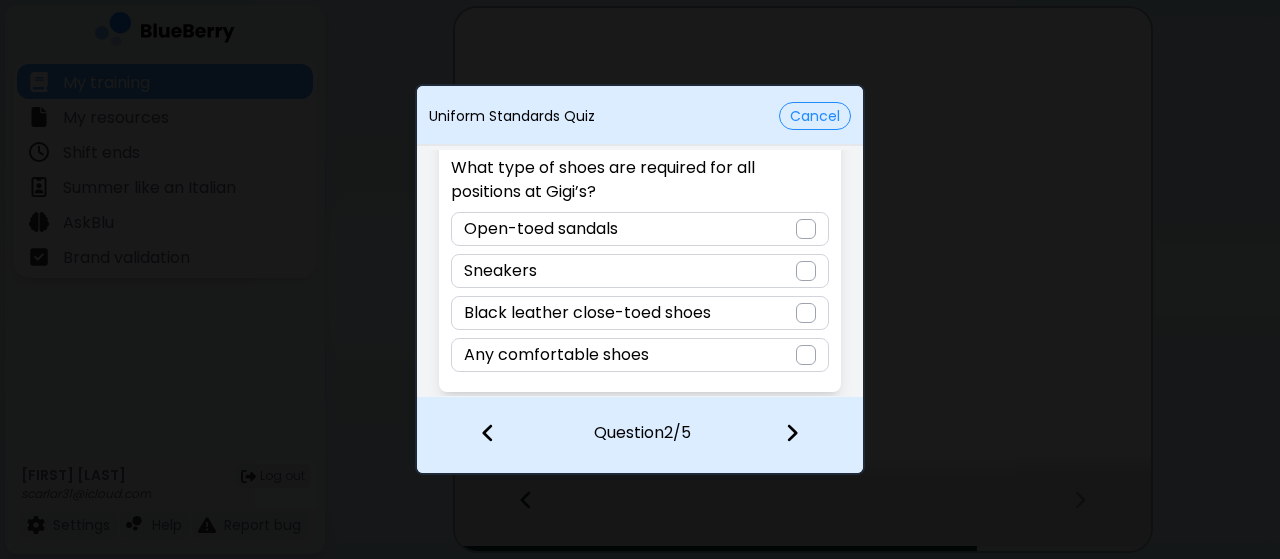 click on "Black leather close-toed shoes" at bounding box center [639, 313] 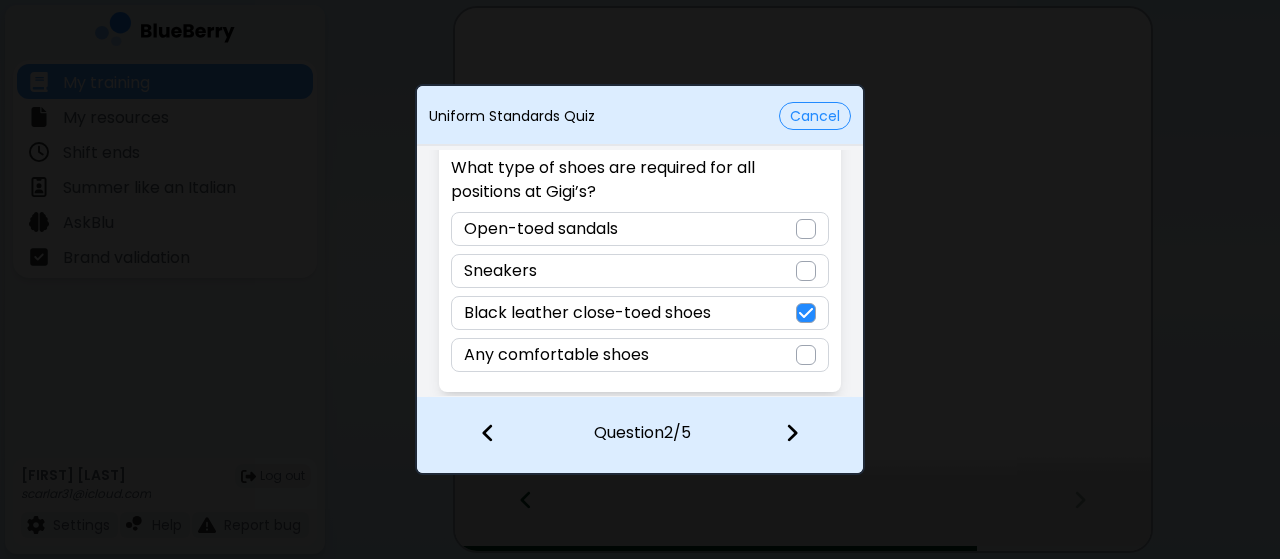 click at bounding box center [804, 435] 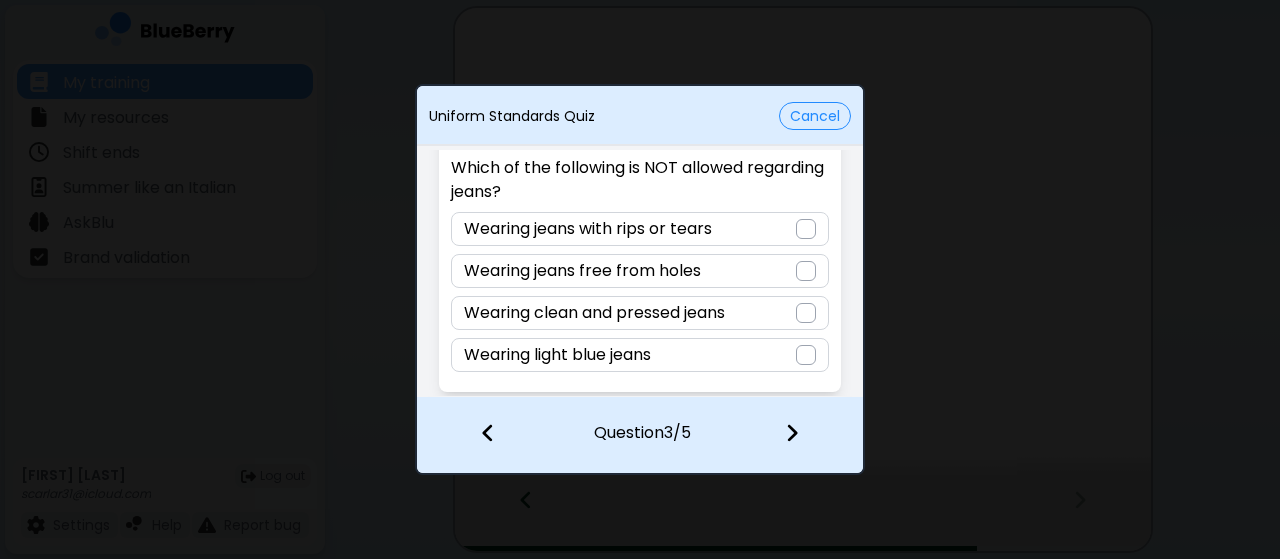 click on "Wearing jeans with rips or tears" at bounding box center (639, 229) 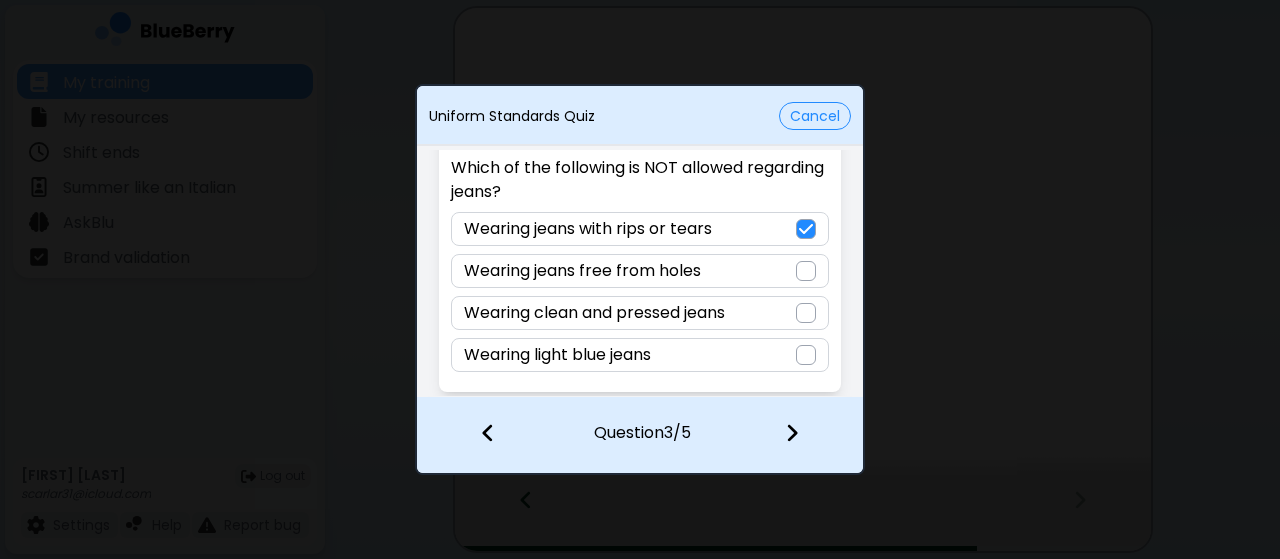 click at bounding box center (792, 433) 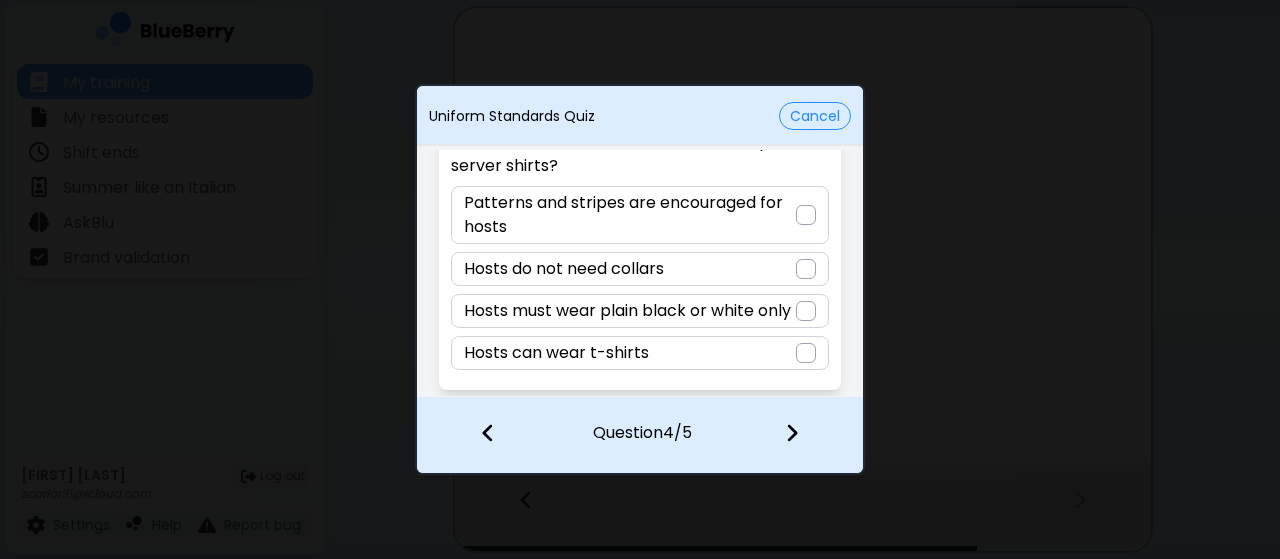scroll, scrollTop: 94, scrollLeft: 0, axis: vertical 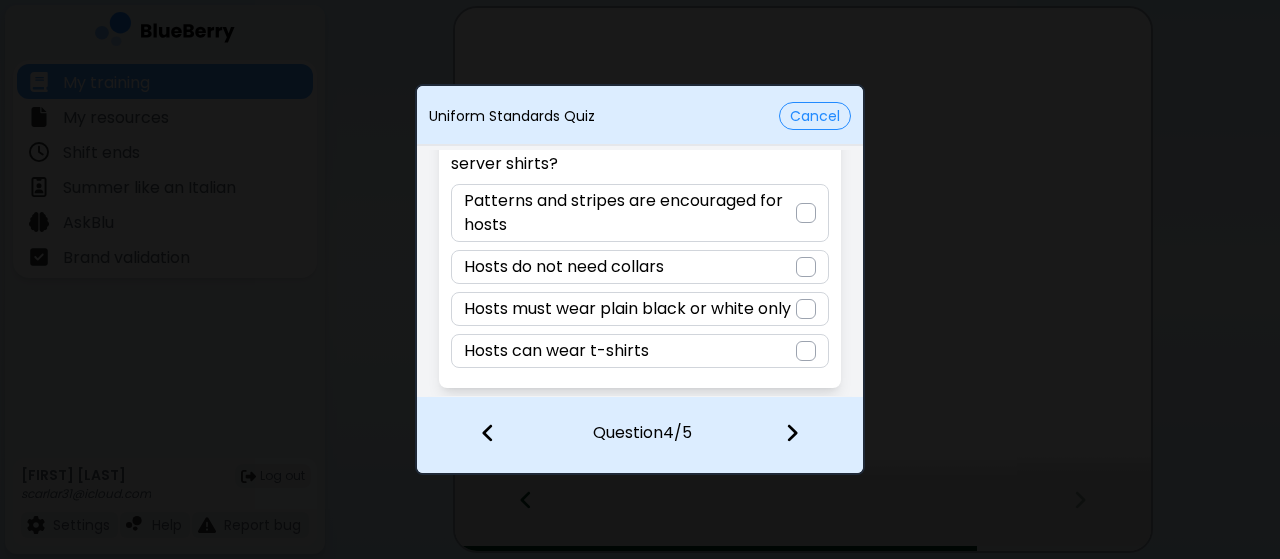 click on "Patterns and stripes are encouraged for hosts" at bounding box center [629, 213] 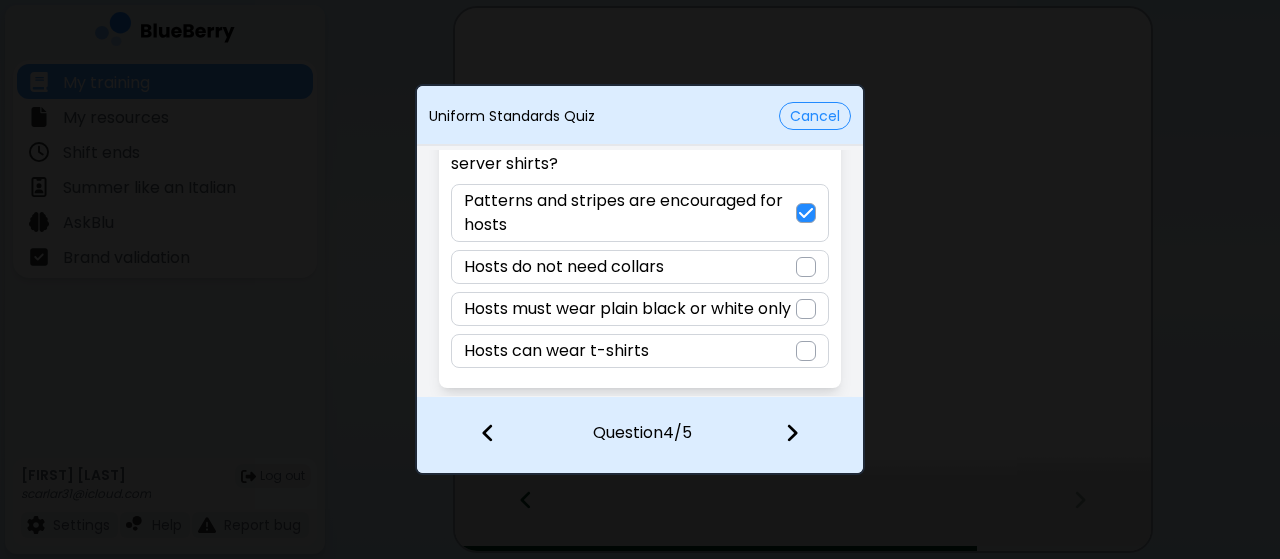 scroll, scrollTop: 112, scrollLeft: 0, axis: vertical 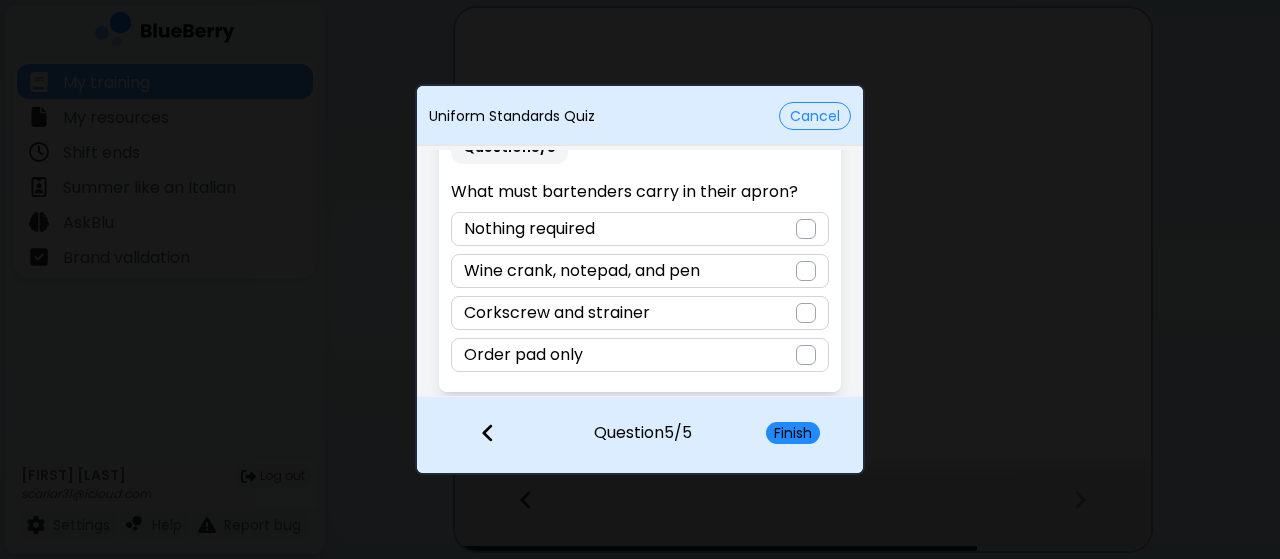 click on "Wine crank, notepad, and pen" at bounding box center (639, 271) 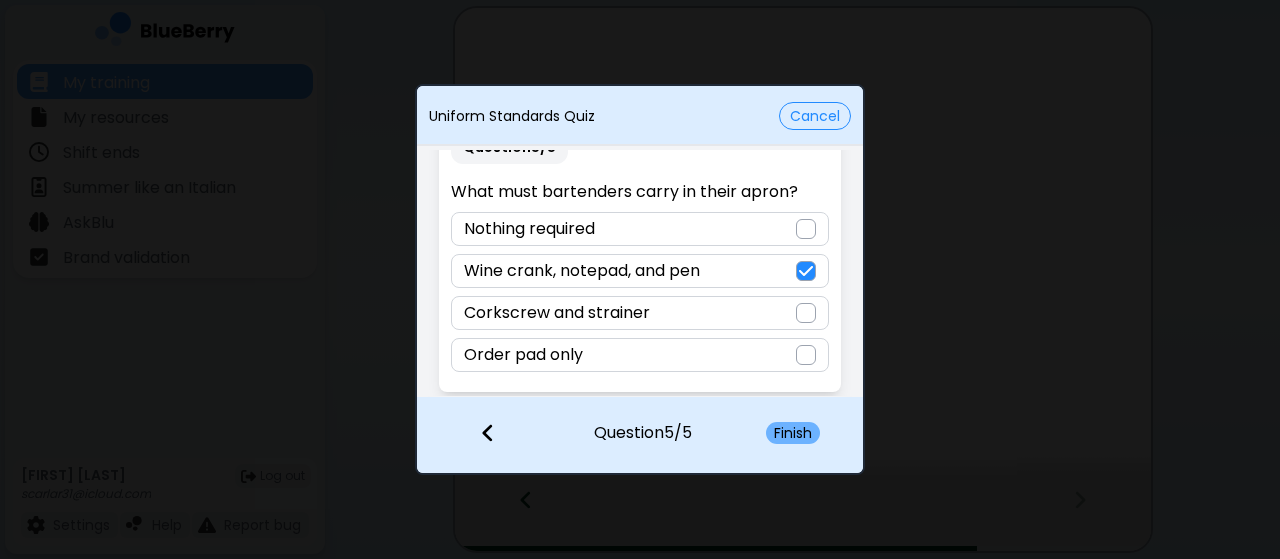 click on "Finish" at bounding box center (793, 433) 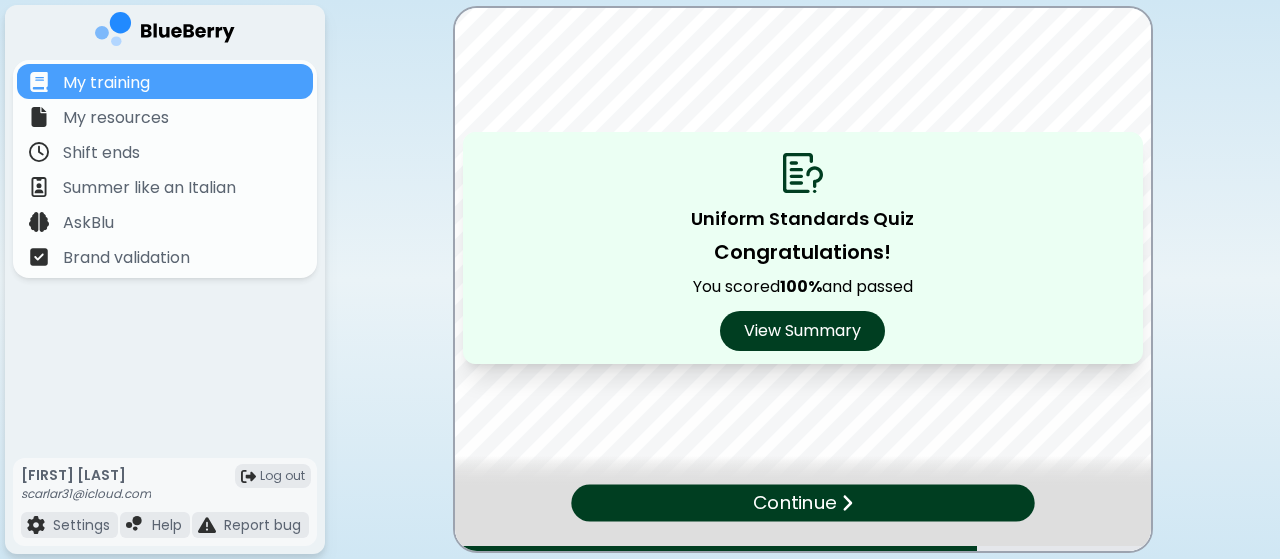 click on "Continue" at bounding box center [794, 503] 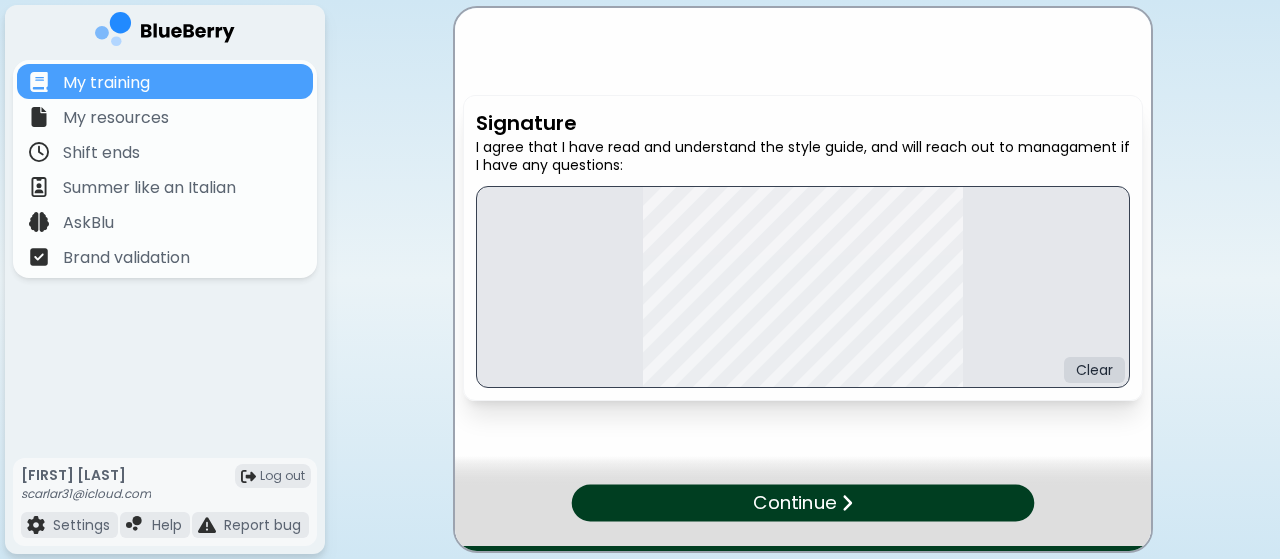 click on "Clear" at bounding box center [803, 287] 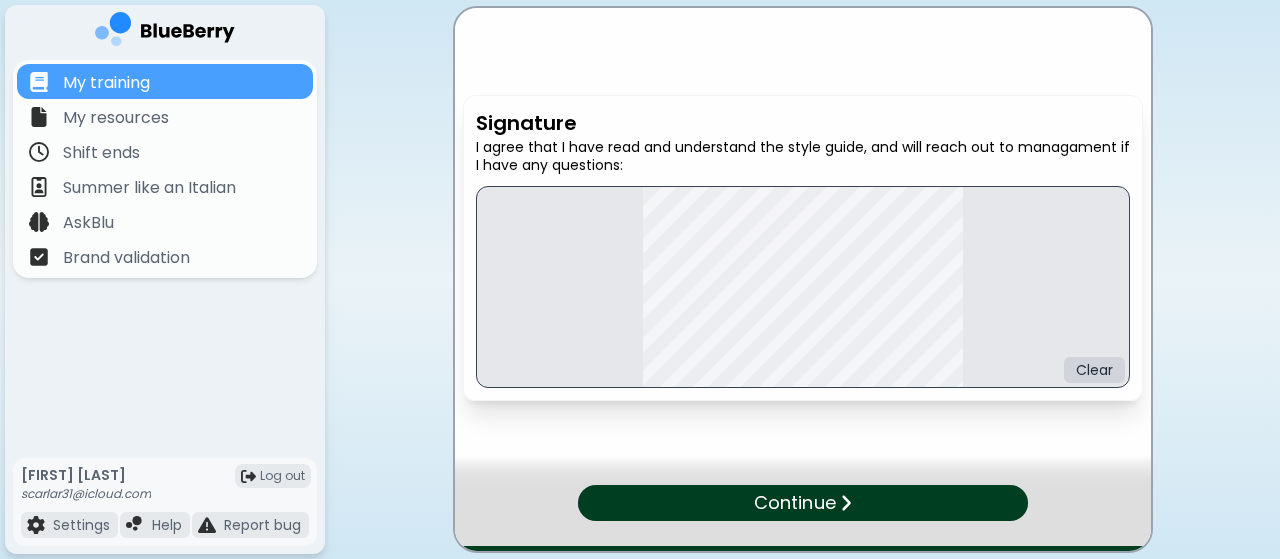 click on "Continue" at bounding box center (802, 503) 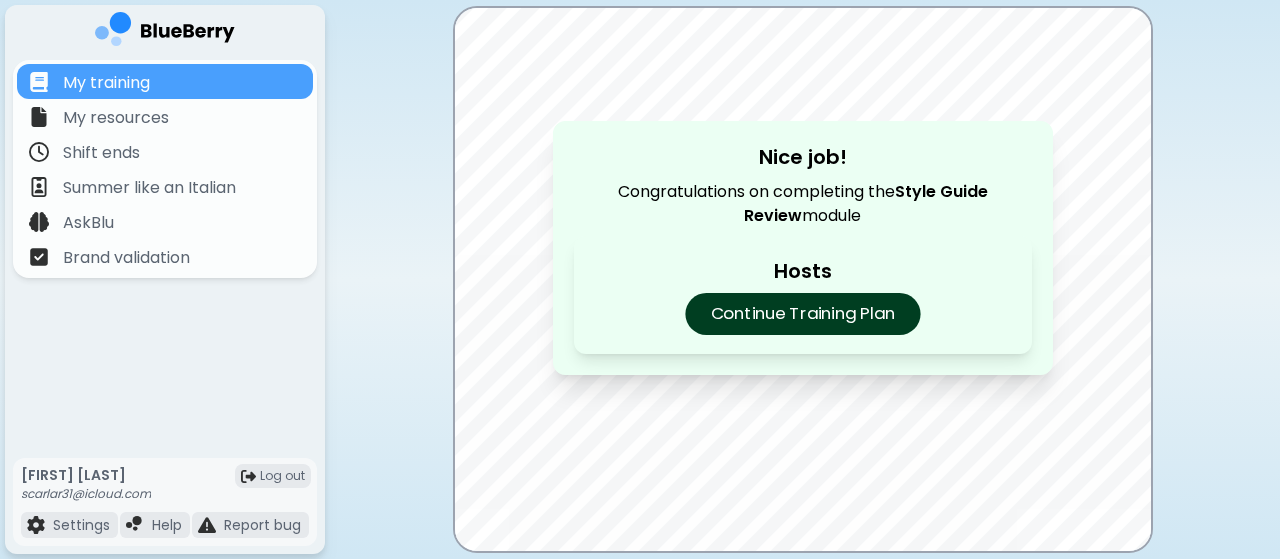 click on "Continue Training Plan" at bounding box center (802, 314) 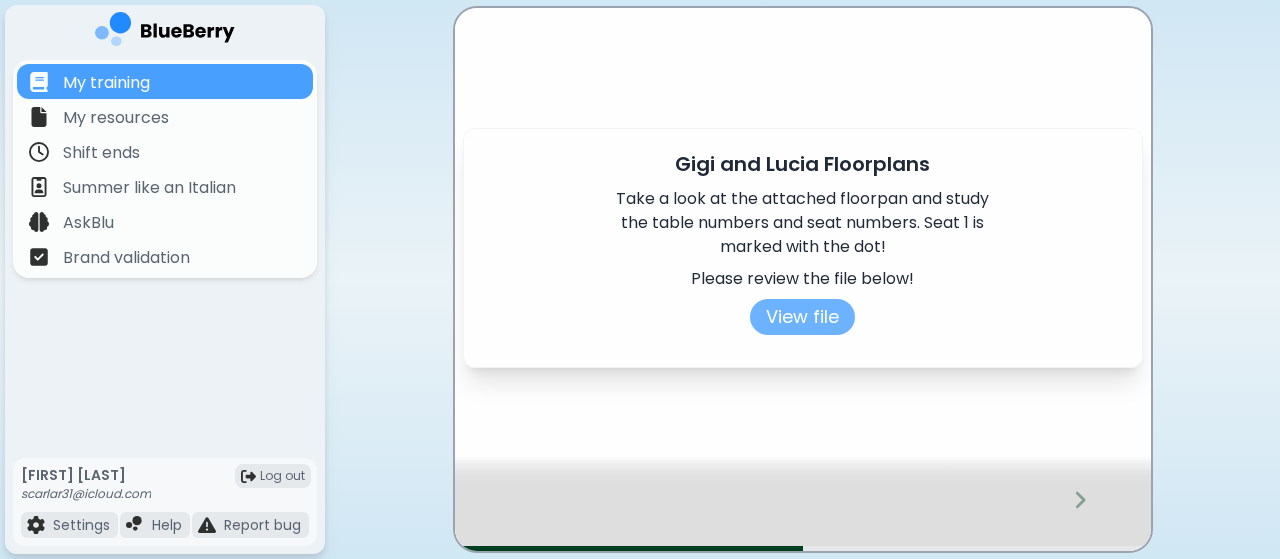 click on "View file" at bounding box center (802, 317) 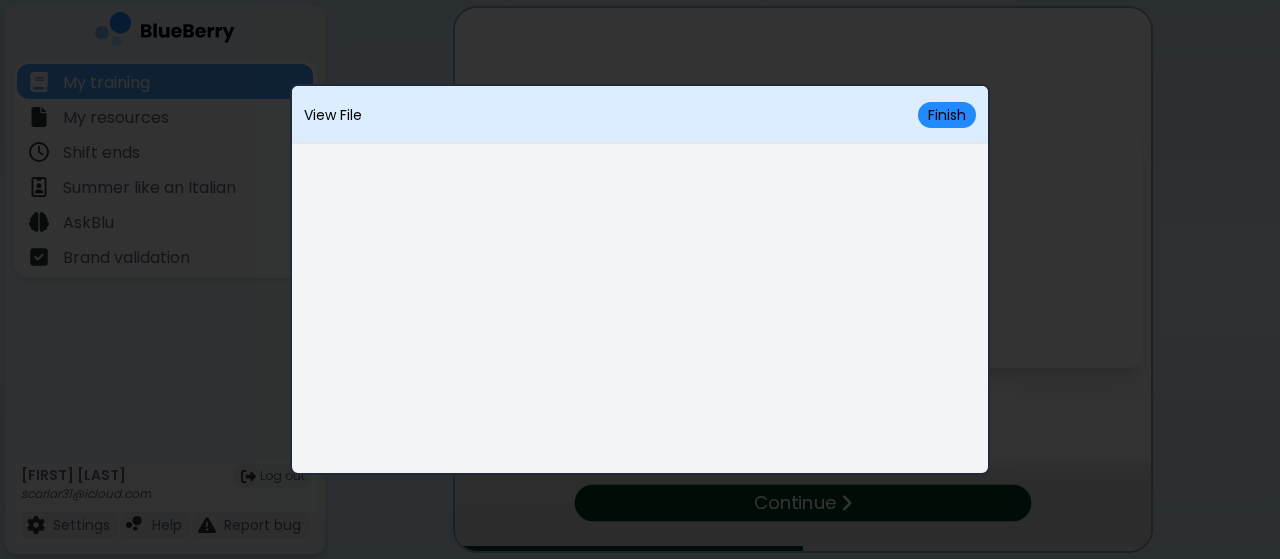 click on "View File Finish" at bounding box center [640, 279] 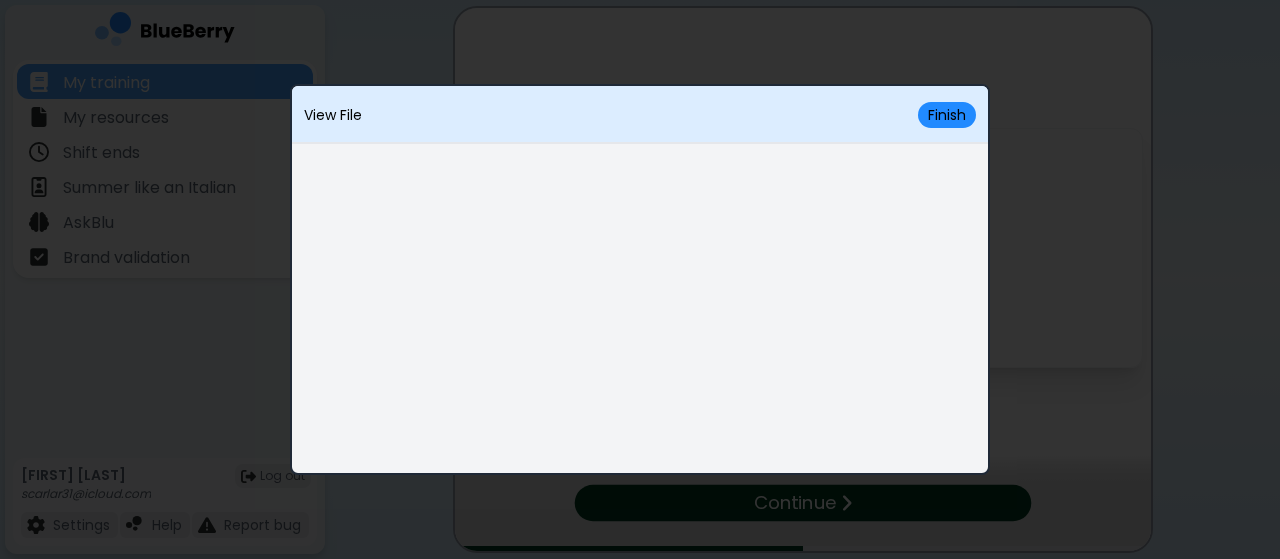 click on "View File Finish" at bounding box center (640, 279) 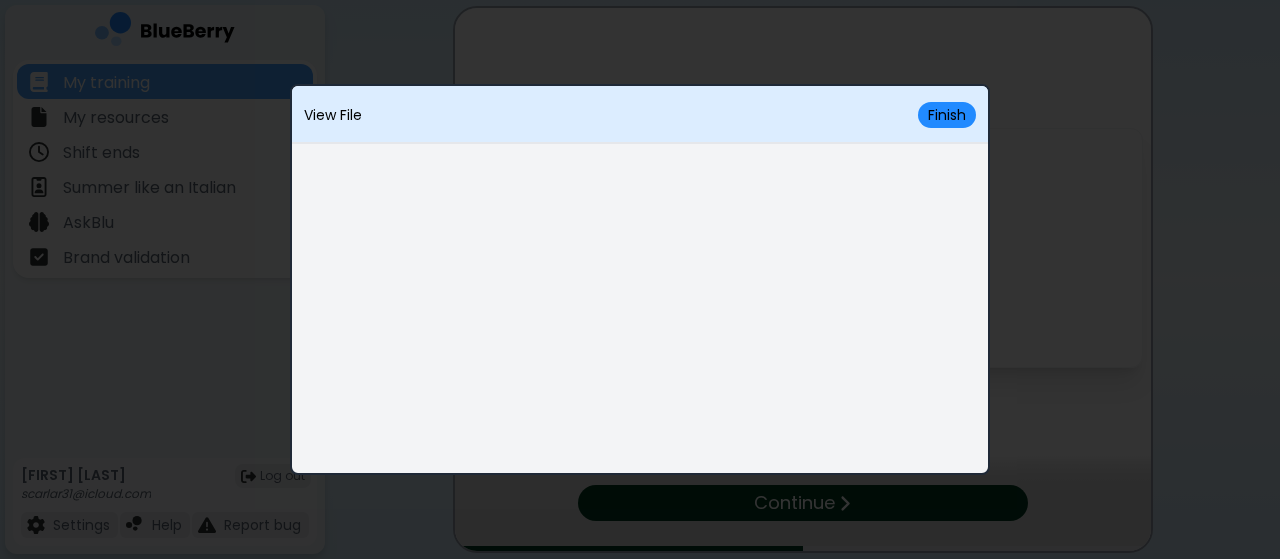 click on "View File Finish" at bounding box center (640, 279) 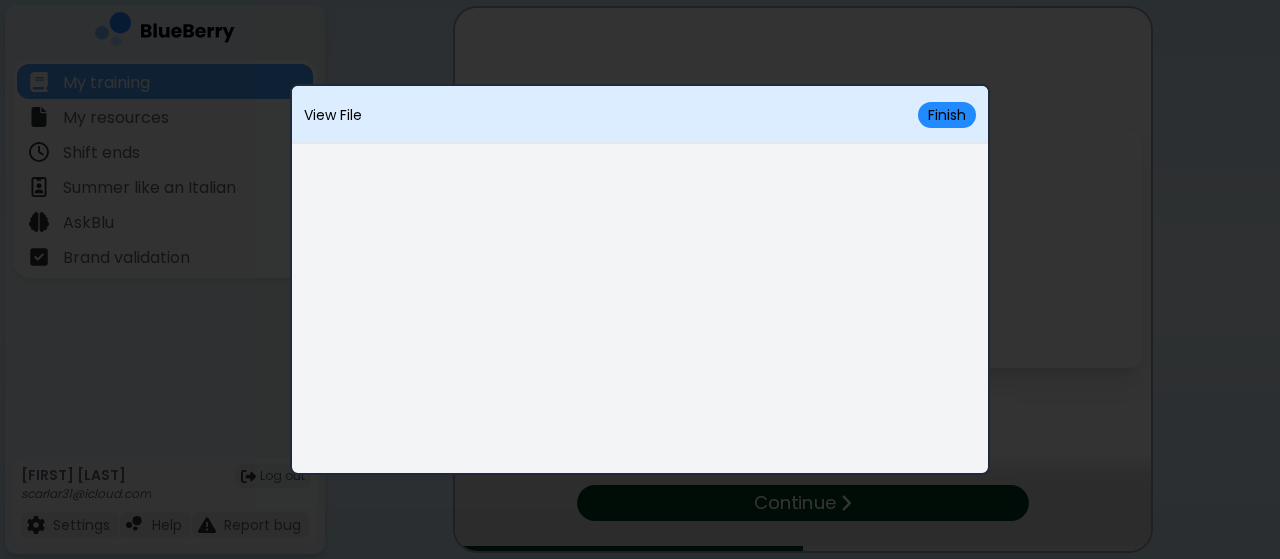 click on "View File Finish" at bounding box center (640, 279) 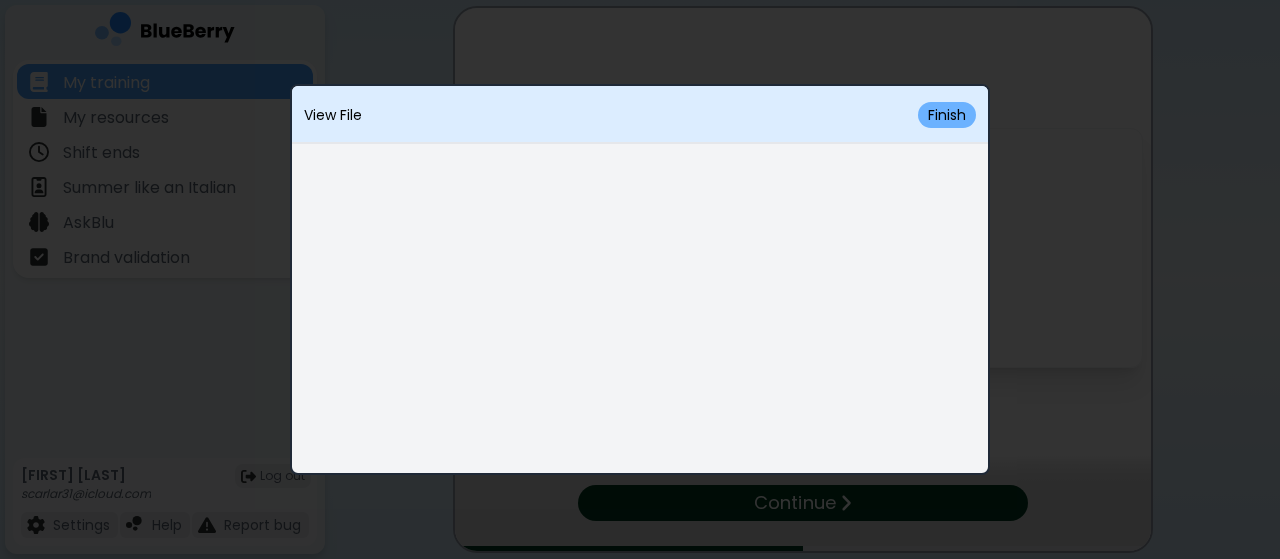 click on "Finish" at bounding box center [947, 115] 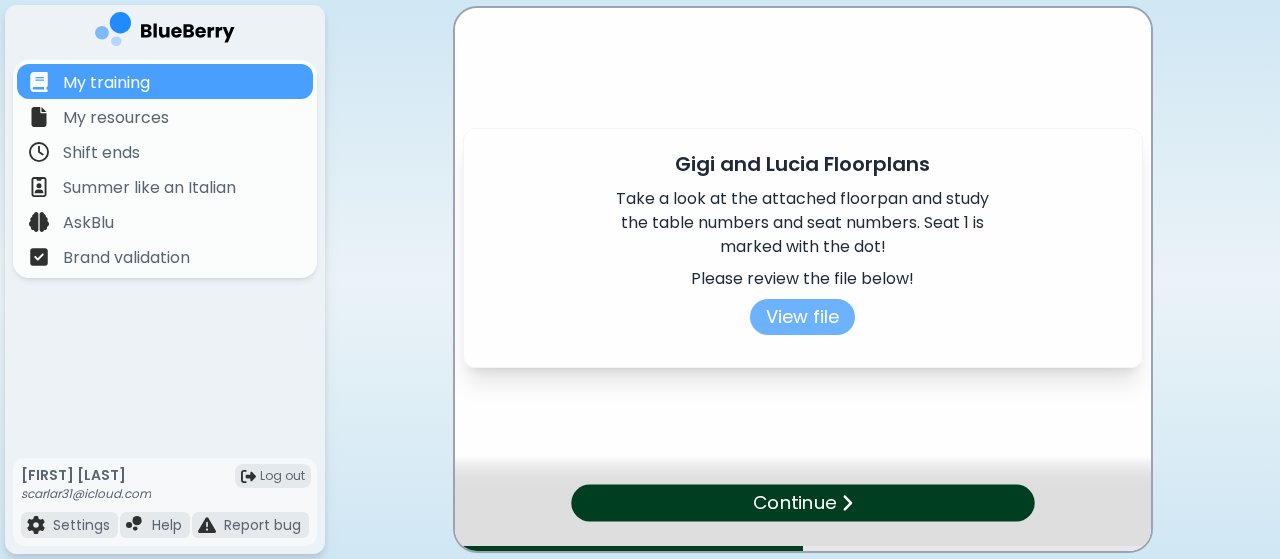 click on "View file" at bounding box center [802, 317] 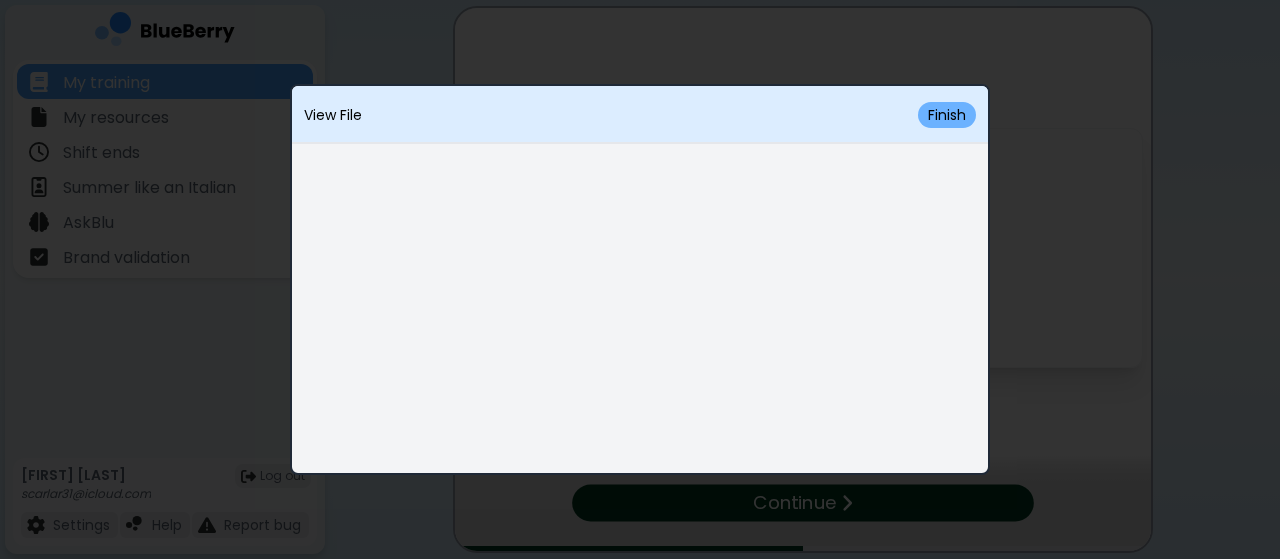 click on "Finish" at bounding box center (947, 115) 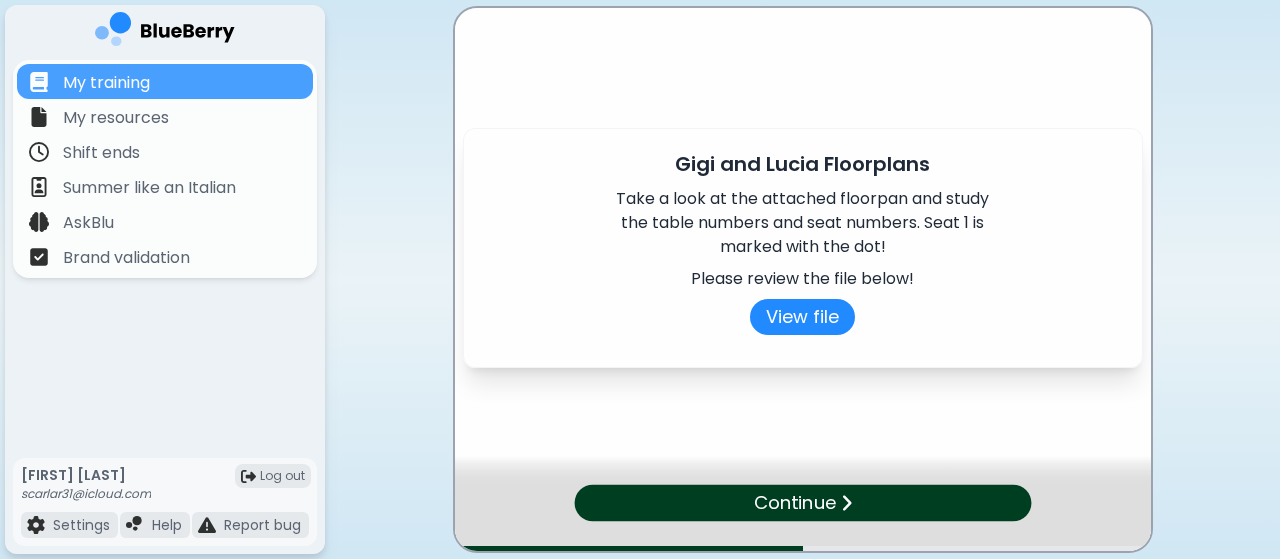 click on "Continue" at bounding box center (802, 503) 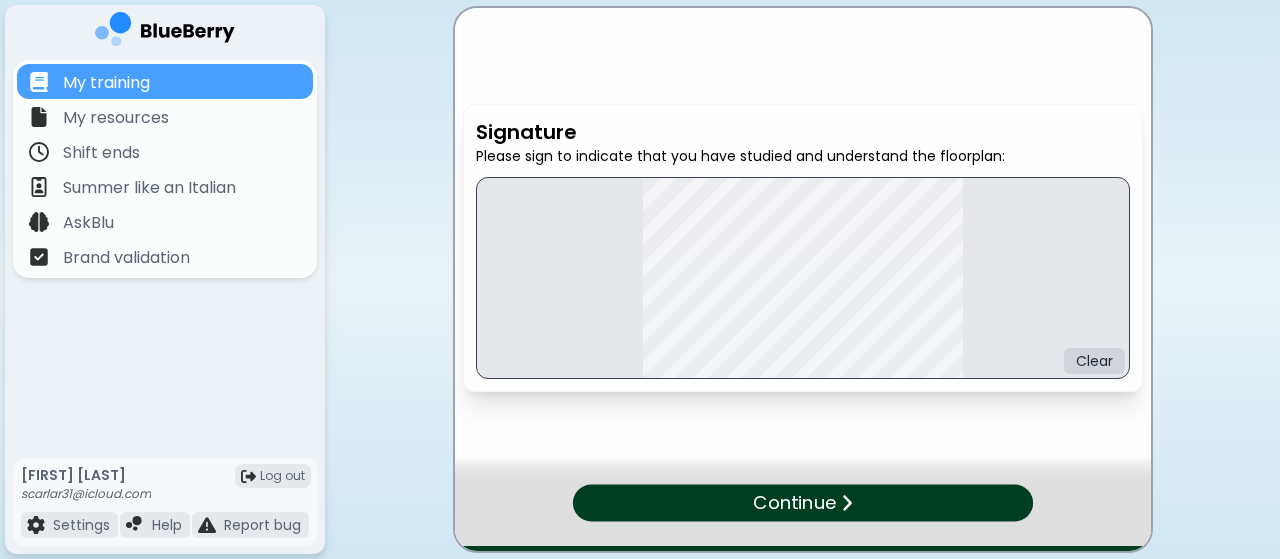 click on "Continue" at bounding box center (802, 503) 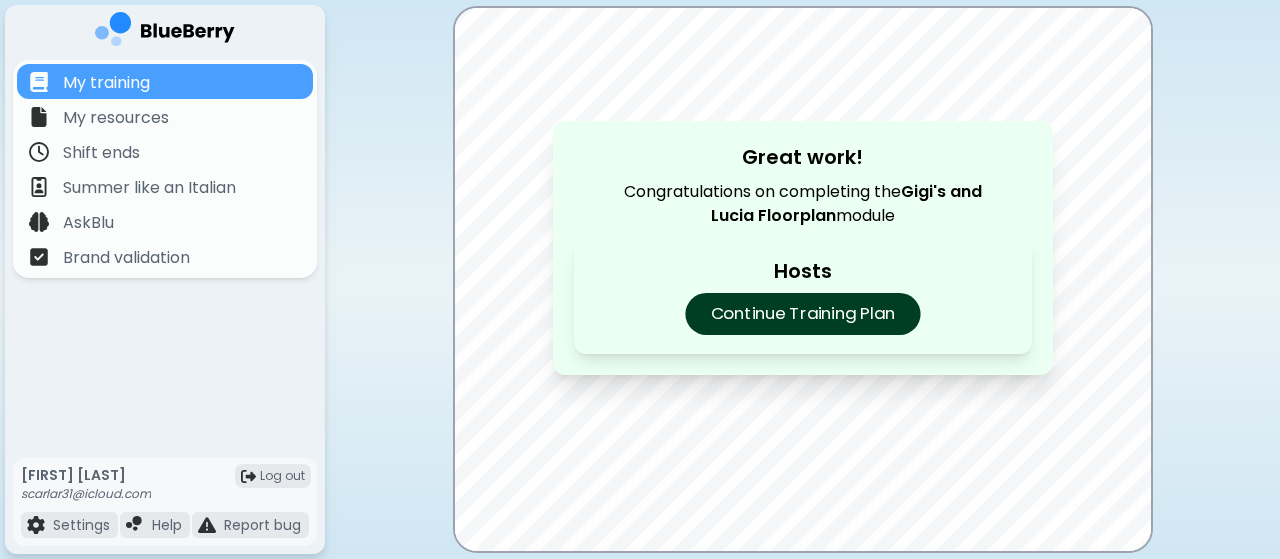 click on "Continue Training Plan" at bounding box center (802, 314) 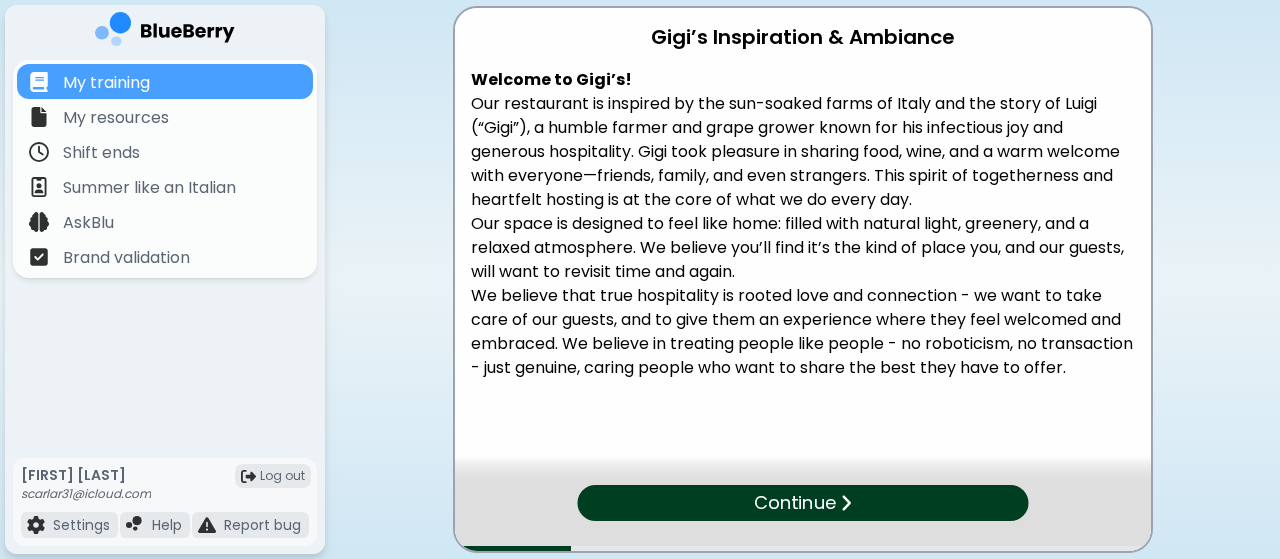 scroll, scrollTop: 3, scrollLeft: 0, axis: vertical 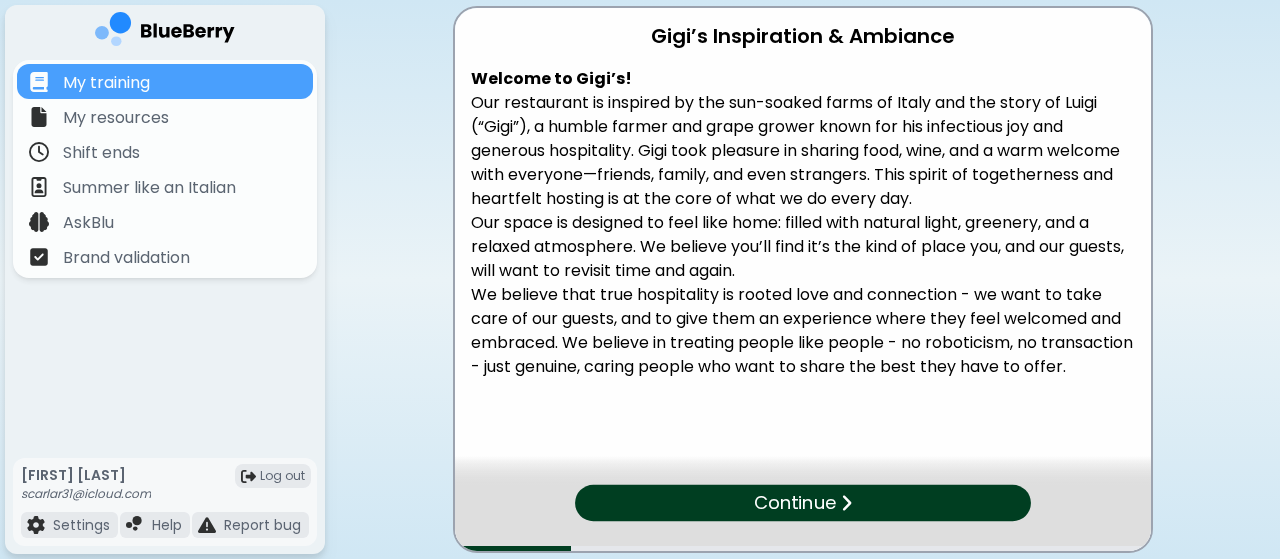 click on "Continue" at bounding box center (803, 503) 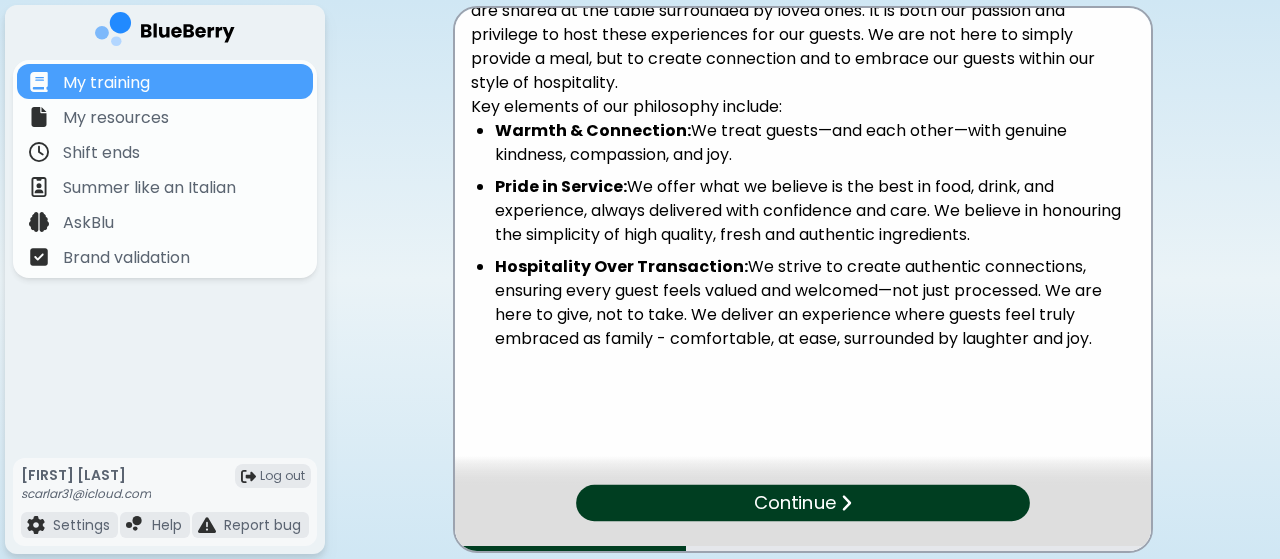 scroll, scrollTop: 0, scrollLeft: 0, axis: both 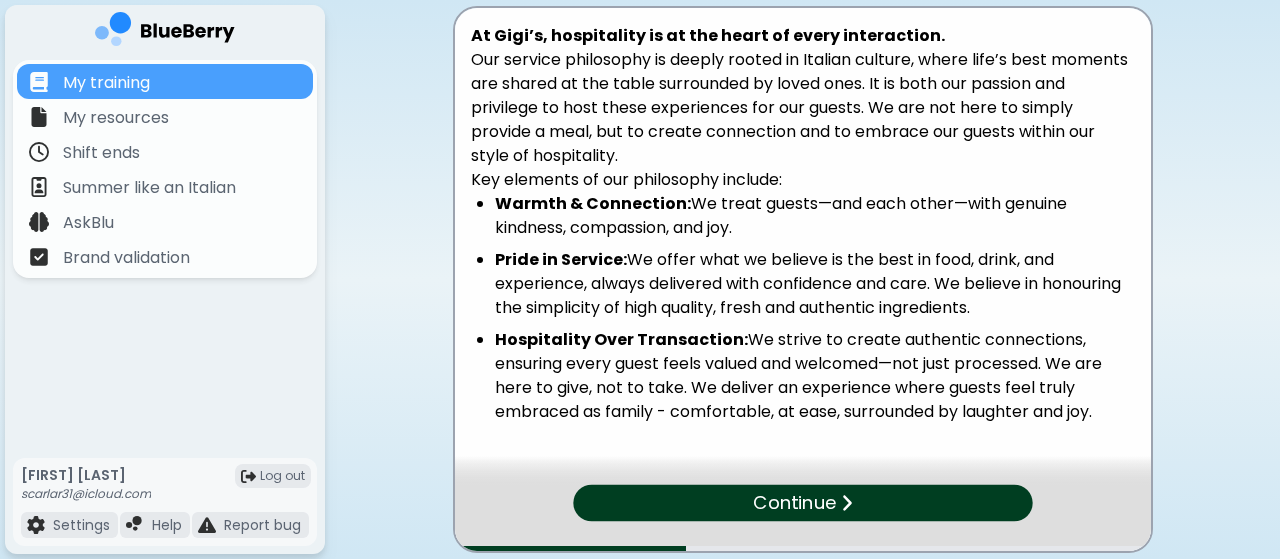 click on "Continue" at bounding box center (802, 503) 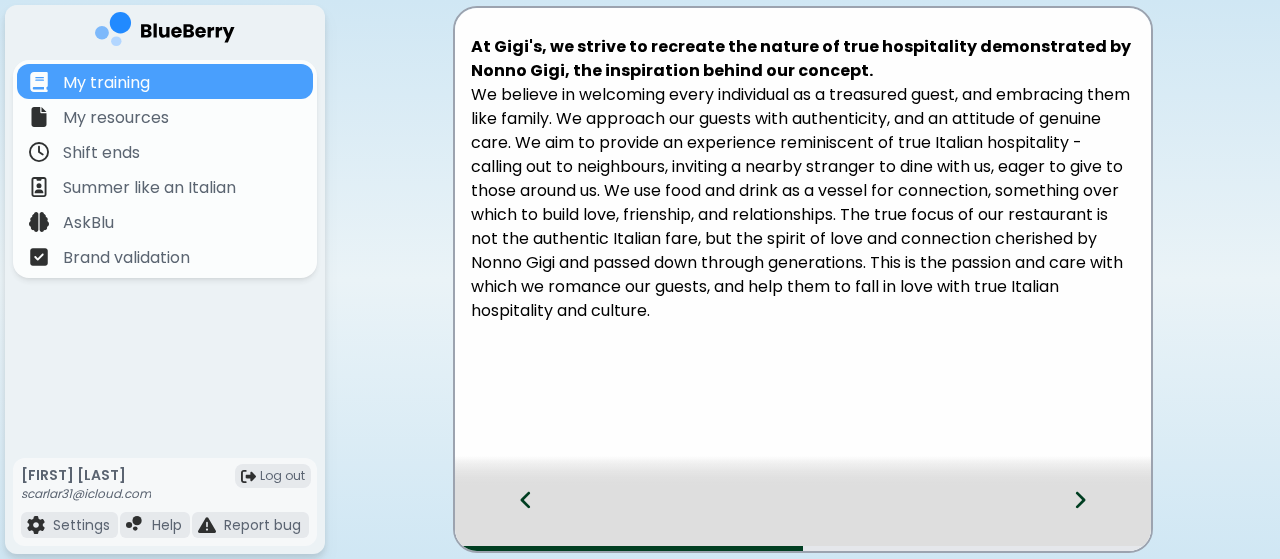 click 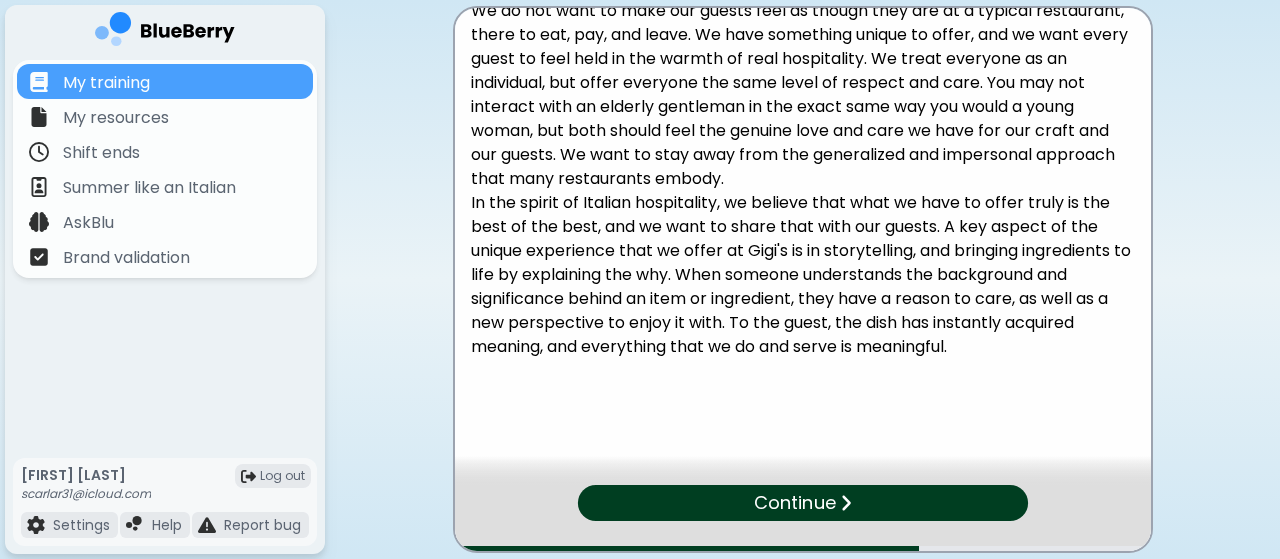 scroll, scrollTop: 0, scrollLeft: 0, axis: both 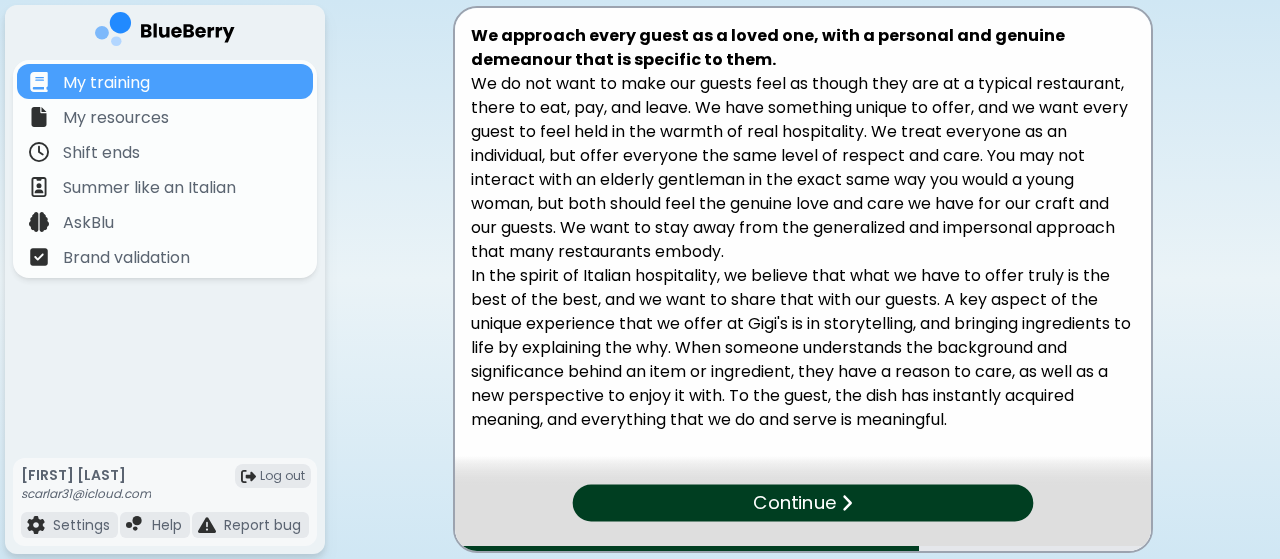 click on "Continue" at bounding box center [802, 503] 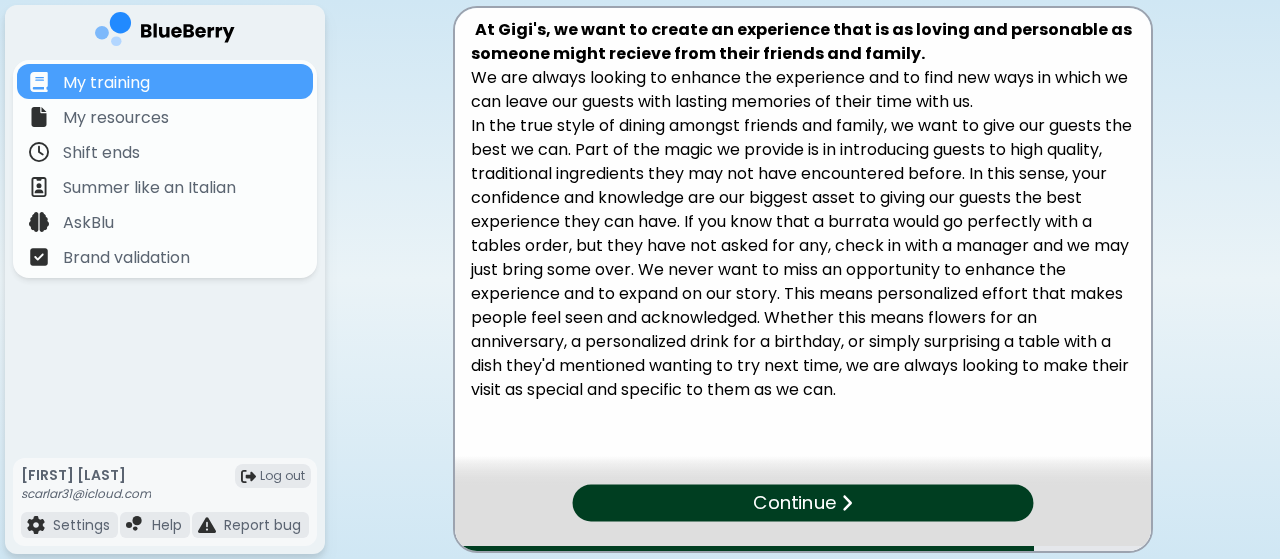 scroll, scrollTop: 0, scrollLeft: 0, axis: both 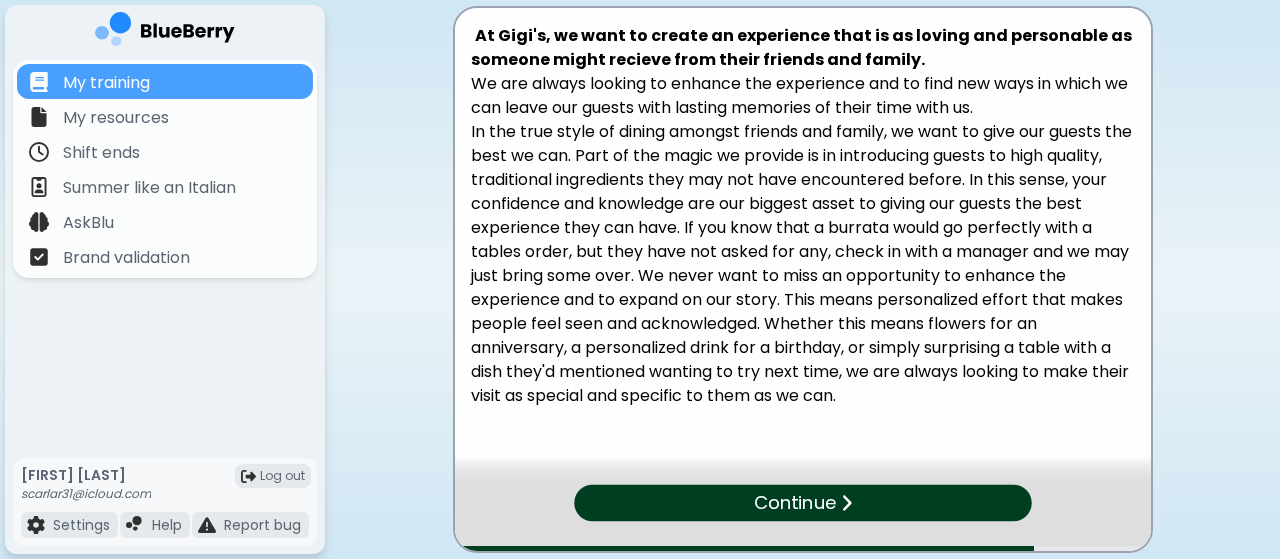 click on "Continue" at bounding box center [803, 503] 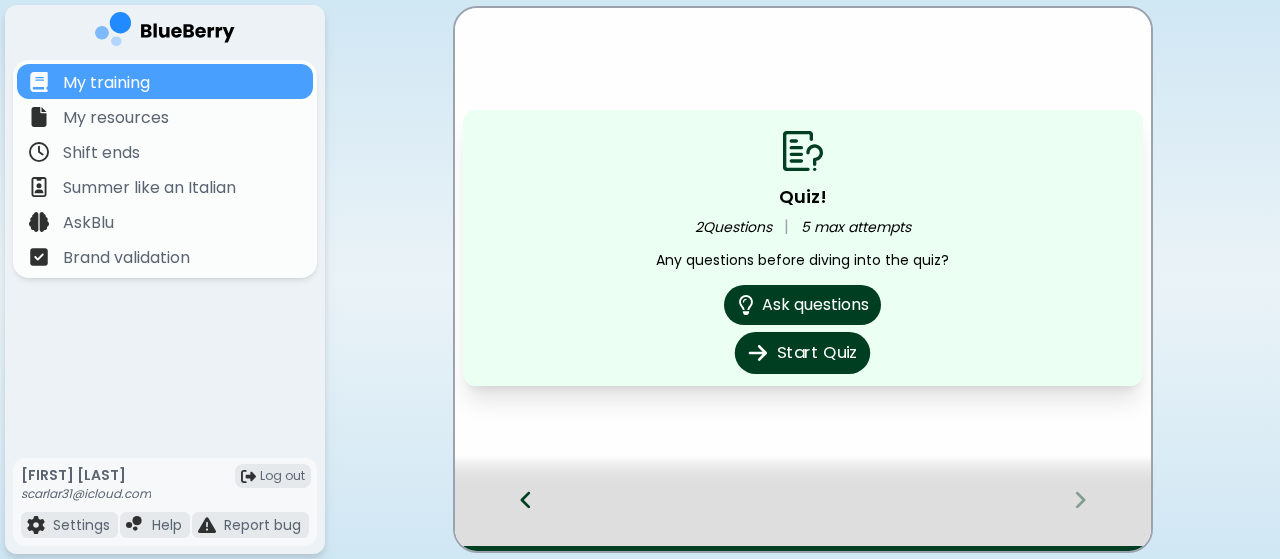 click on "Start Quiz" at bounding box center [802, 353] 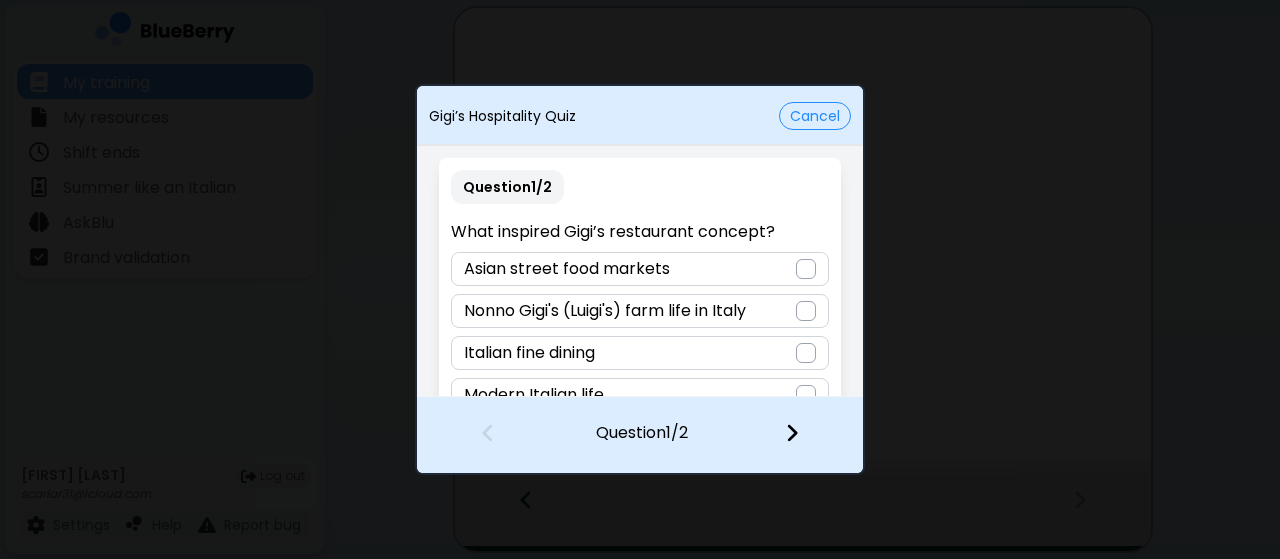 click on "Nonno Gigi's (Luigi's) farm life in Italy" at bounding box center [639, 311] 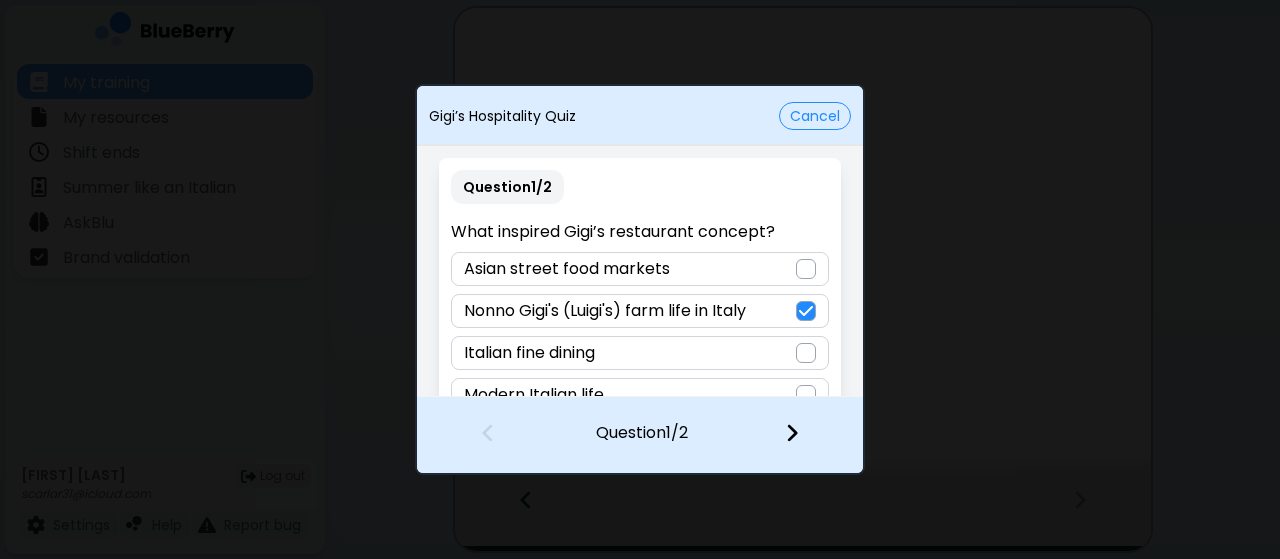 scroll, scrollTop: 40, scrollLeft: 0, axis: vertical 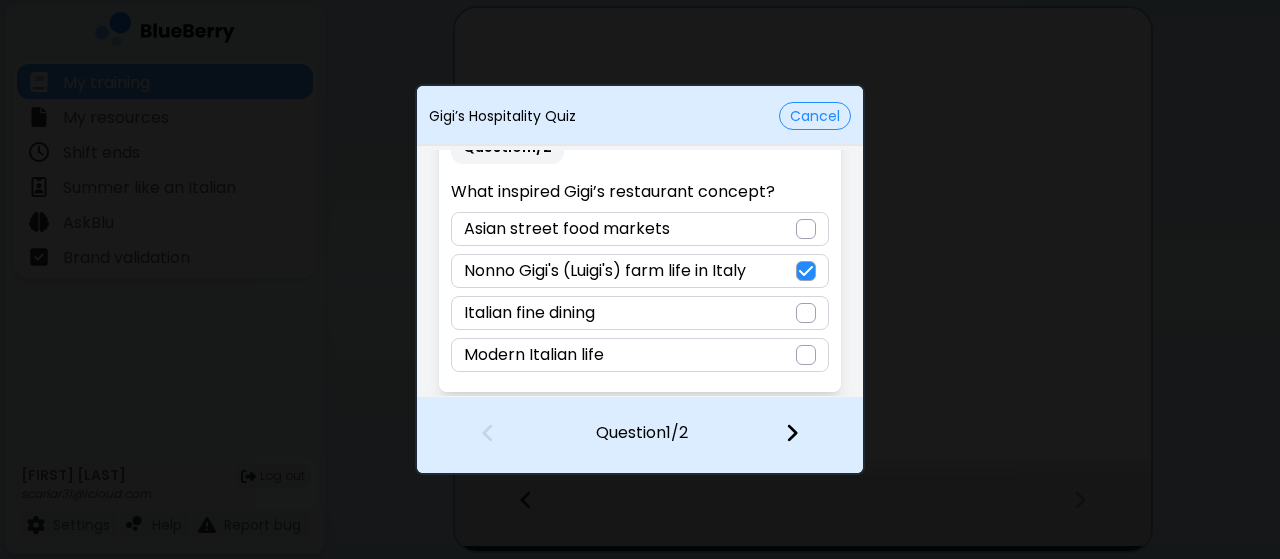 click at bounding box center (792, 433) 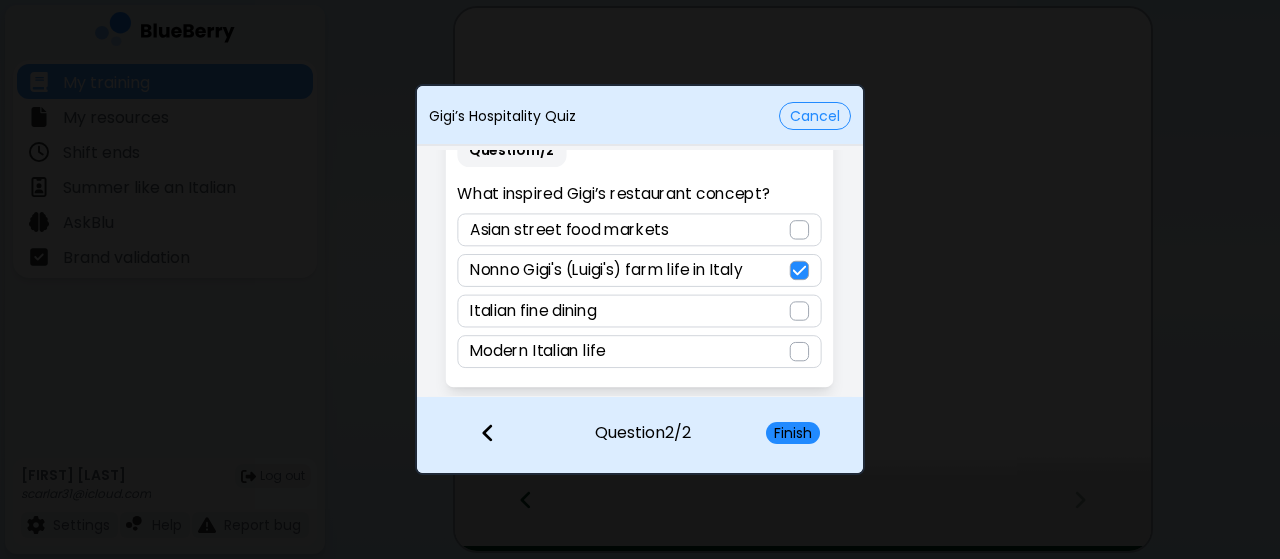 scroll, scrollTop: 38, scrollLeft: 0, axis: vertical 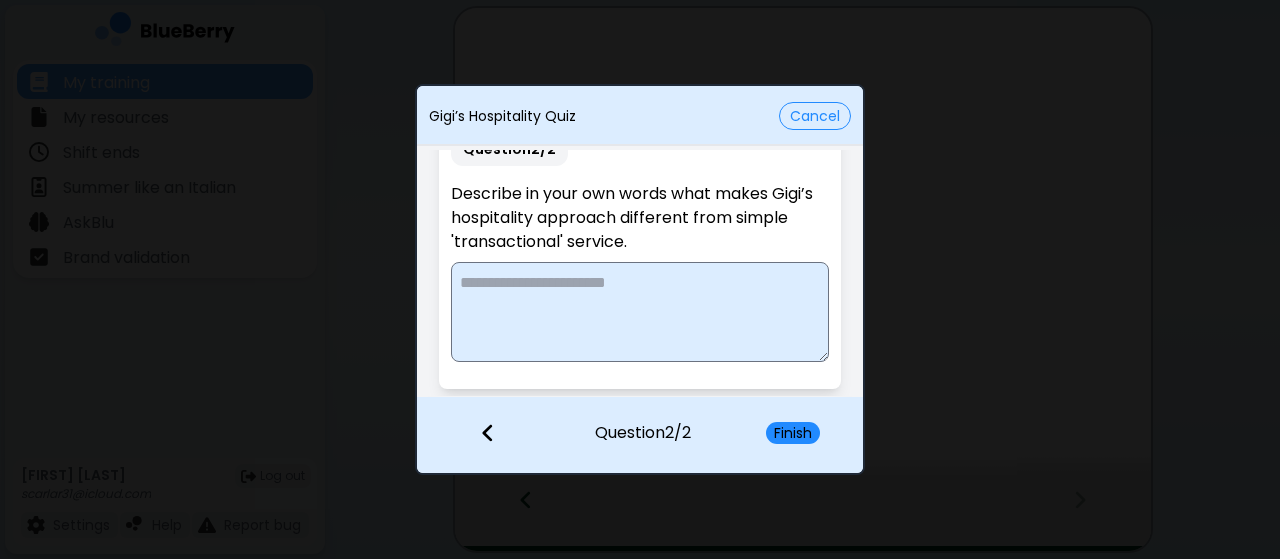 click at bounding box center (639, 312) 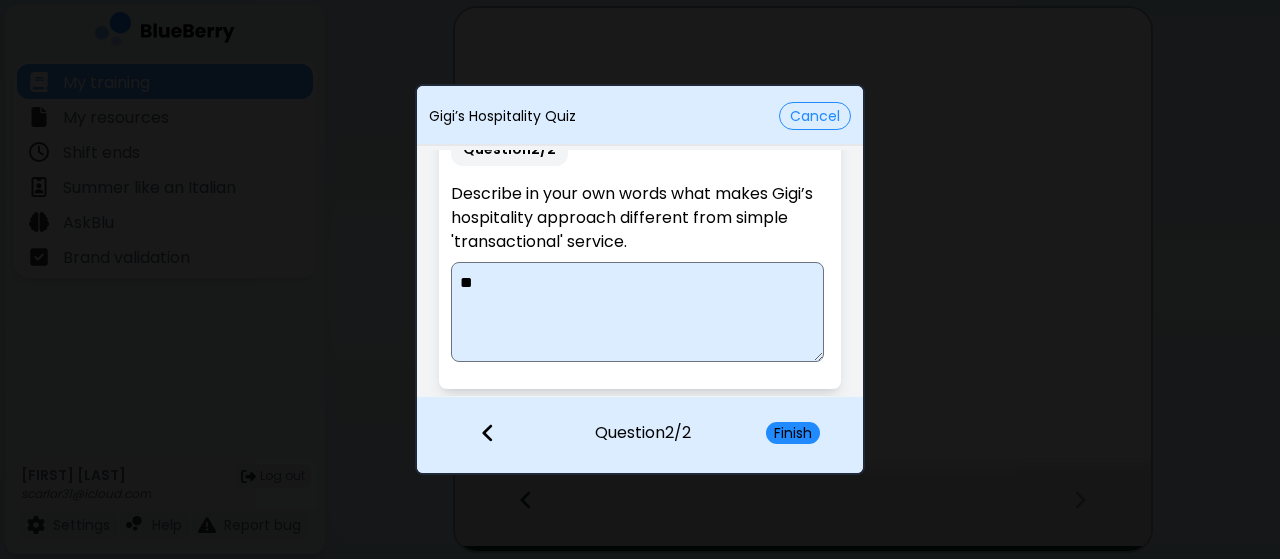 type on "*" 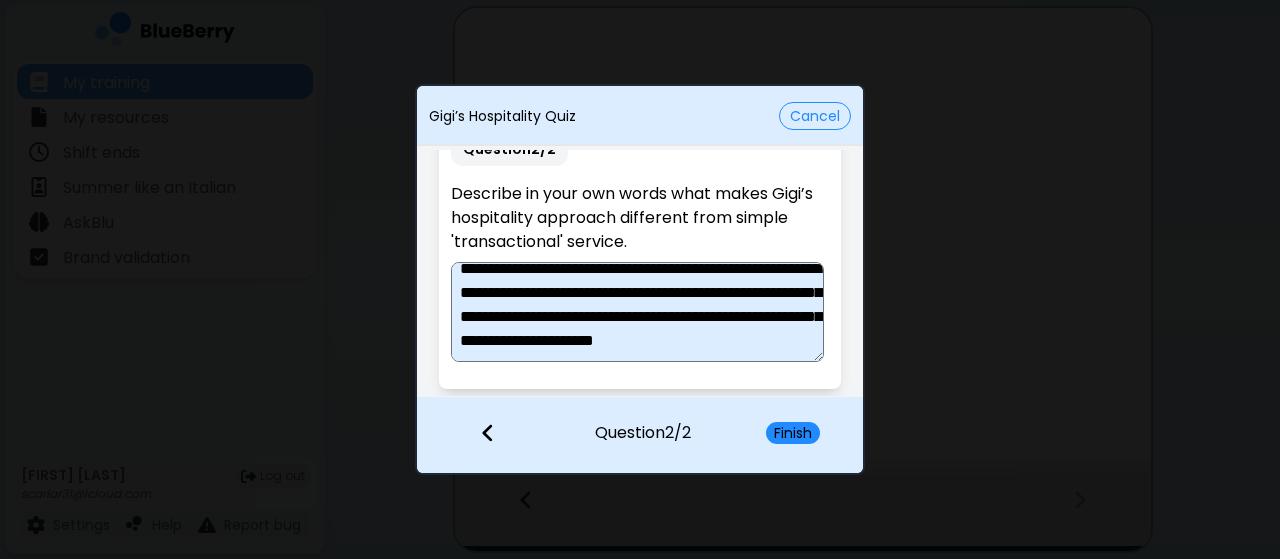 scroll, scrollTop: 37, scrollLeft: 0, axis: vertical 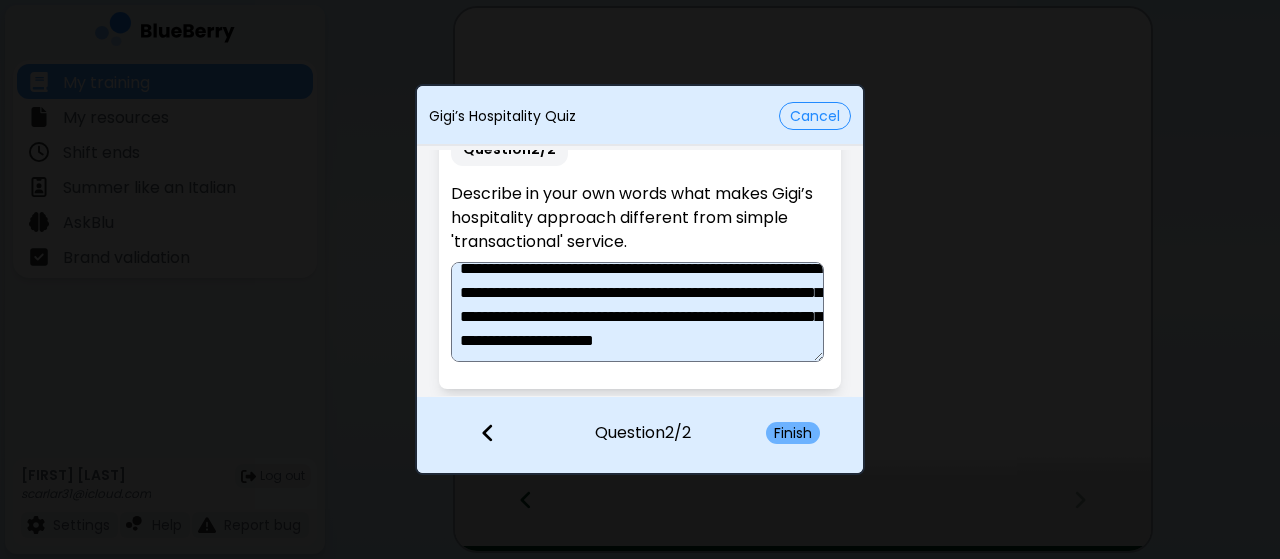 type on "**********" 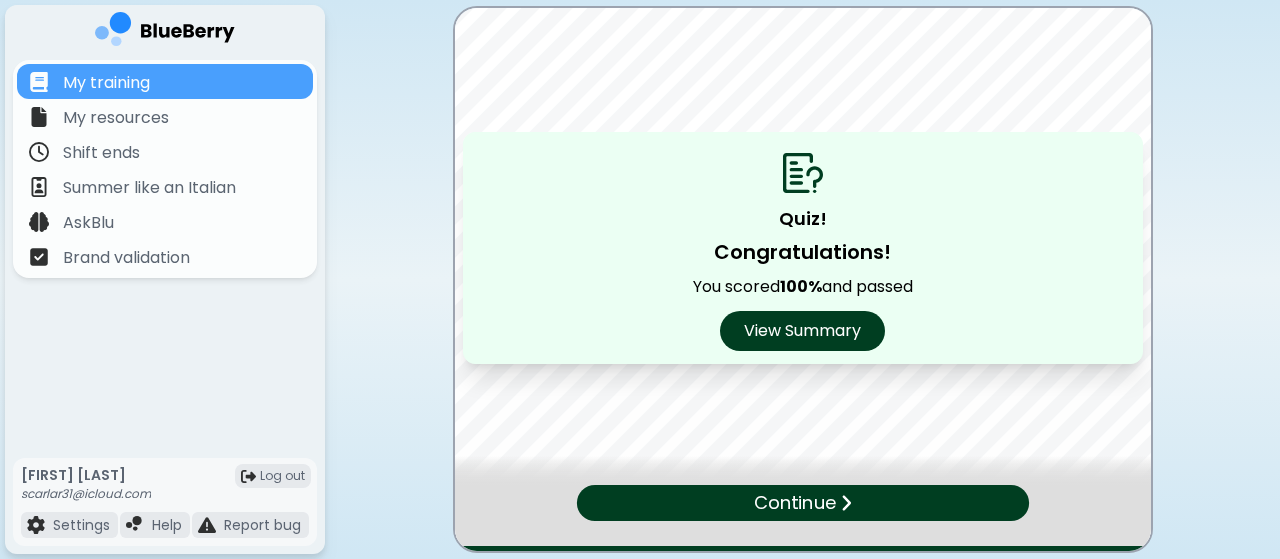 click on "Continue" at bounding box center (802, 503) 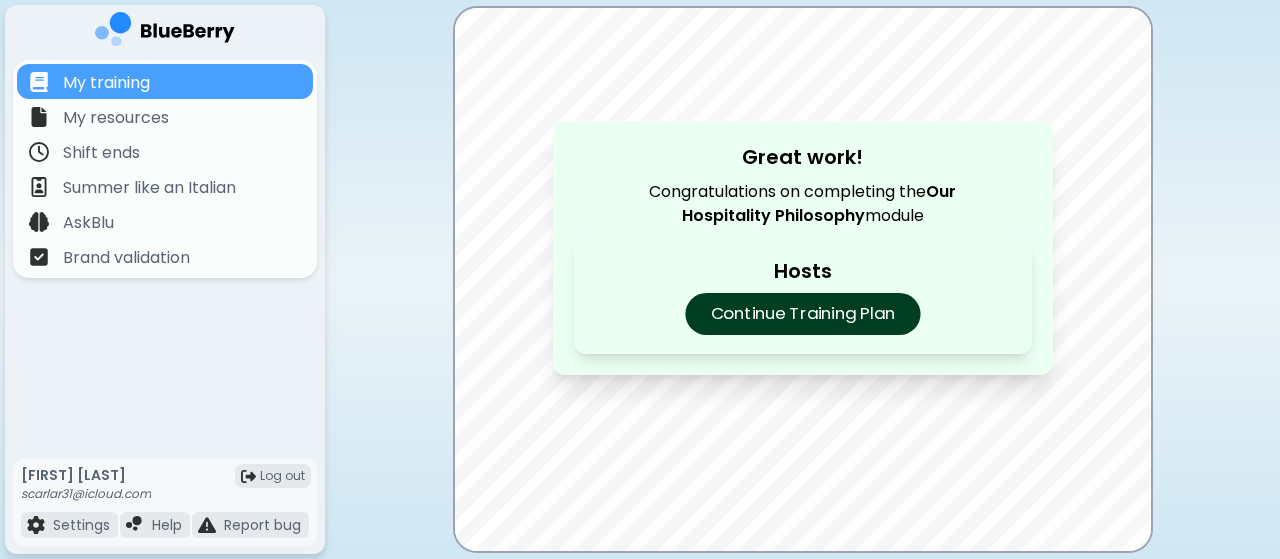 click on "Continue Training Plan" at bounding box center [802, 314] 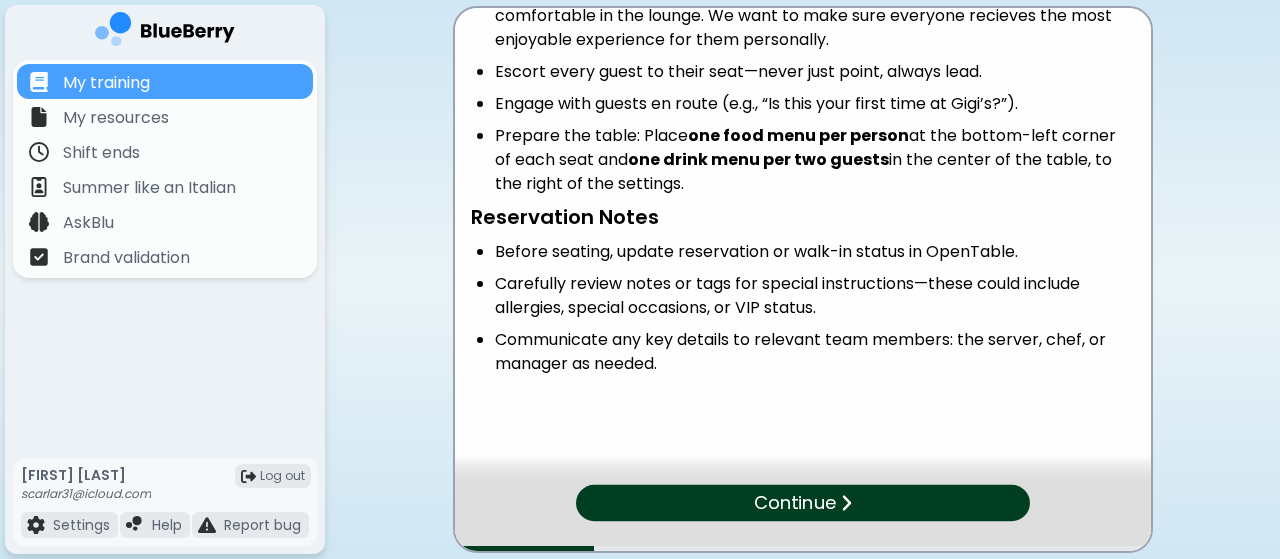 scroll, scrollTop: 528, scrollLeft: 0, axis: vertical 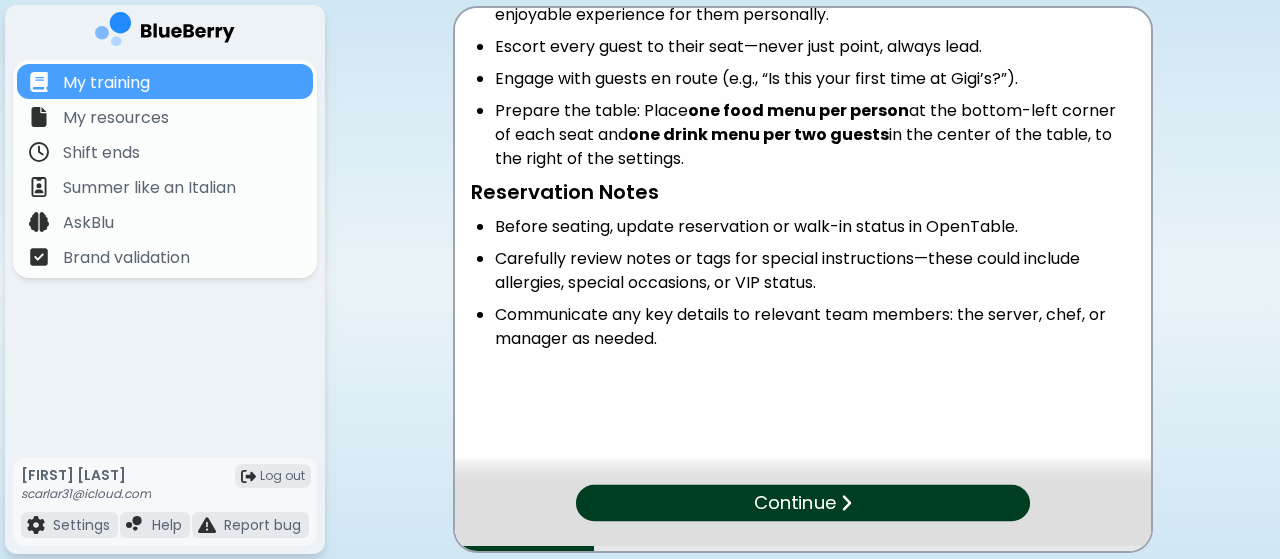 click on "Continue" at bounding box center (795, 503) 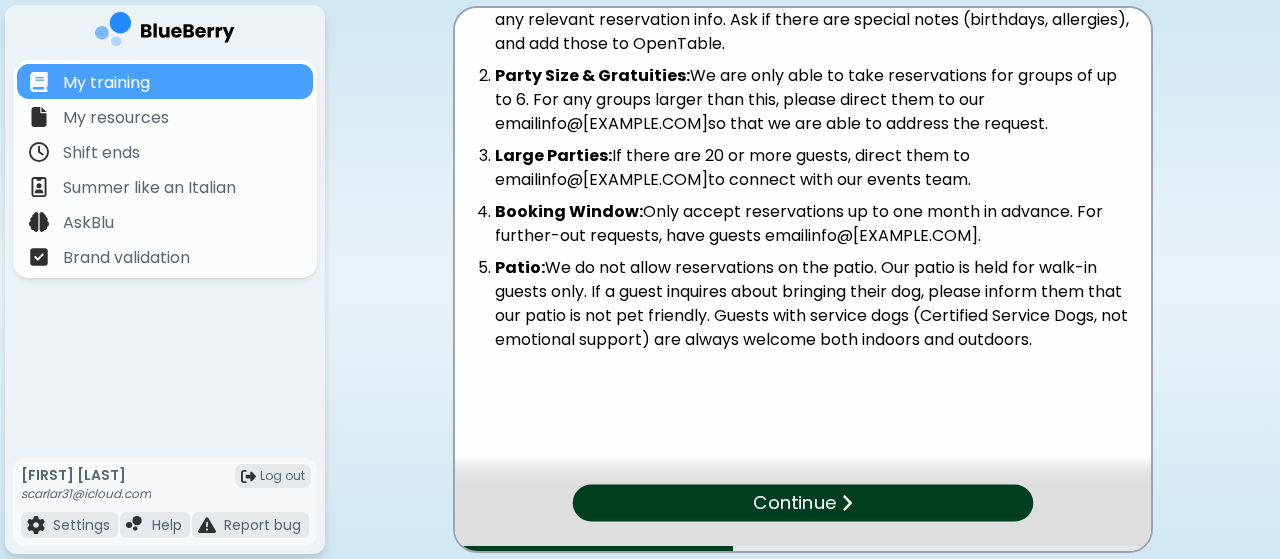 scroll, scrollTop: 192, scrollLeft: 0, axis: vertical 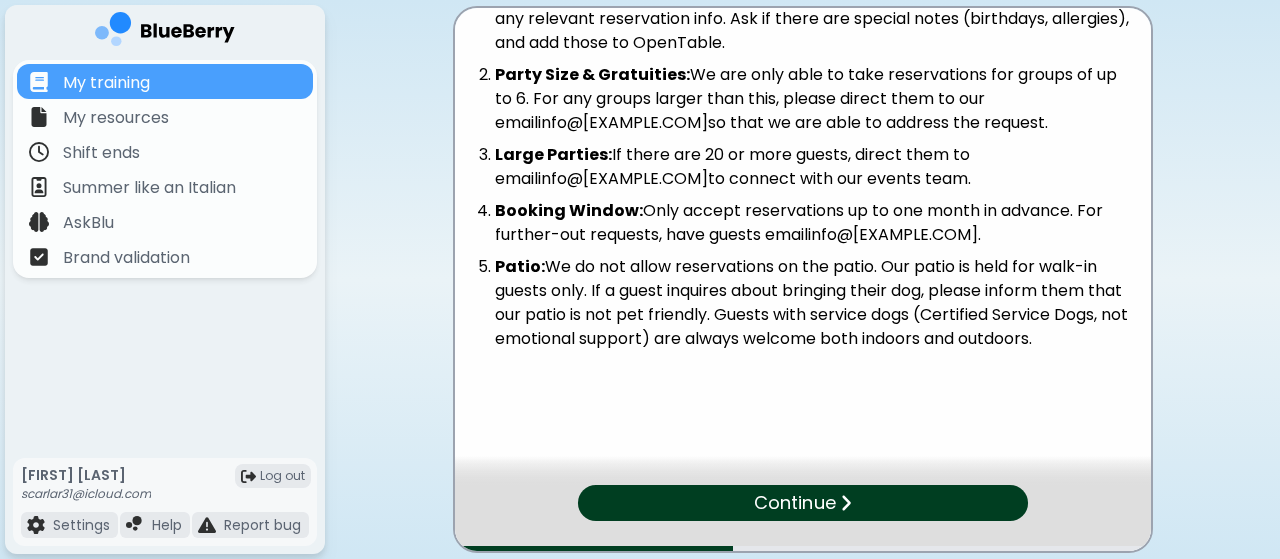 click on "Continue" at bounding box center [802, 503] 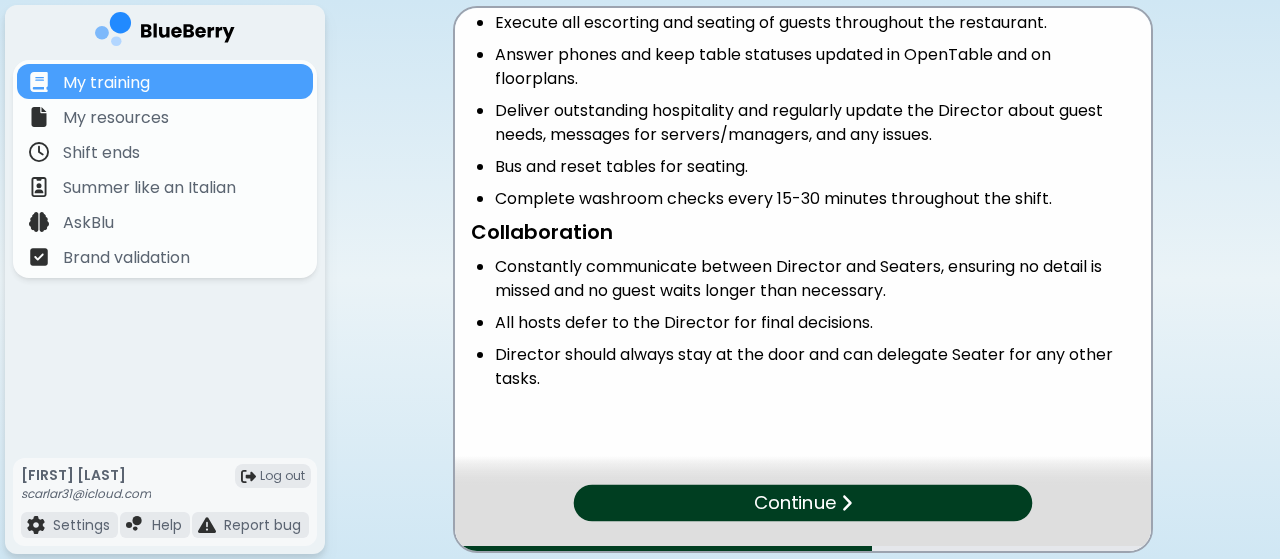 scroll, scrollTop: 448, scrollLeft: 0, axis: vertical 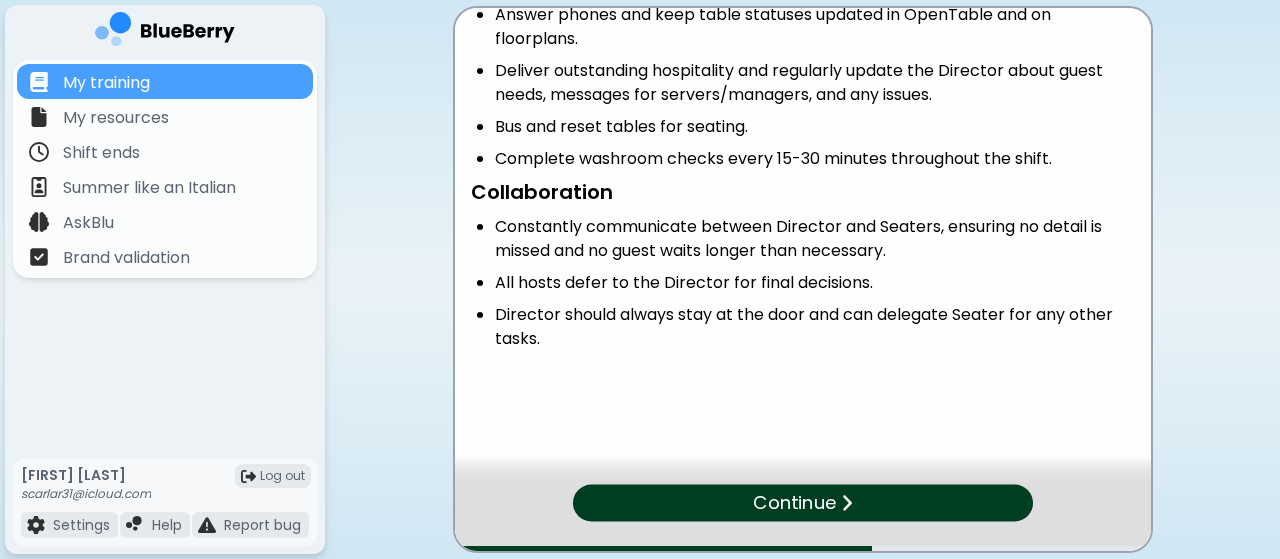 click on "Continue" at bounding box center [802, 503] 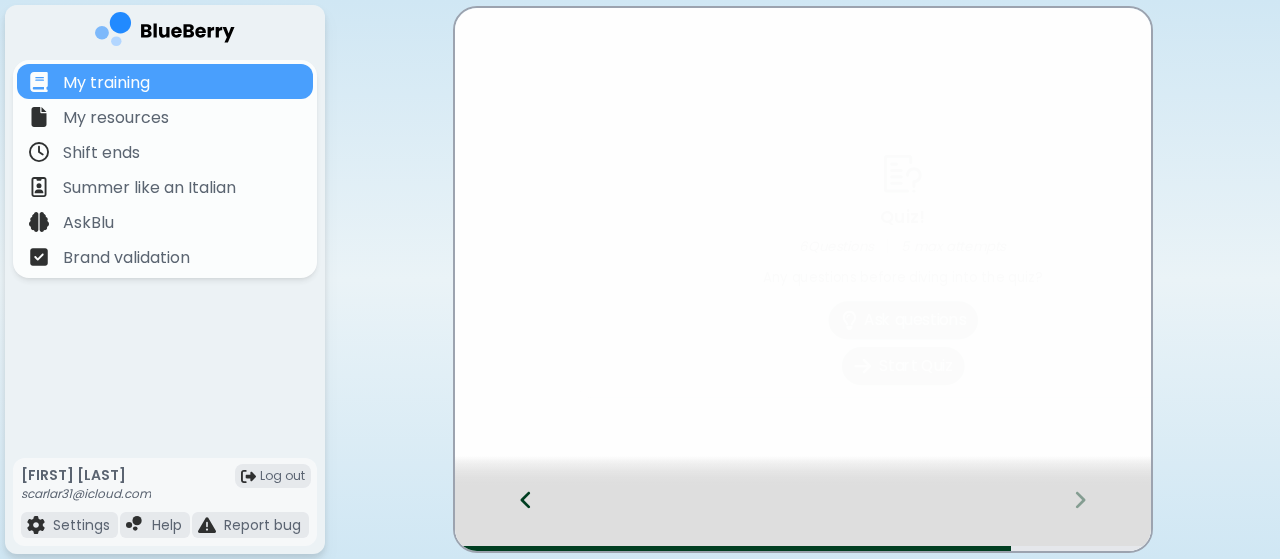 scroll, scrollTop: 0, scrollLeft: 0, axis: both 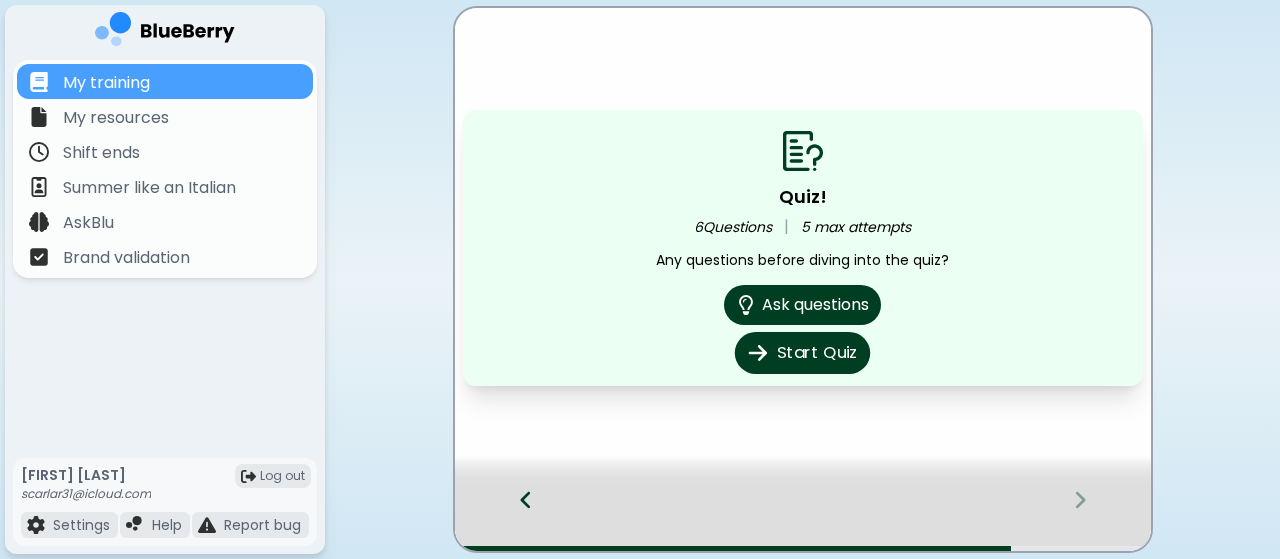 click on "Start Quiz" at bounding box center [802, 353] 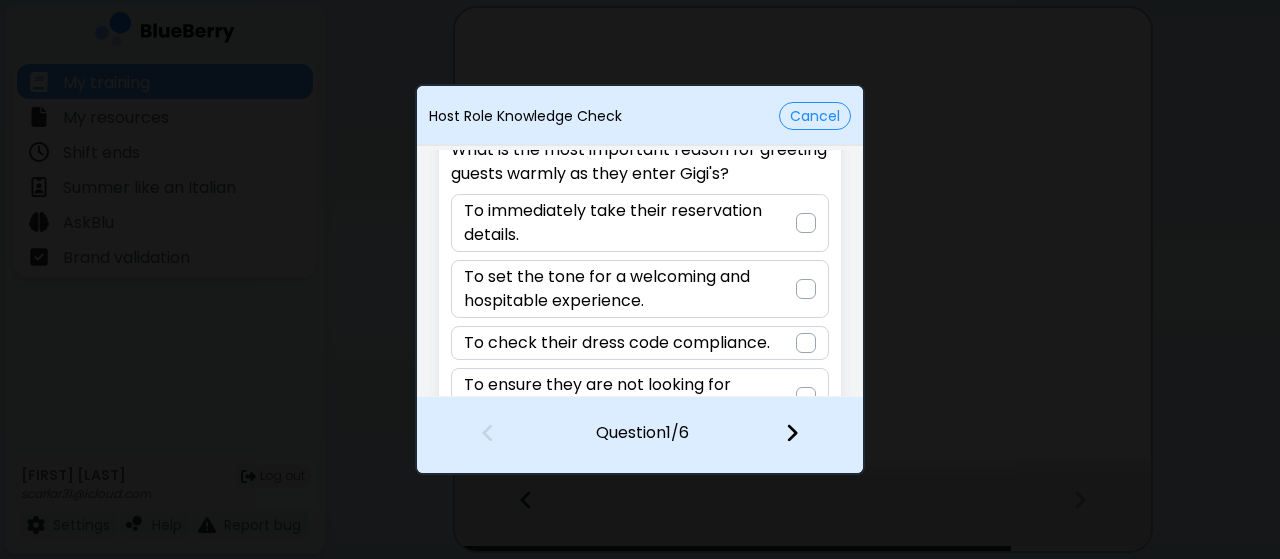 scroll, scrollTop: 136, scrollLeft: 0, axis: vertical 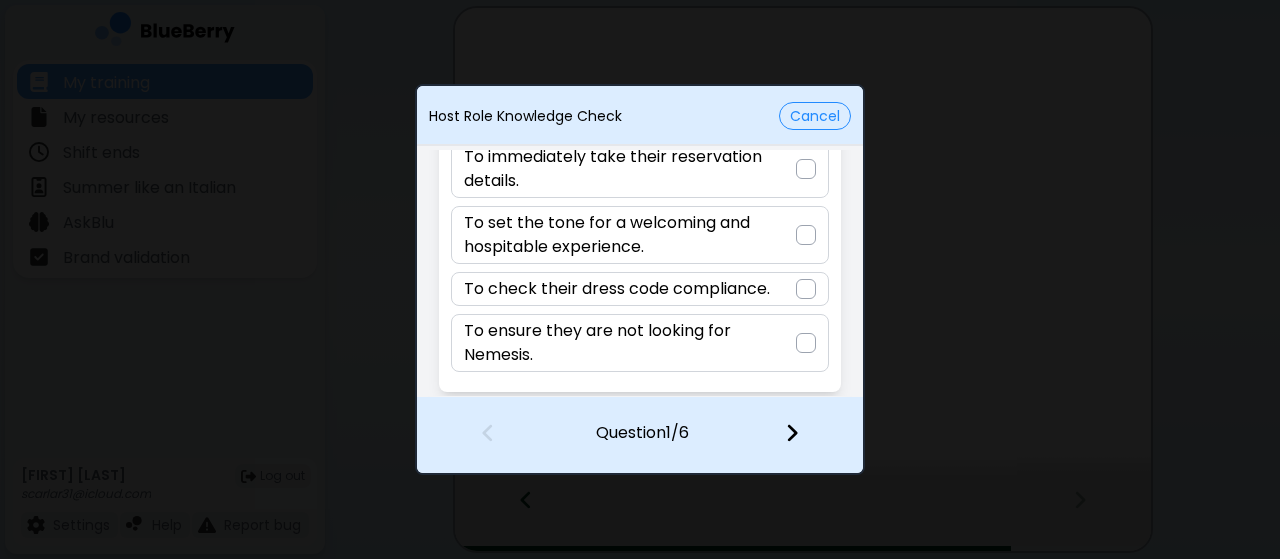 click on "To set the tone for a welcoming and hospitable experience." at bounding box center (629, 235) 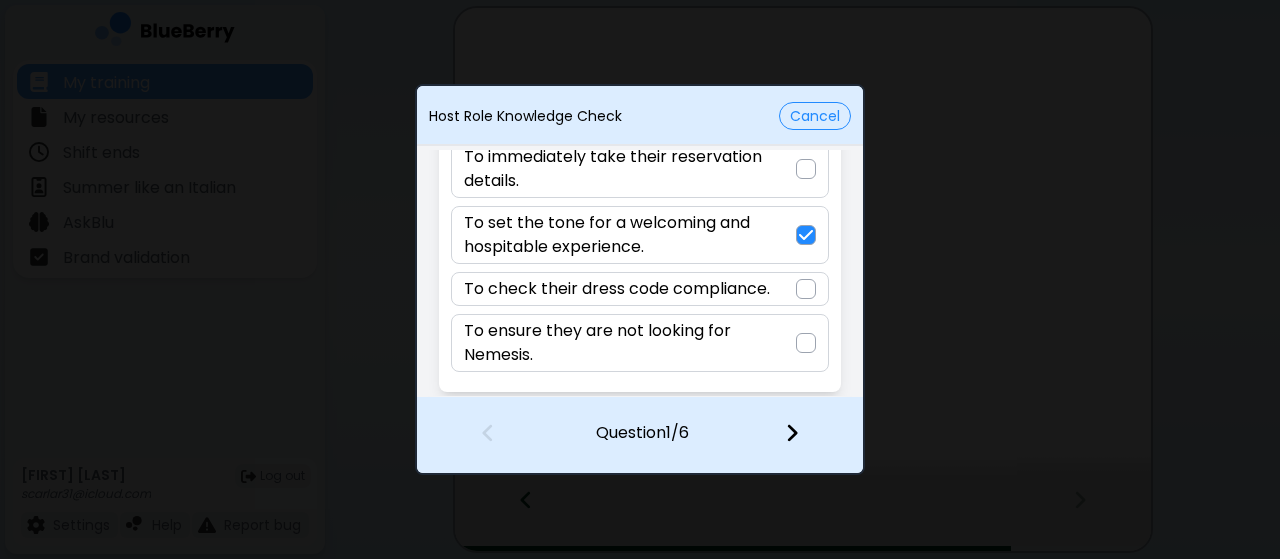 click at bounding box center (792, 433) 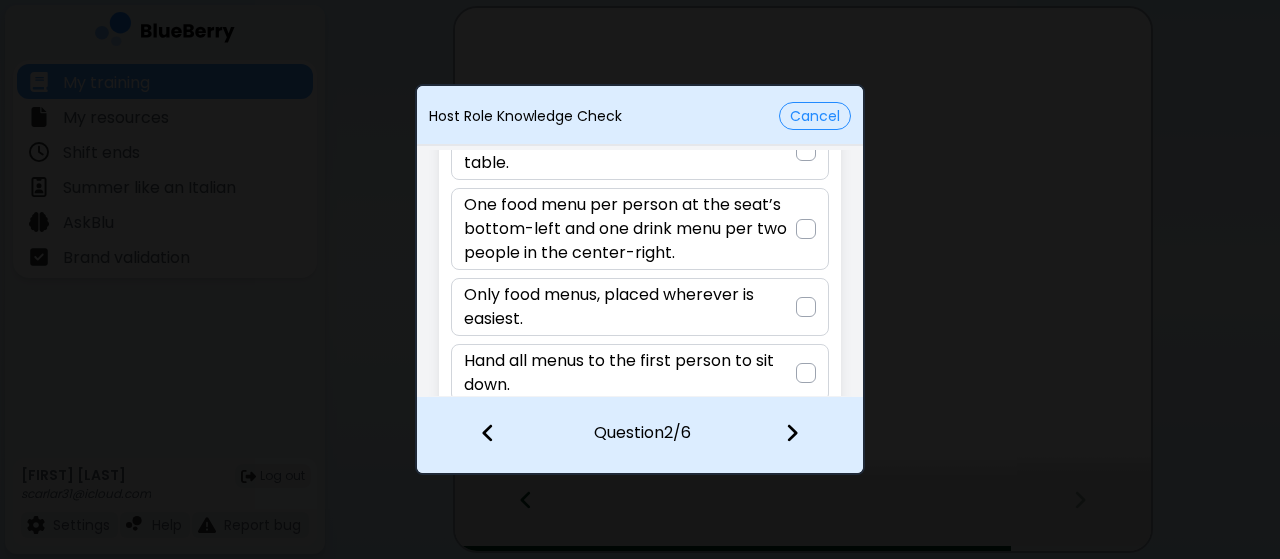 scroll, scrollTop: 156, scrollLeft: 0, axis: vertical 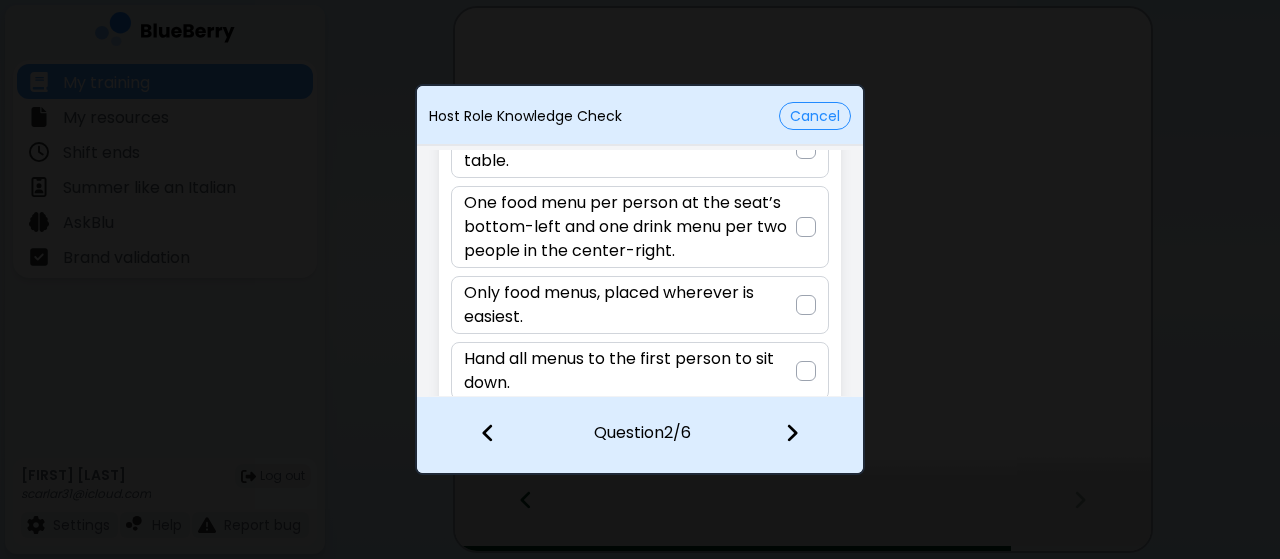 click on "One food menu per person at the seat’s bottom-left and one drink menu per two people in the center-right." at bounding box center [629, 227] 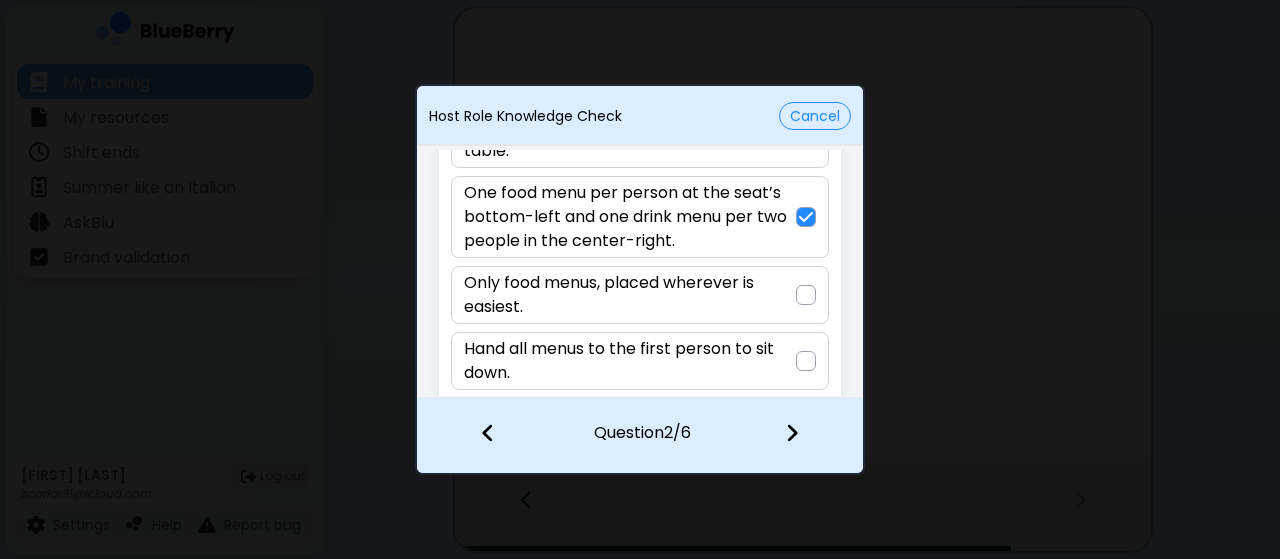 scroll, scrollTop: 184, scrollLeft: 0, axis: vertical 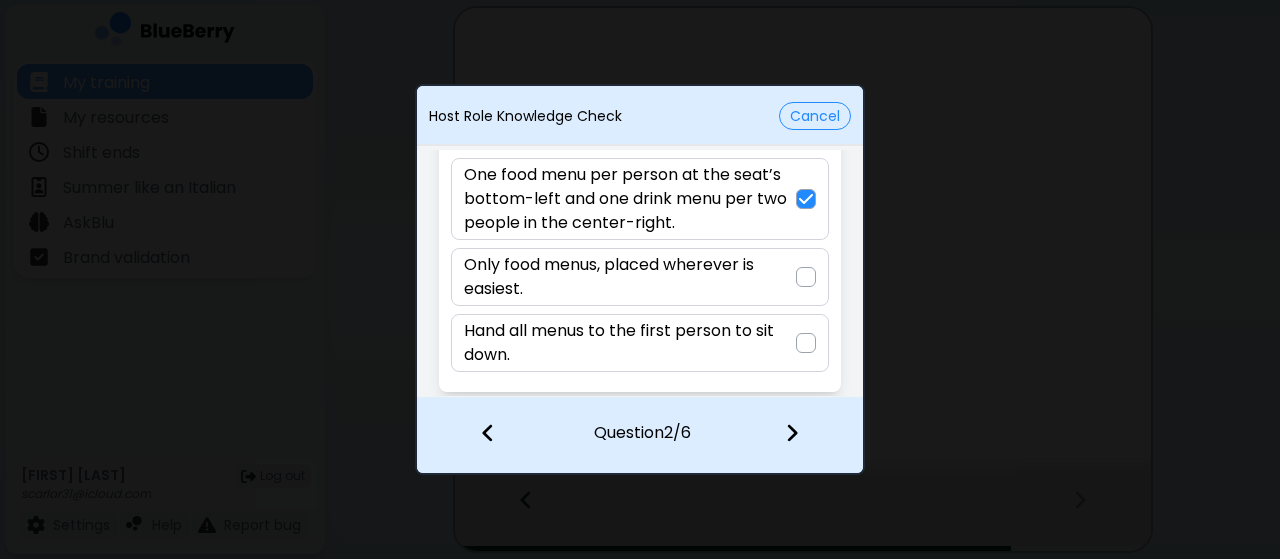 click at bounding box center (792, 433) 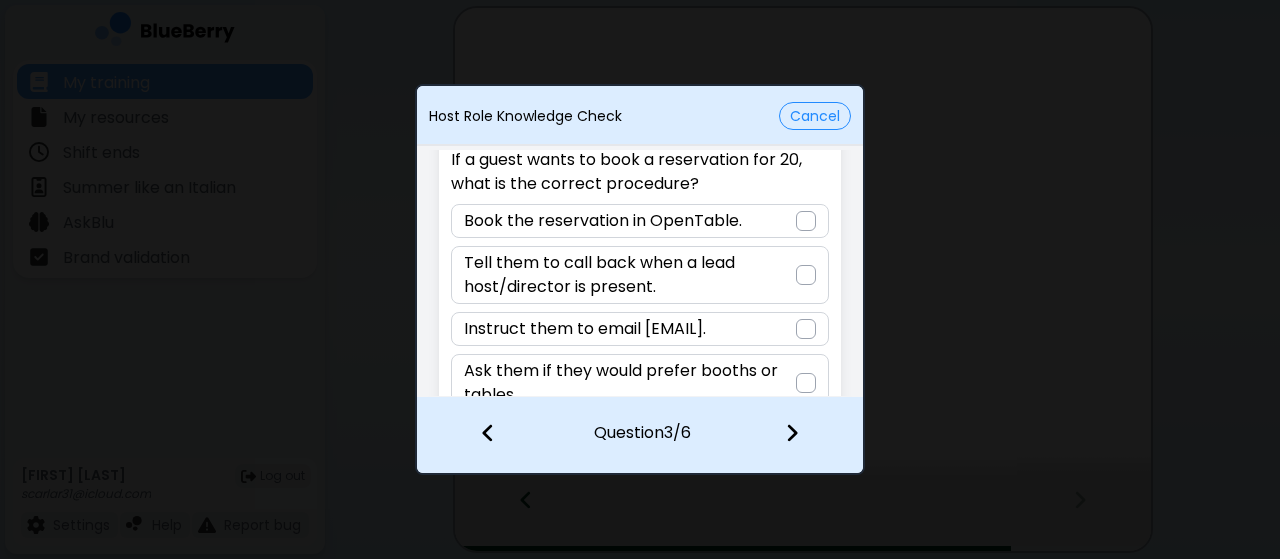 scroll, scrollTop: 90, scrollLeft: 0, axis: vertical 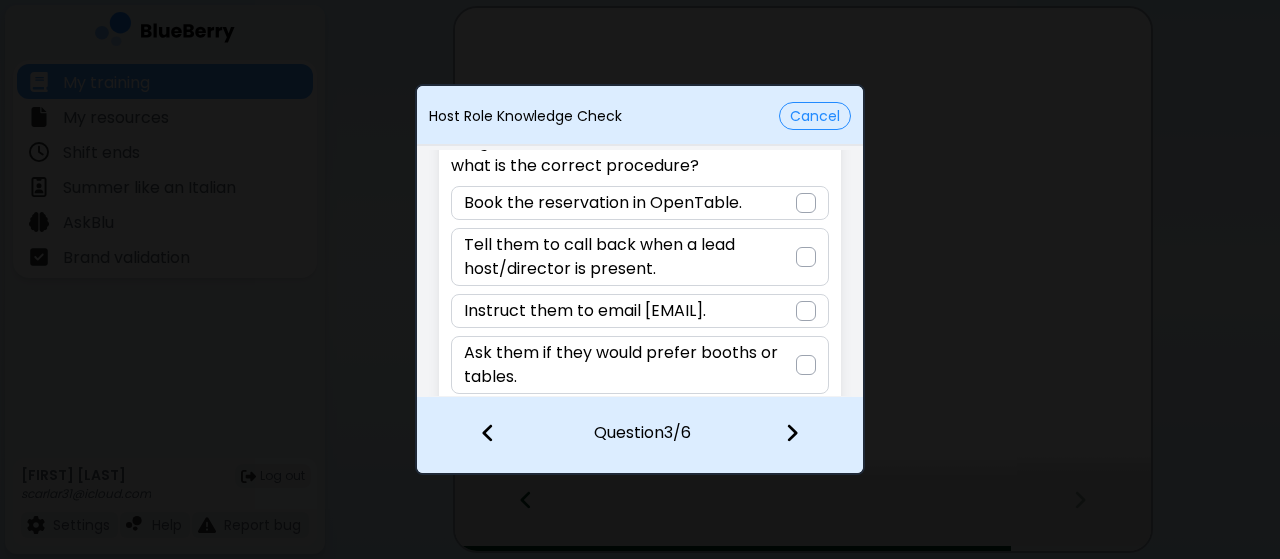 click on "Instruct them to email [EMAIL]." at bounding box center [585, 311] 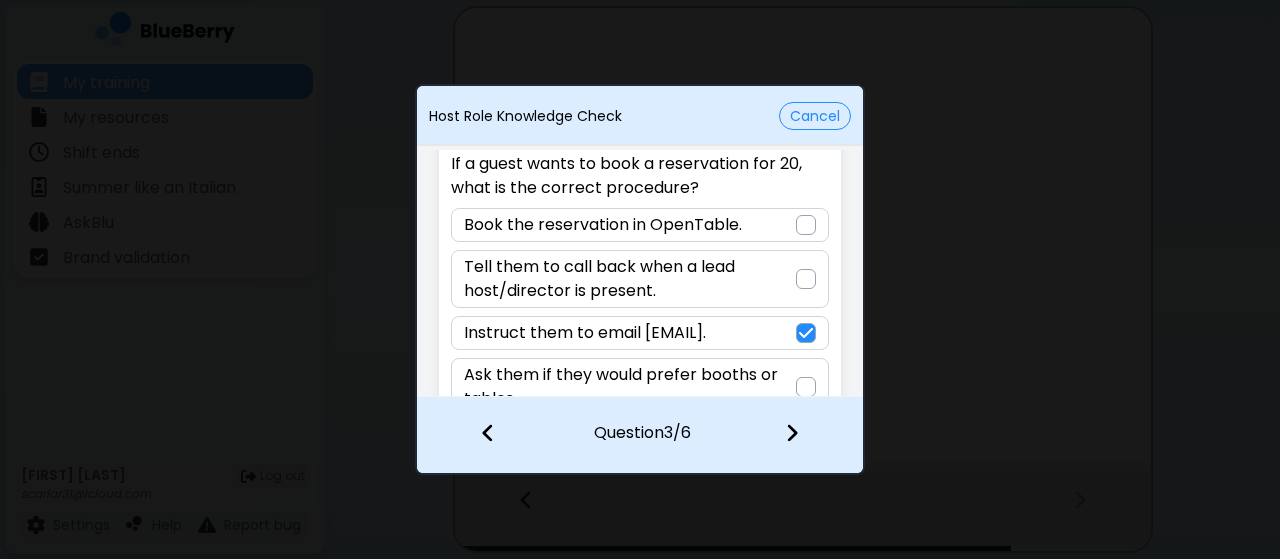 scroll, scrollTop: 67, scrollLeft: 0, axis: vertical 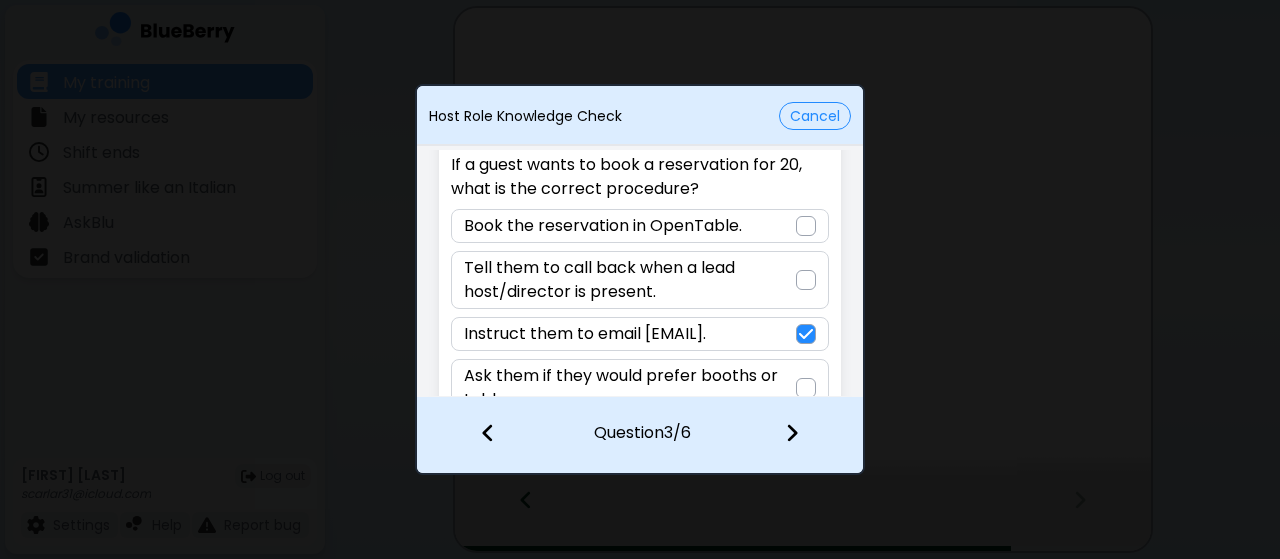 click at bounding box center (792, 433) 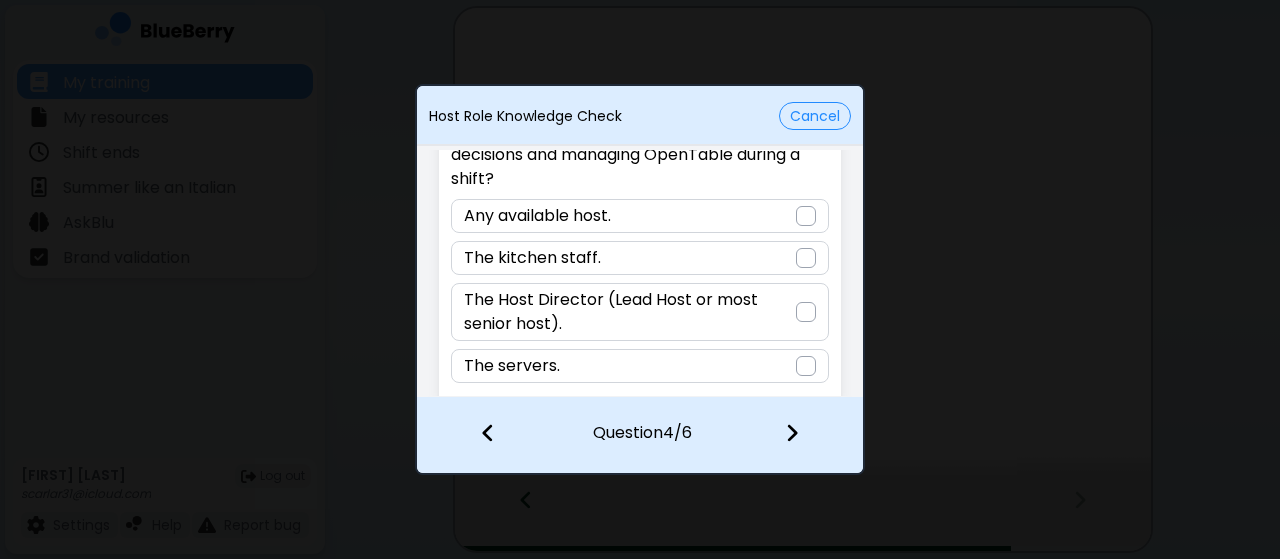 scroll, scrollTop: 112, scrollLeft: 0, axis: vertical 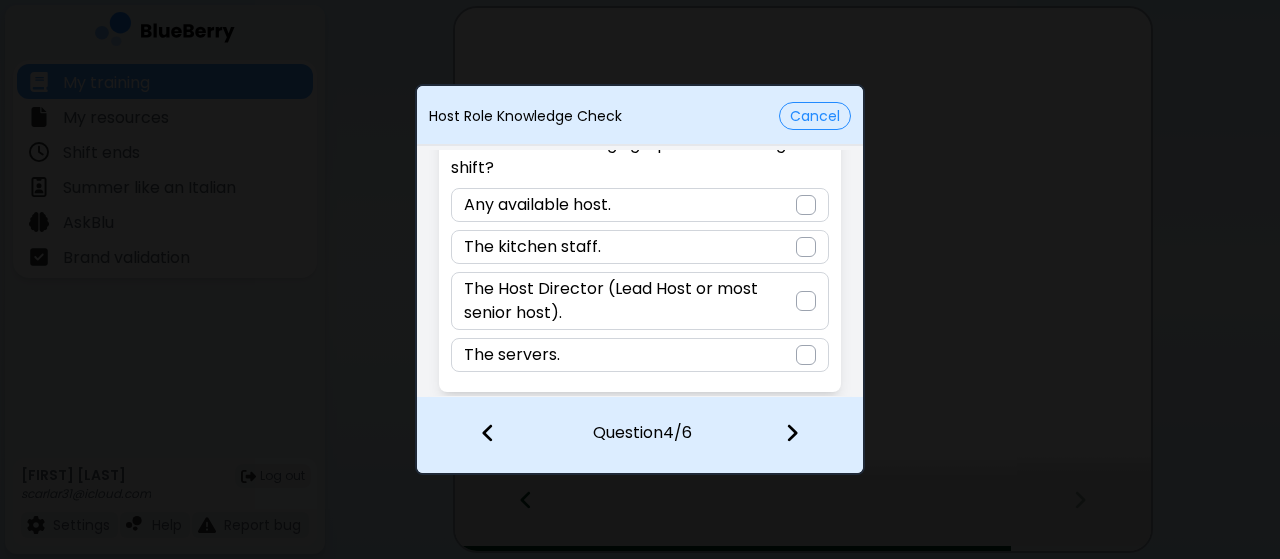 click on "The Host Director (Lead Host or most senior host)." at bounding box center [629, 301] 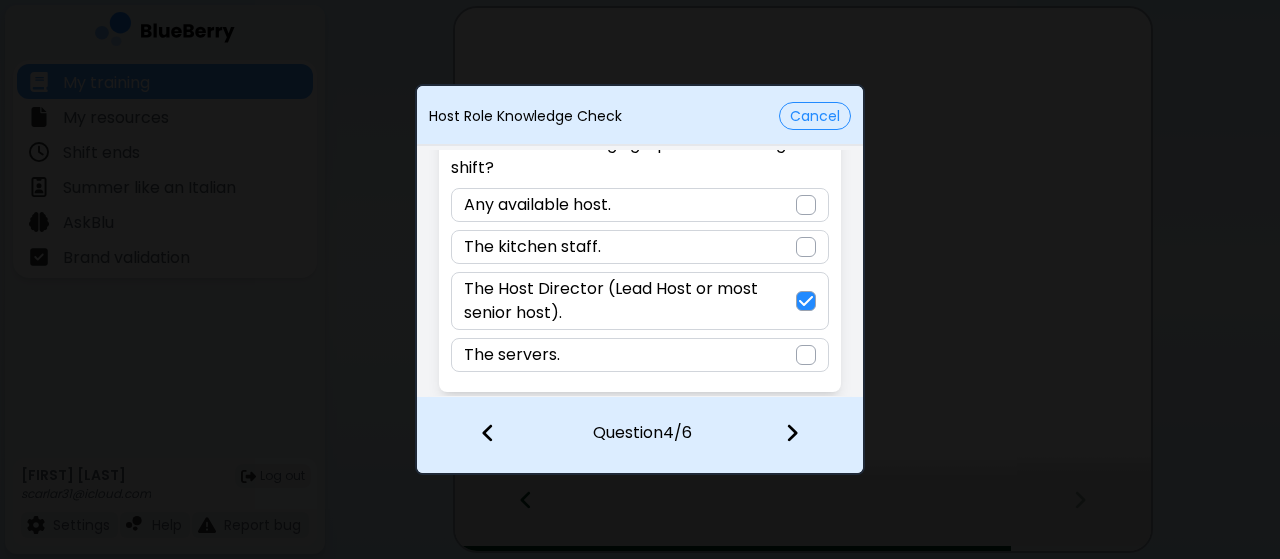 click at bounding box center (792, 433) 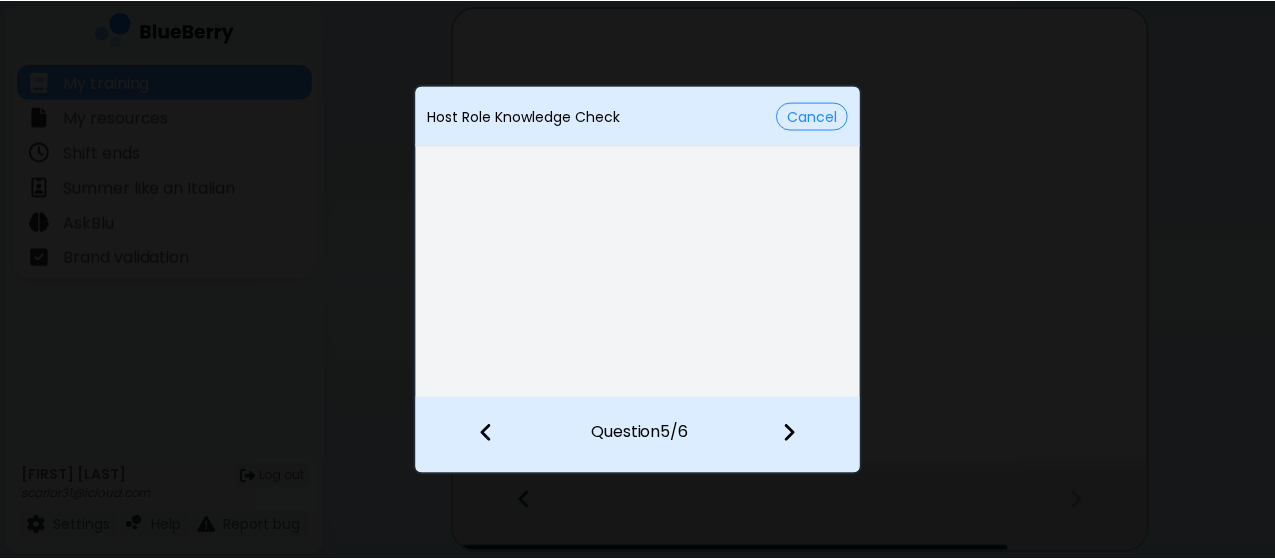 scroll, scrollTop: 14, scrollLeft: 0, axis: vertical 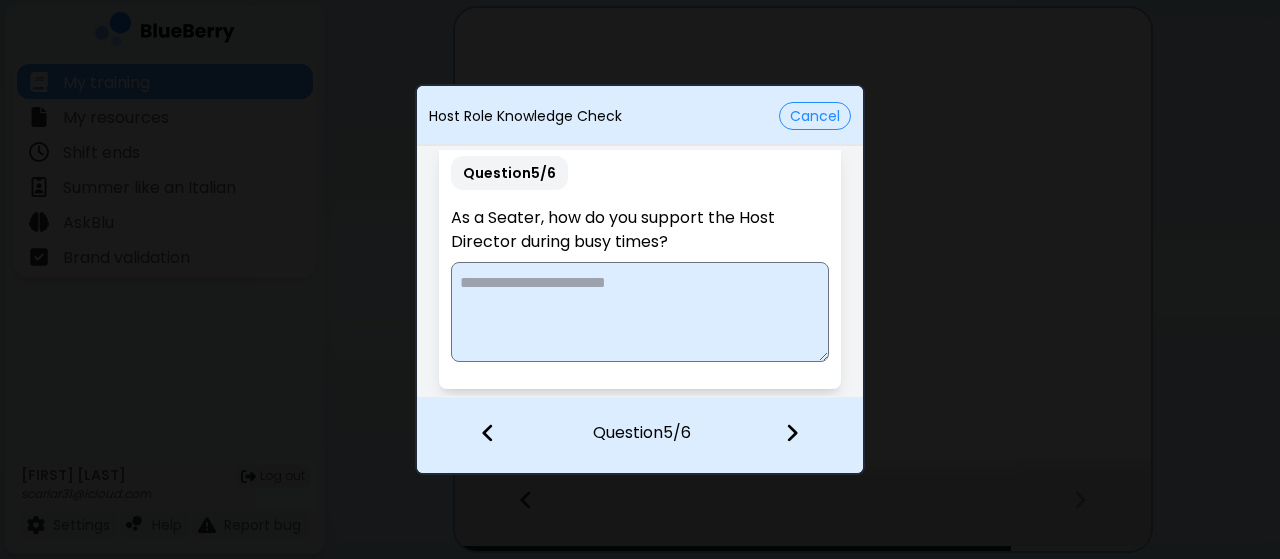 click at bounding box center (639, 312) 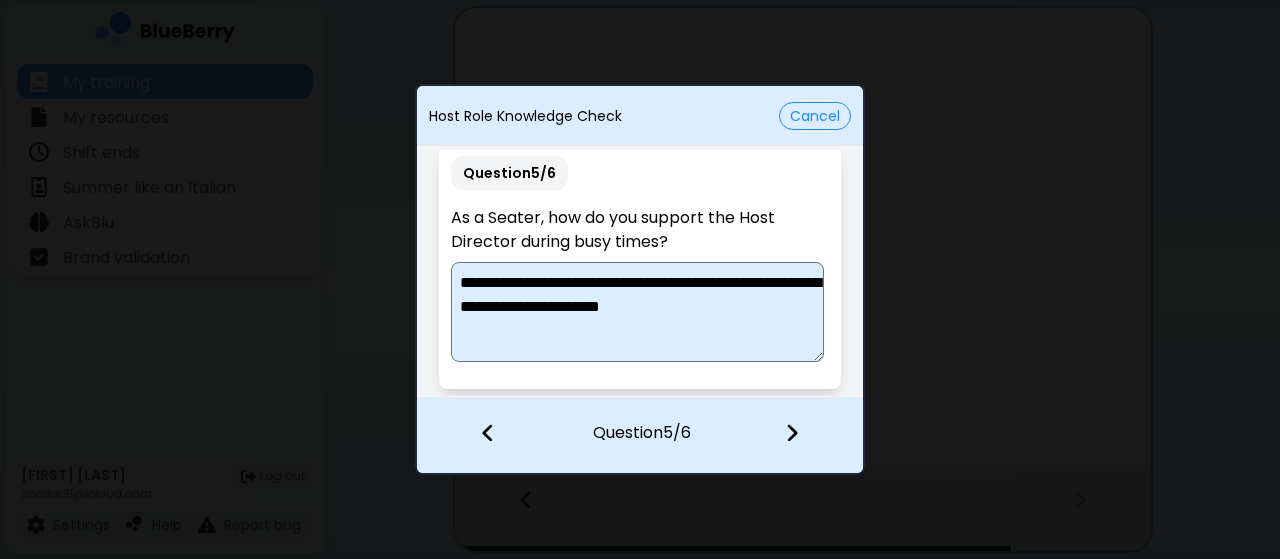 type on "**********" 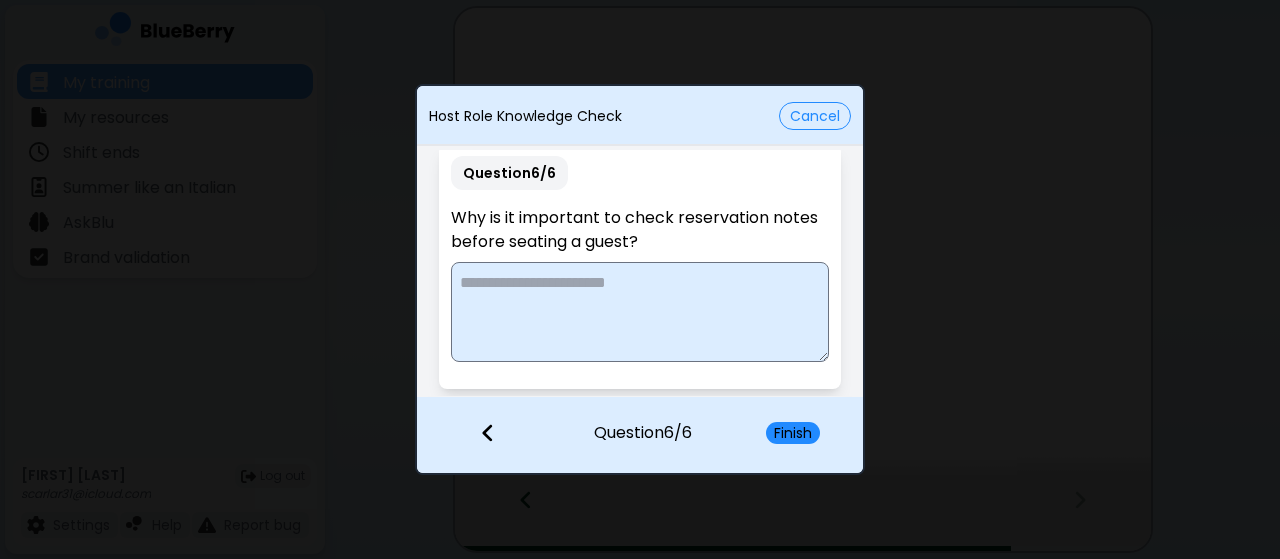 click at bounding box center (639, 312) 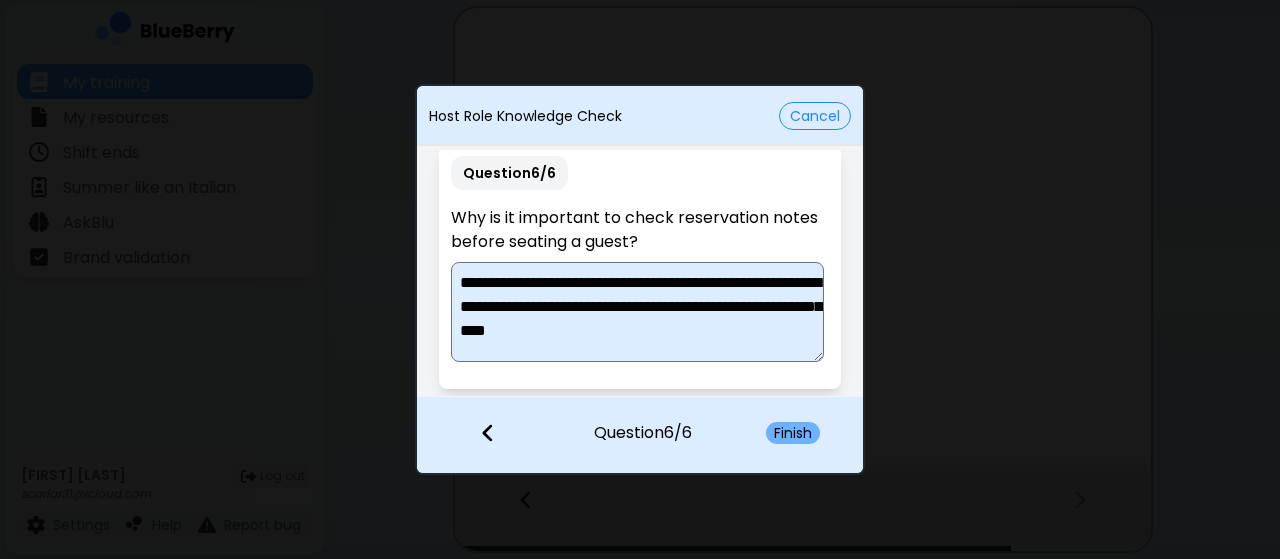 type on "**********" 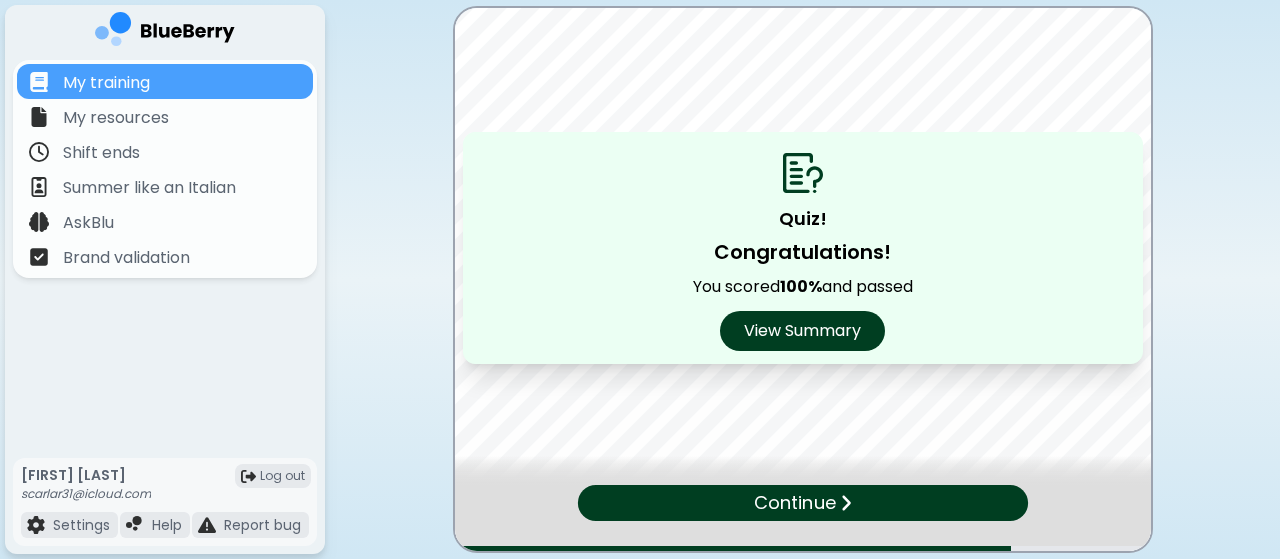 click on "Continue" at bounding box center [794, 503] 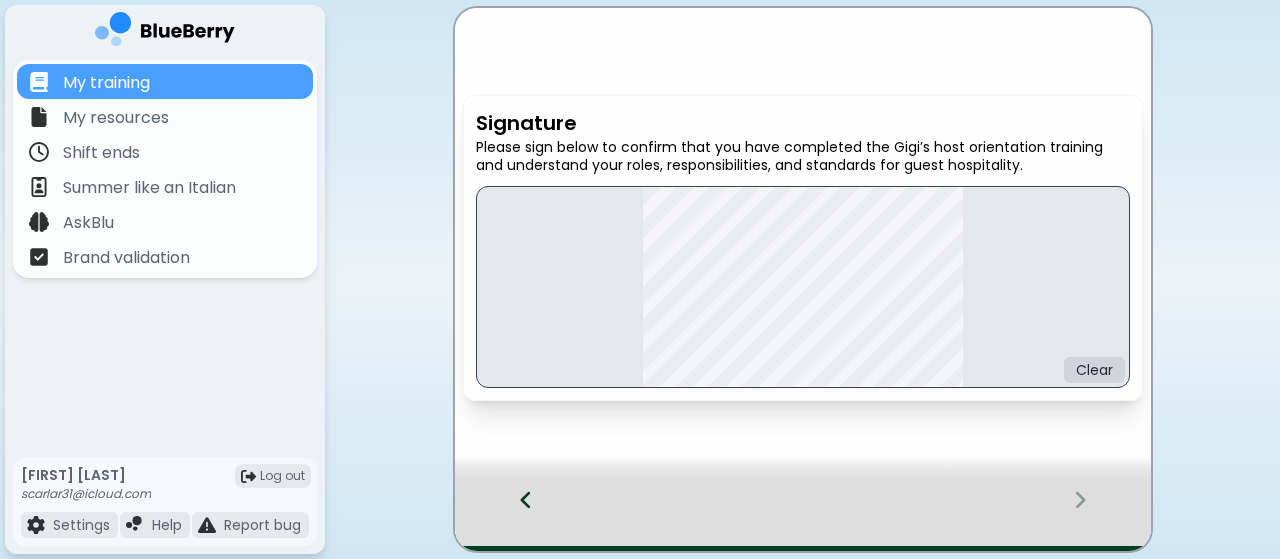 click on "Clear" at bounding box center [803, 287] 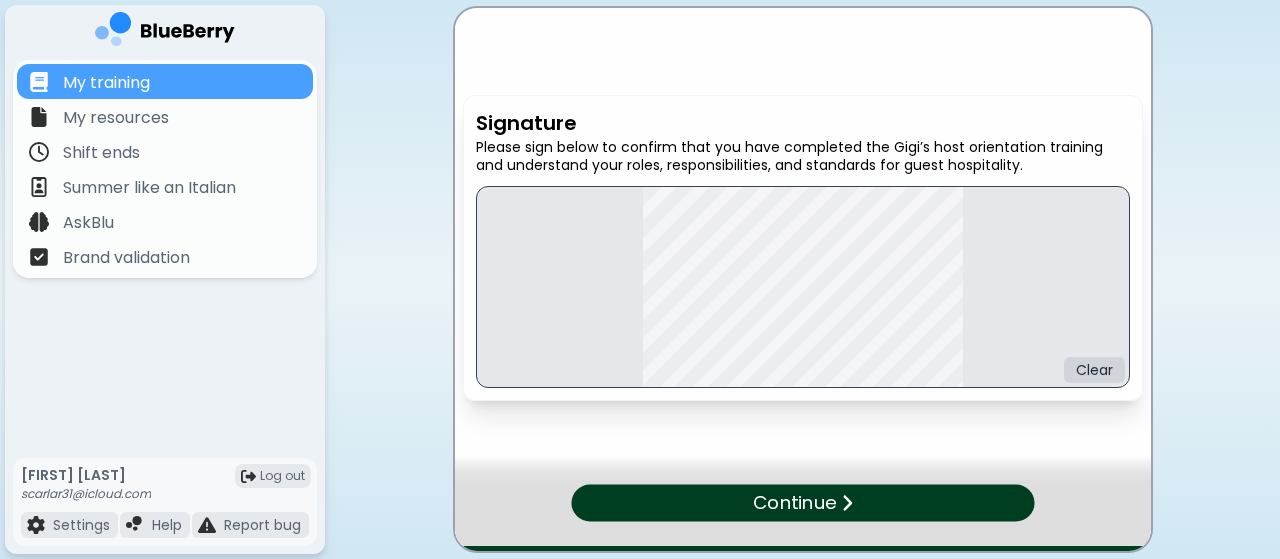 click on "Continue" at bounding box center (802, 503) 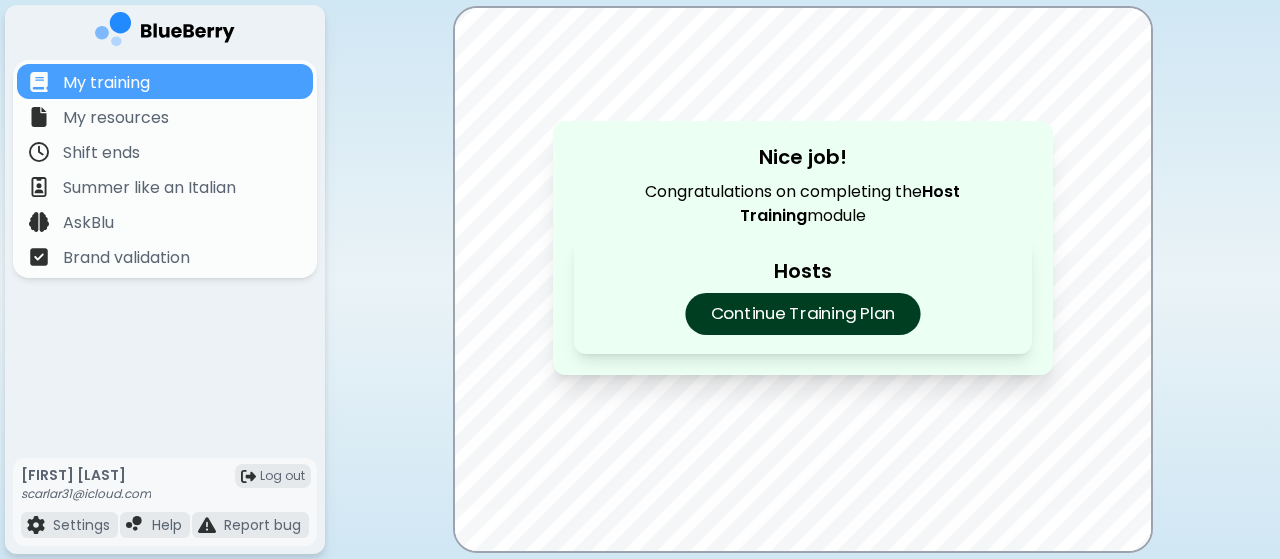 click on "Continue Training Plan" at bounding box center [802, 314] 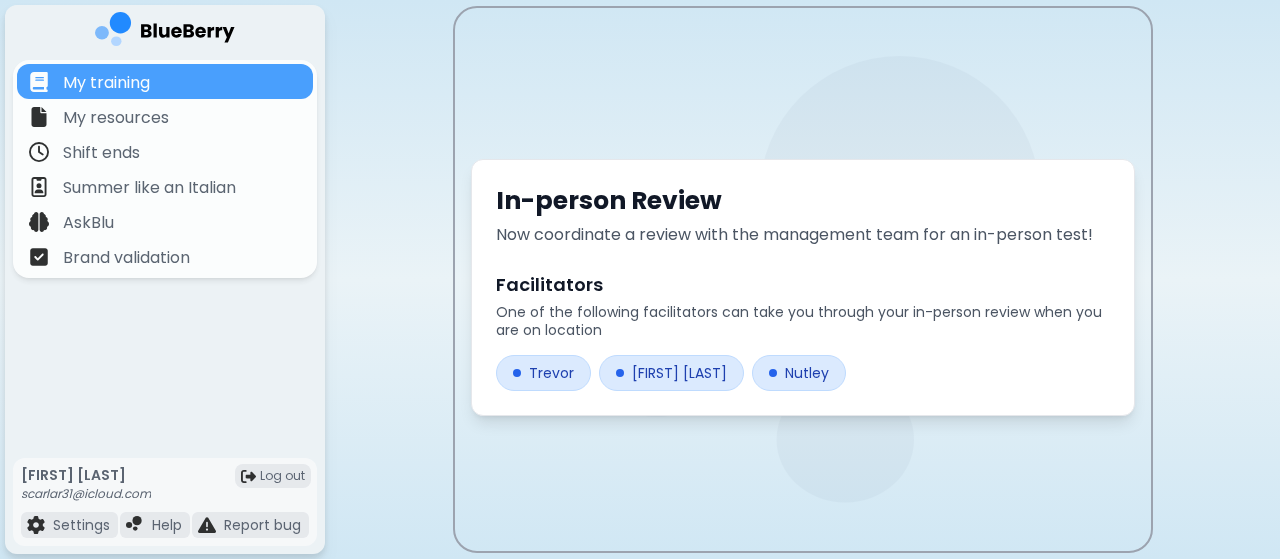 click on "Trevor" at bounding box center (543, 373) 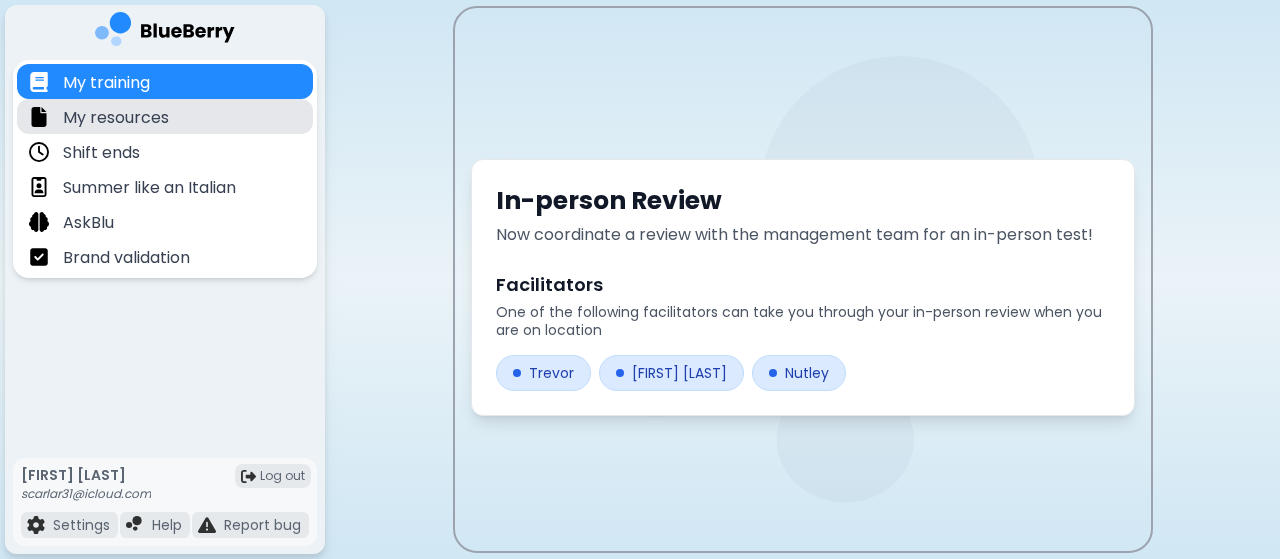 click on "My resources" at bounding box center (165, 116) 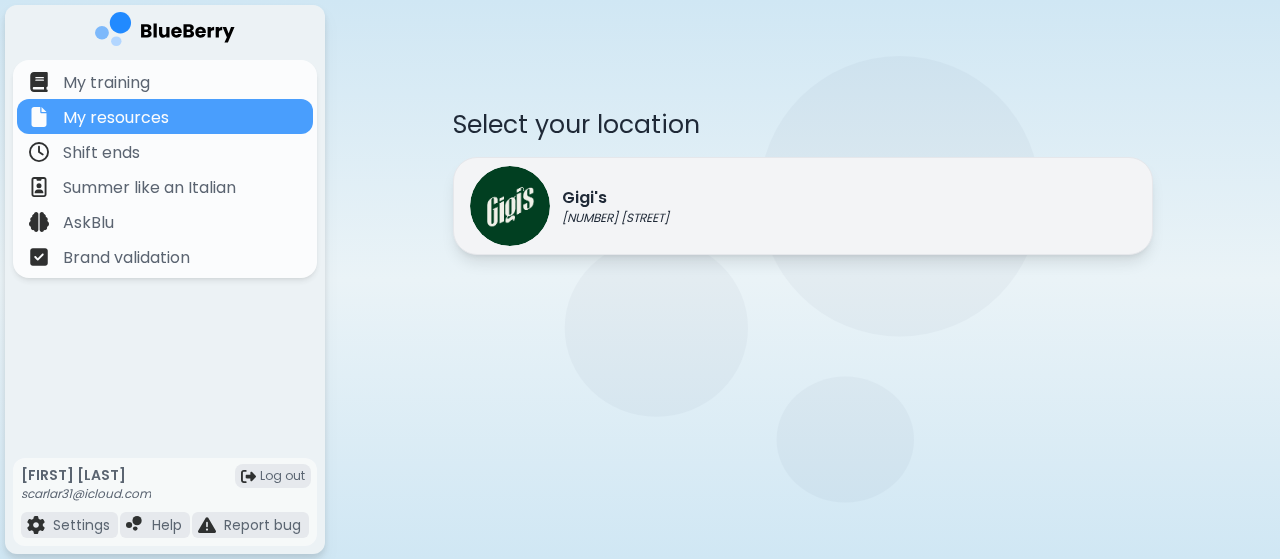 click on "Gigi's" at bounding box center [615, 198] 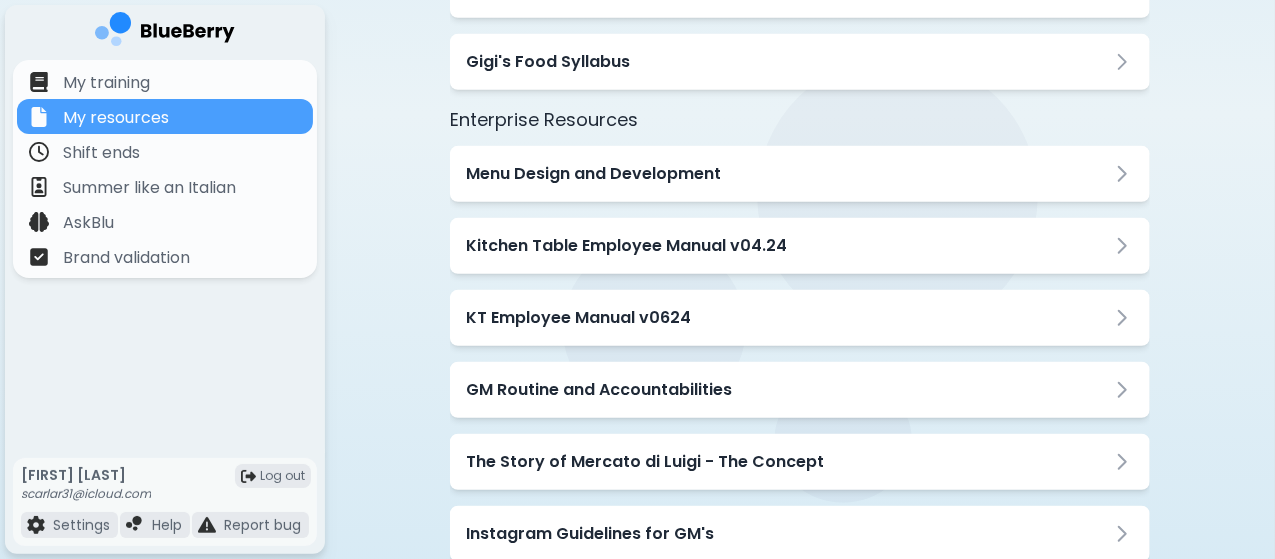 scroll, scrollTop: 520, scrollLeft: 0, axis: vertical 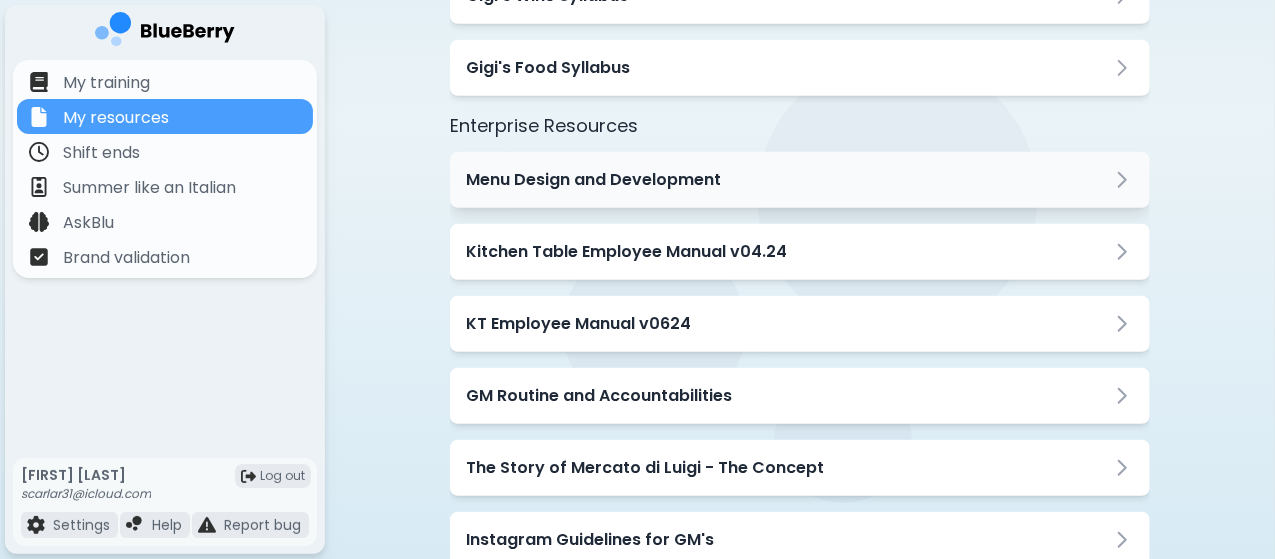 click on "Menu Design and Development" at bounding box center [593, 180] 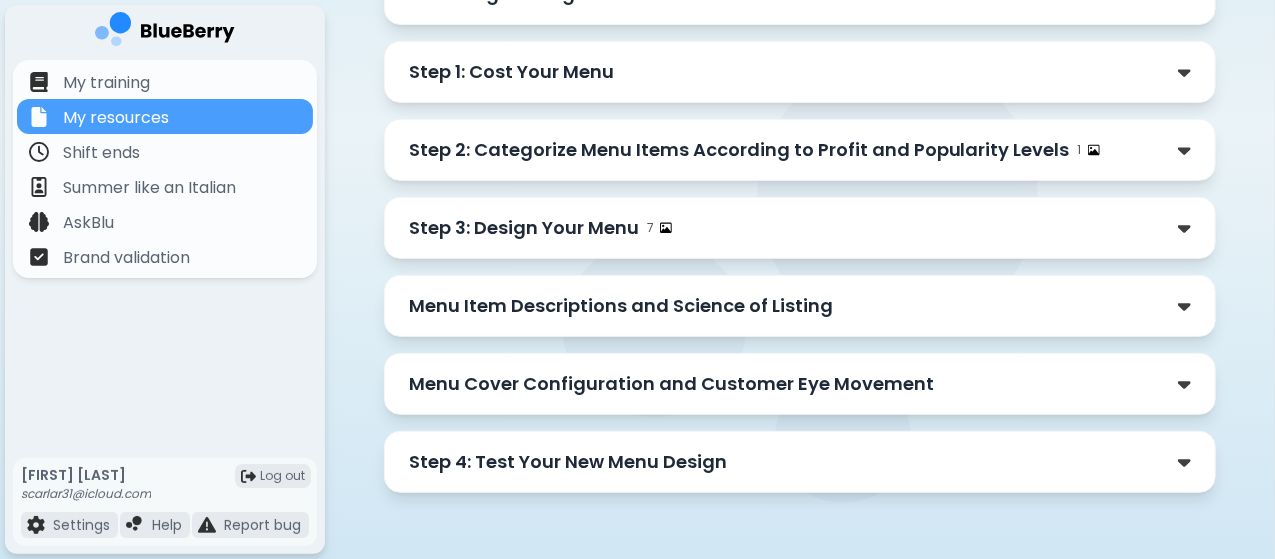 scroll, scrollTop: 0, scrollLeft: 0, axis: both 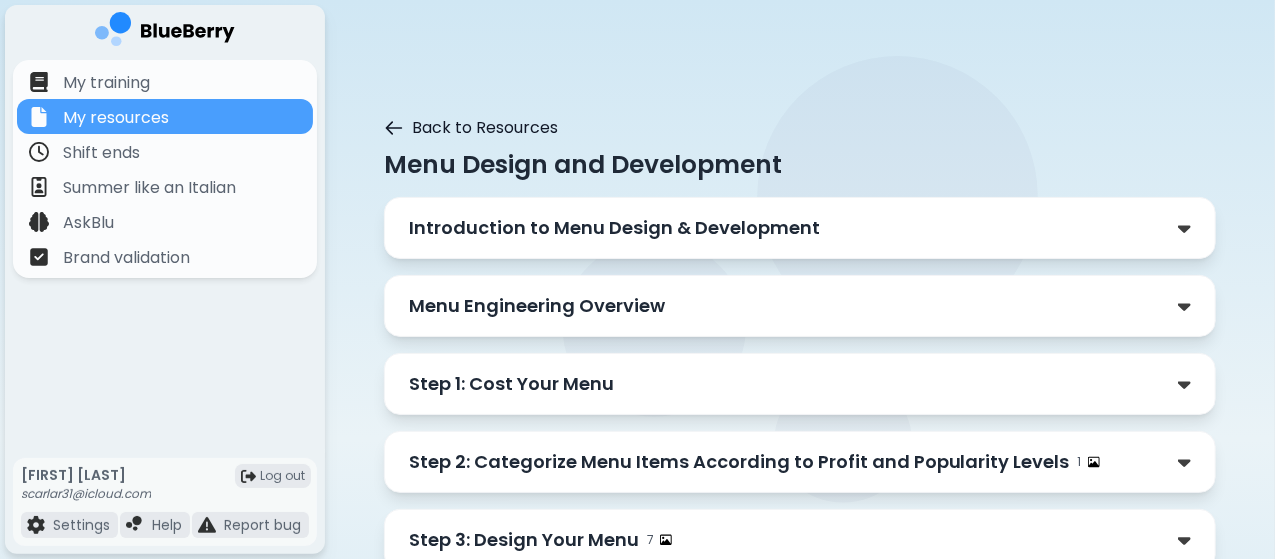 click on "Back to Resources" at bounding box center (471, 128) 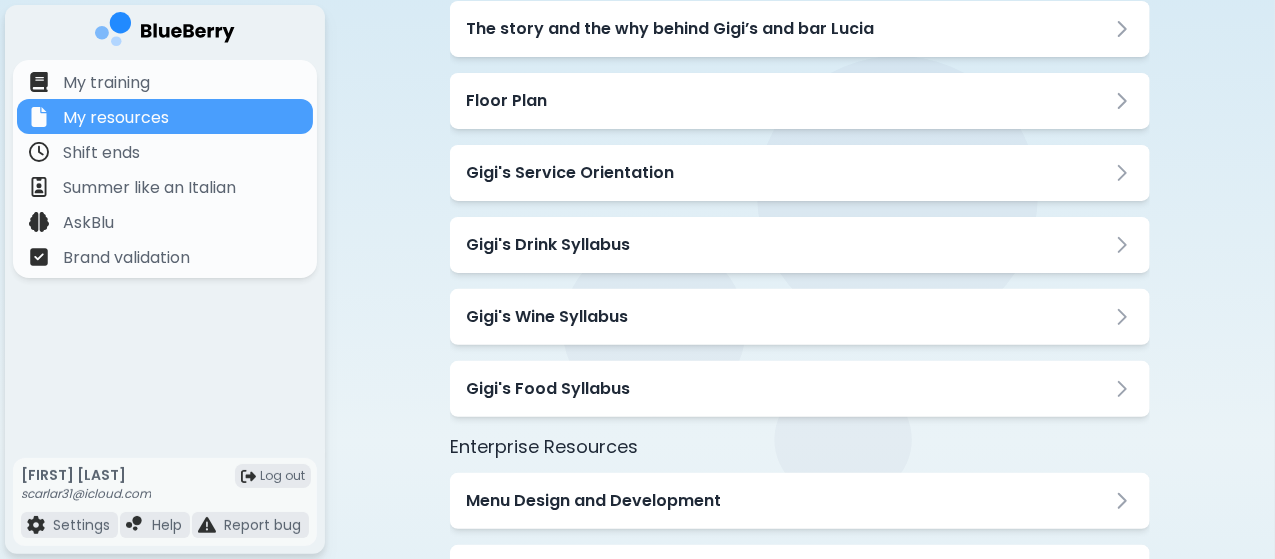 scroll, scrollTop: 191, scrollLeft: 0, axis: vertical 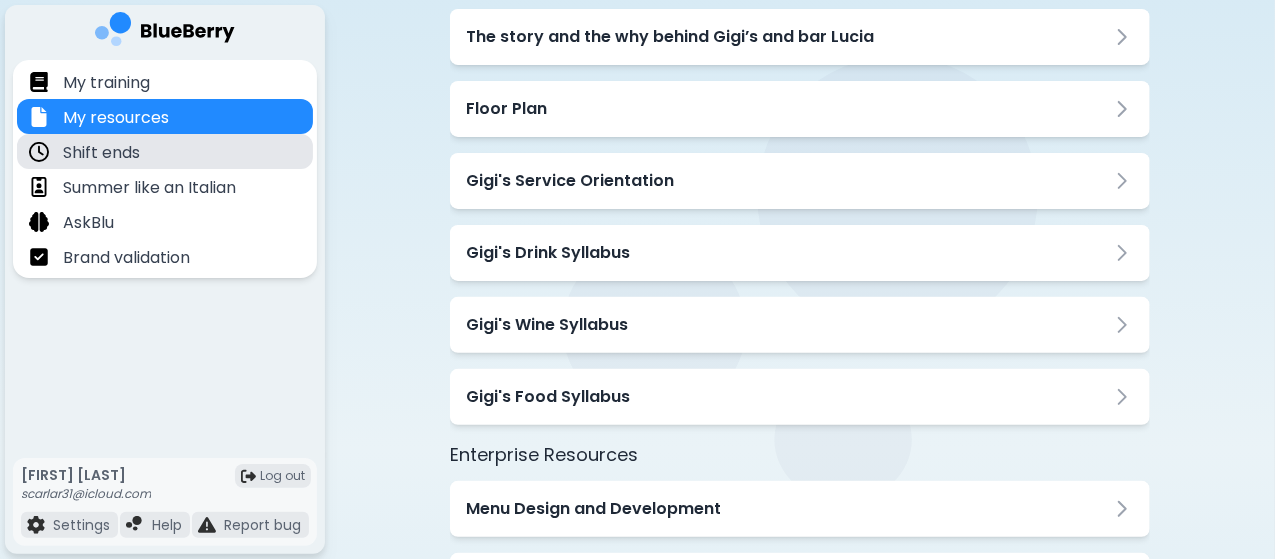 click on "Shift ends" at bounding box center (165, 151) 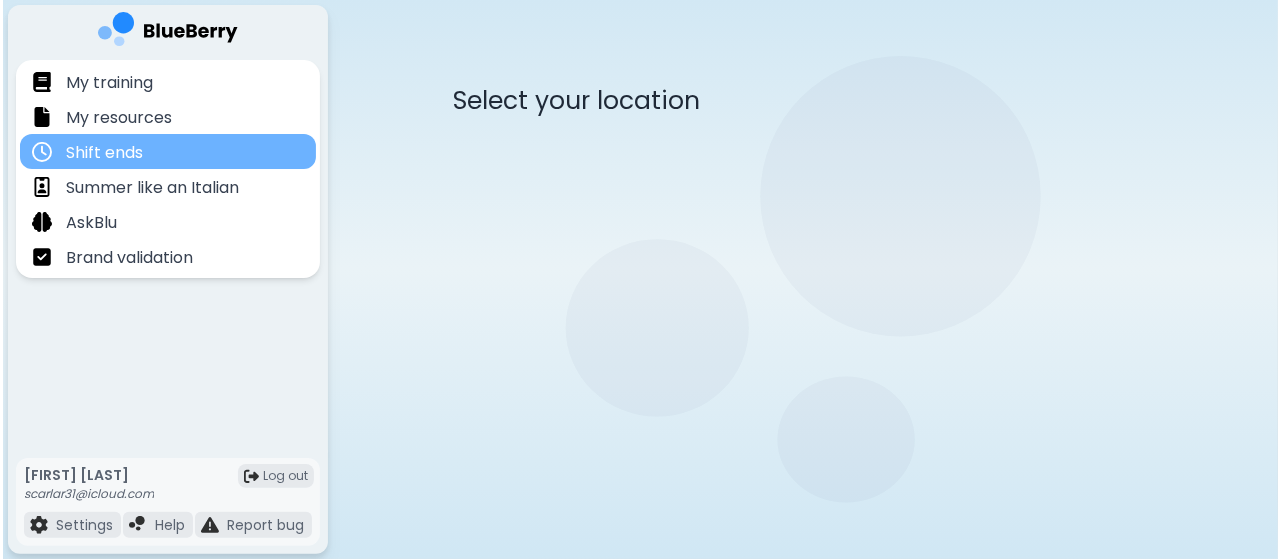 scroll, scrollTop: 0, scrollLeft: 0, axis: both 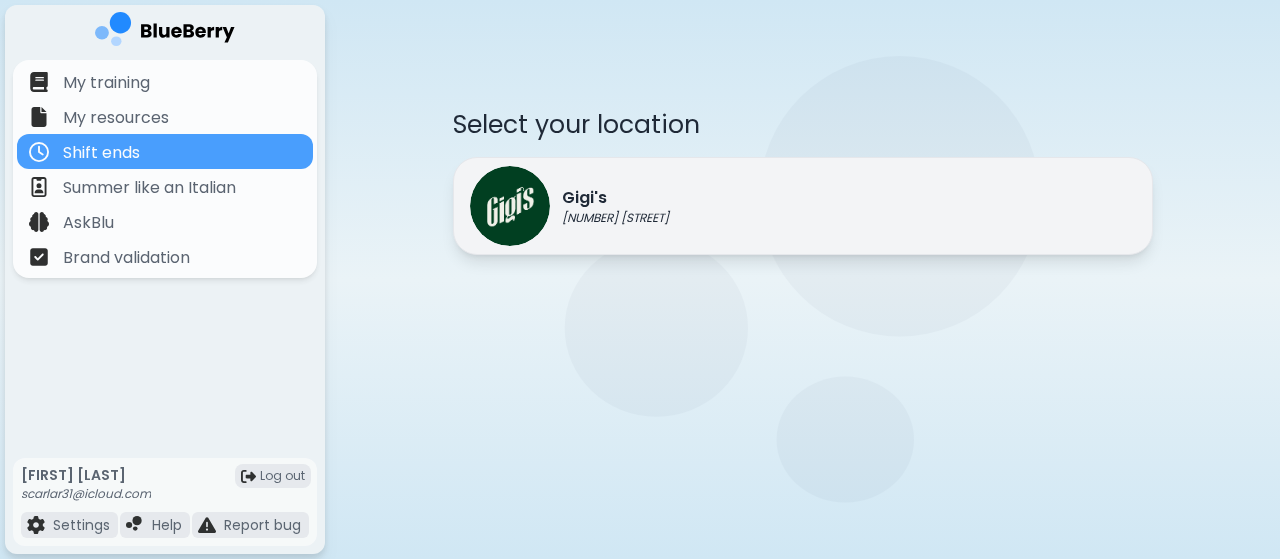 click on "Gigi's" at bounding box center [615, 198] 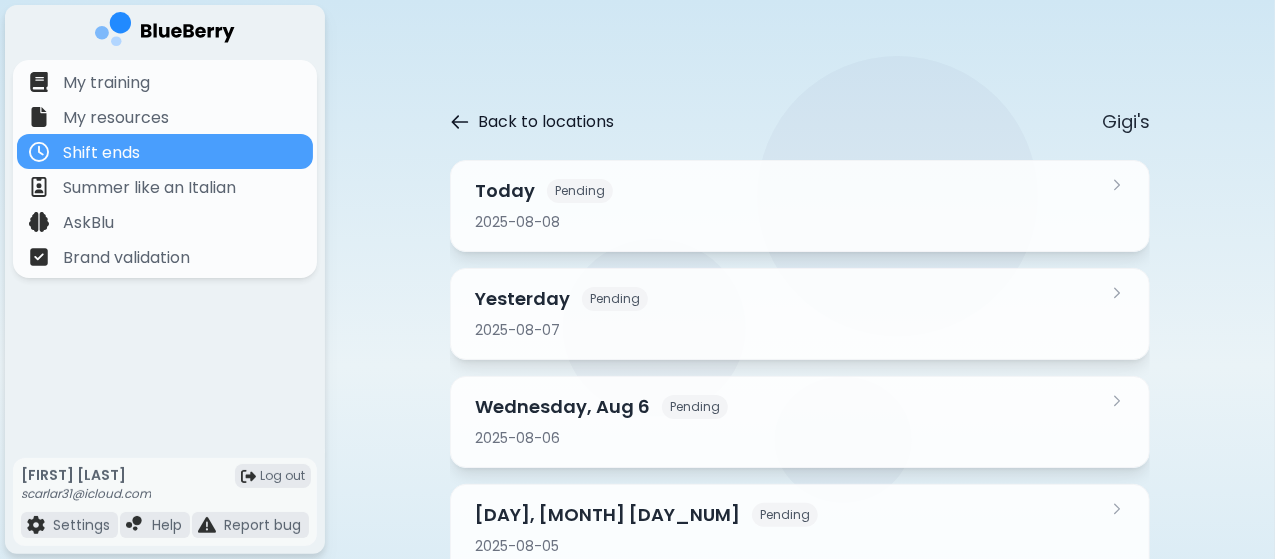click 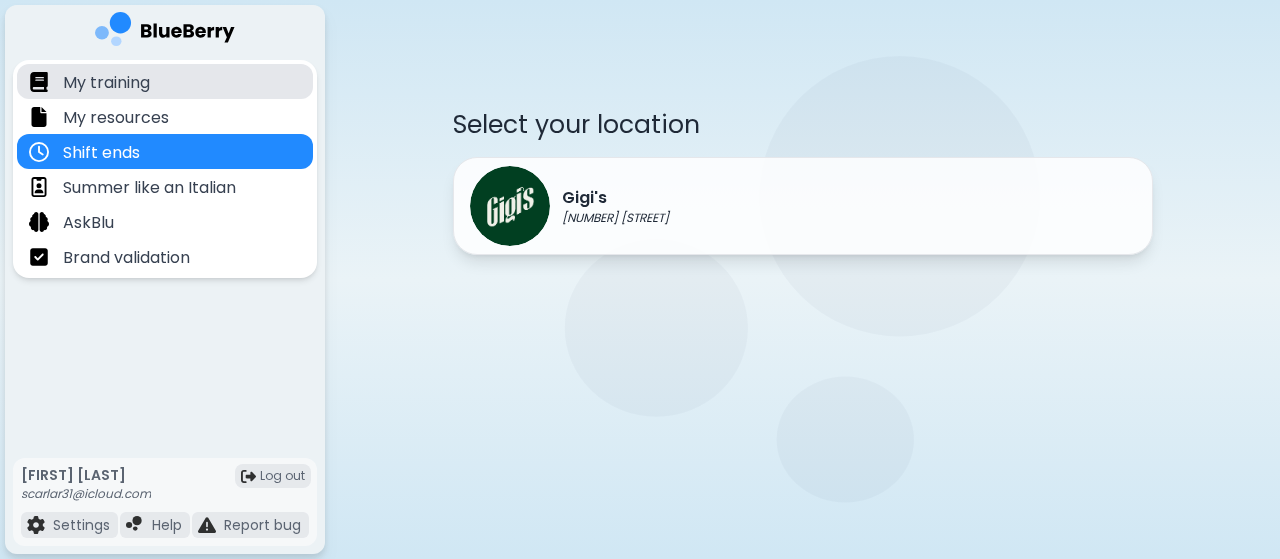 click on "My training" at bounding box center [165, 81] 